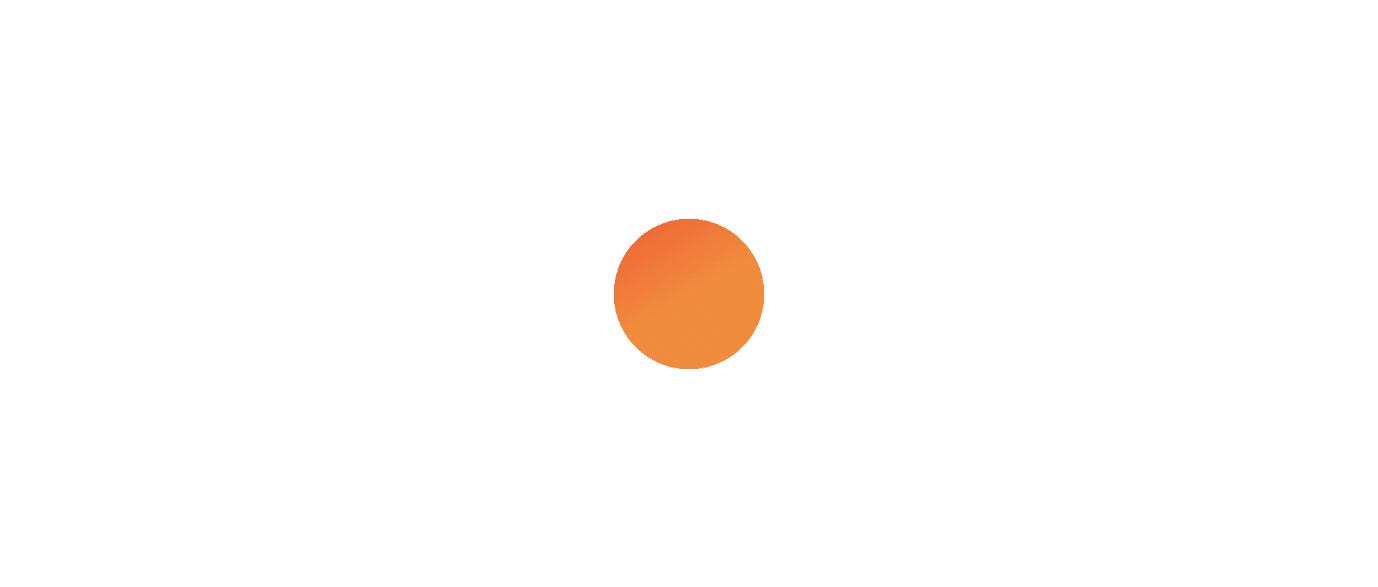 scroll, scrollTop: 0, scrollLeft: 0, axis: both 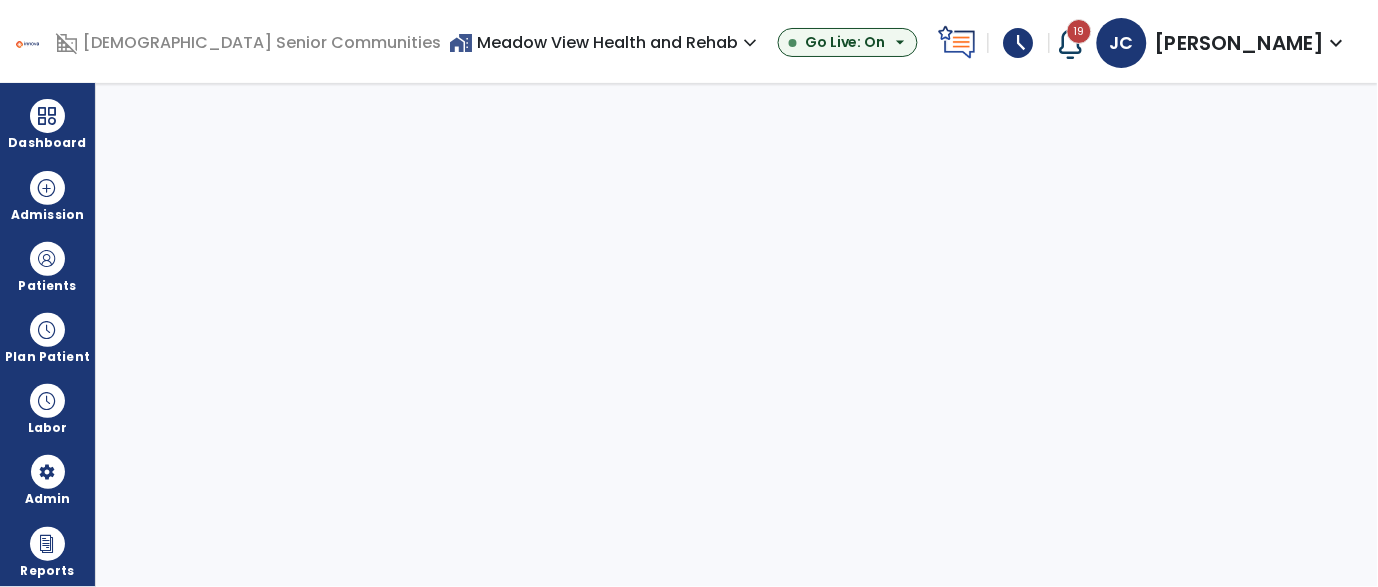 select on "***" 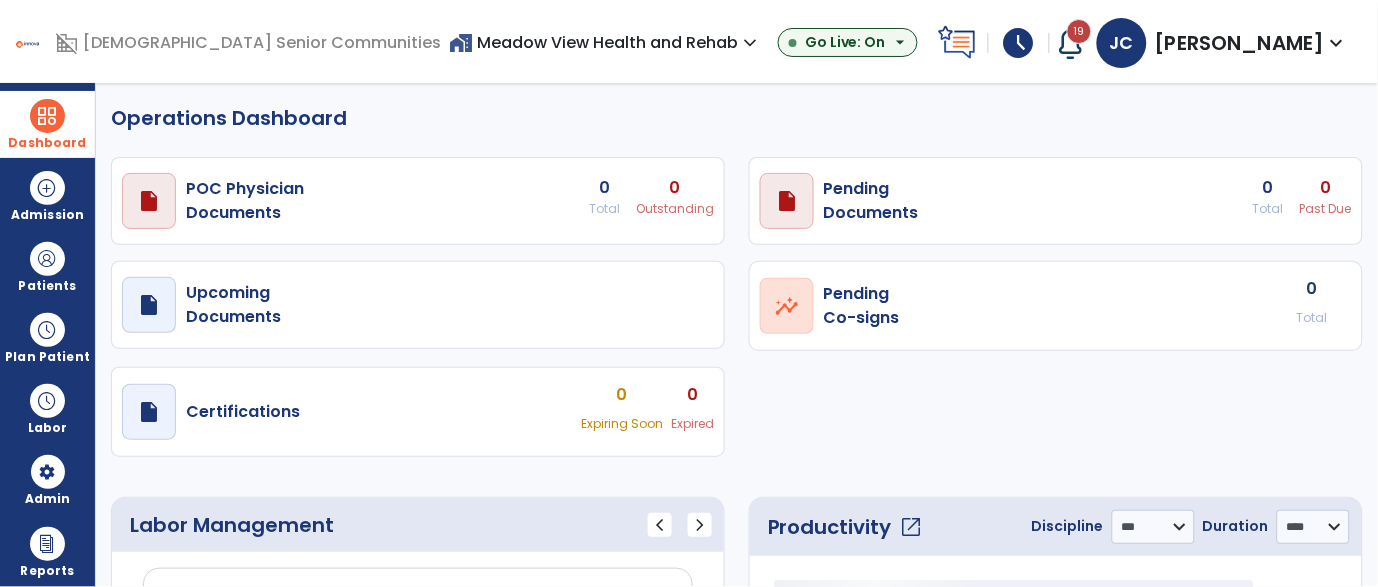 select on "***" 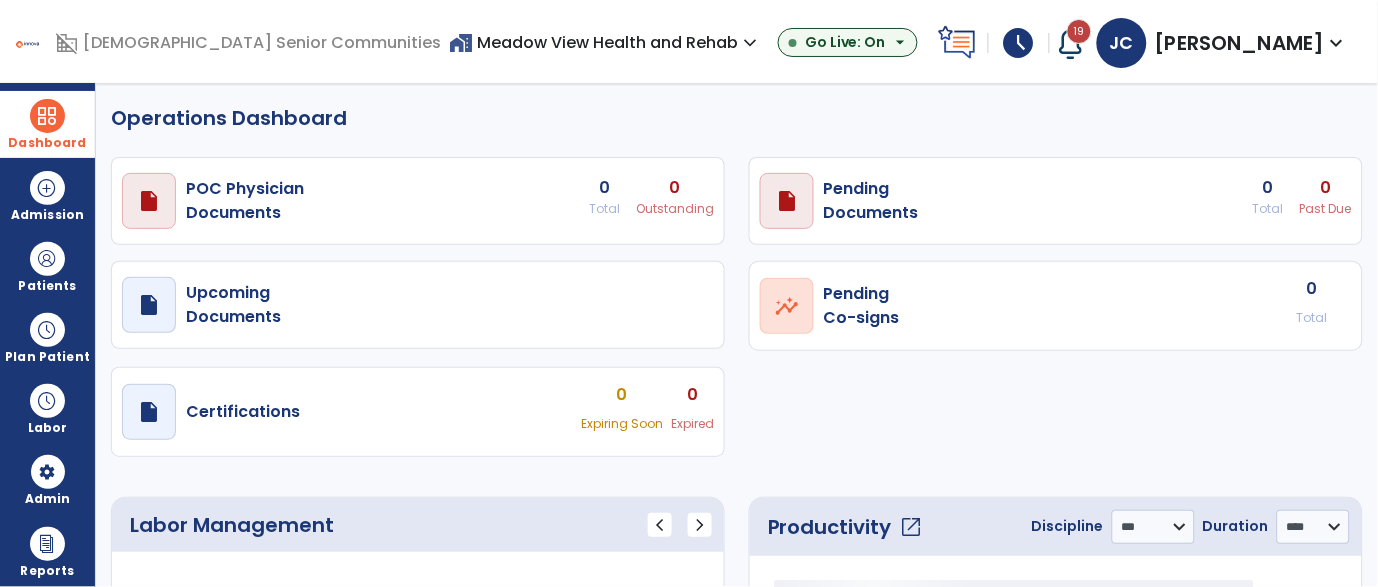 click on "Dashboard" at bounding box center (47, 143) 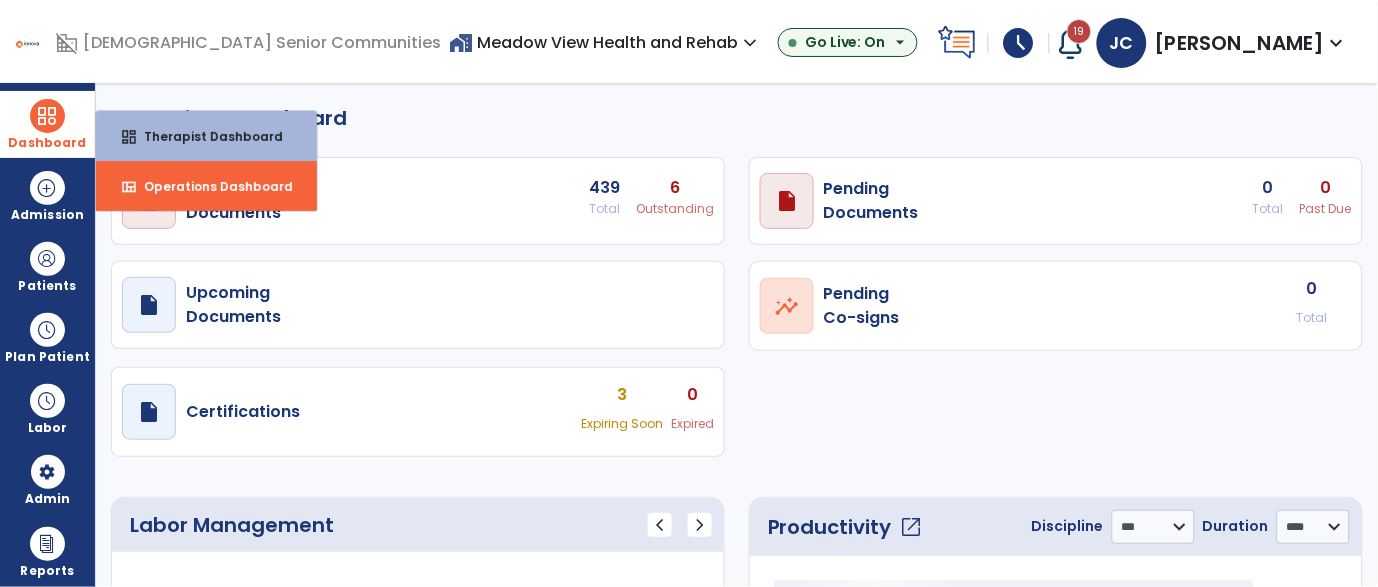 click on "dashboard  Therapist Dashboard" at bounding box center [206, 136] 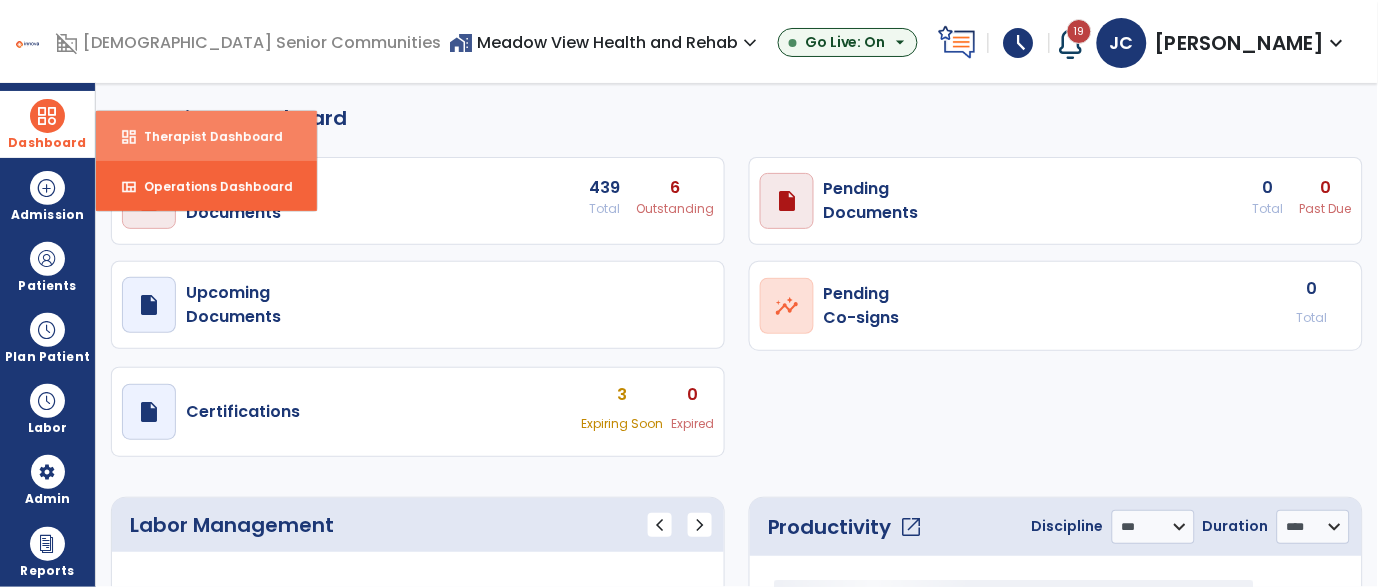 select on "****" 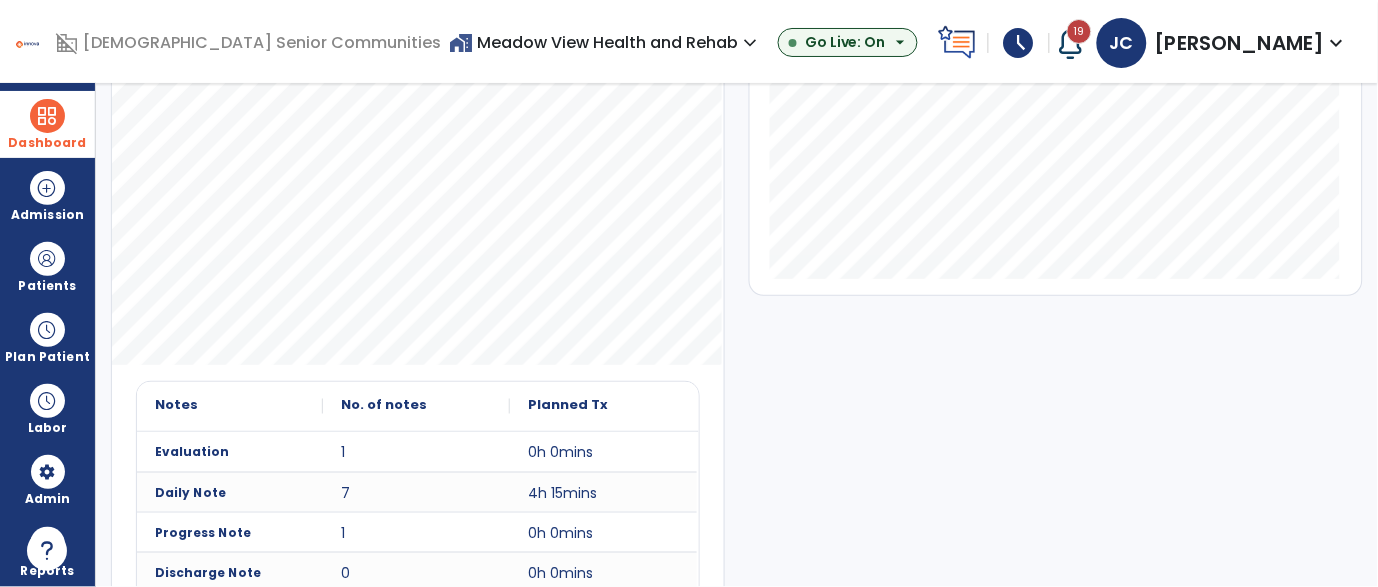 scroll, scrollTop: 433, scrollLeft: 0, axis: vertical 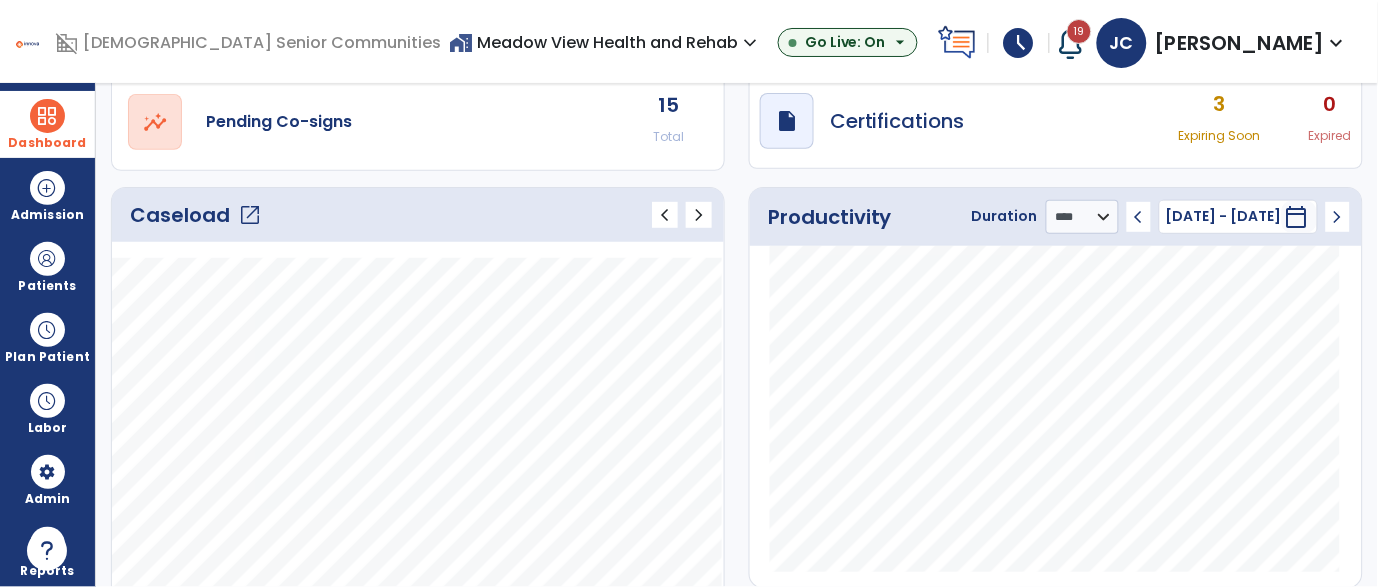 click on "open_in_new" 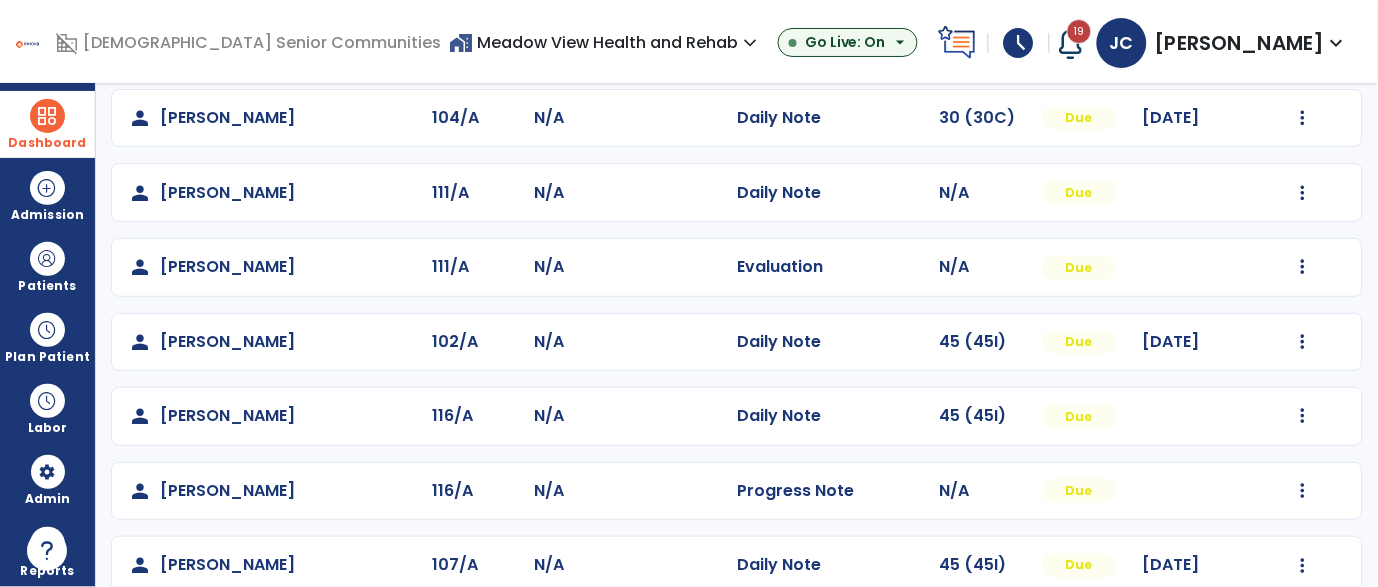 scroll, scrollTop: 316, scrollLeft: 0, axis: vertical 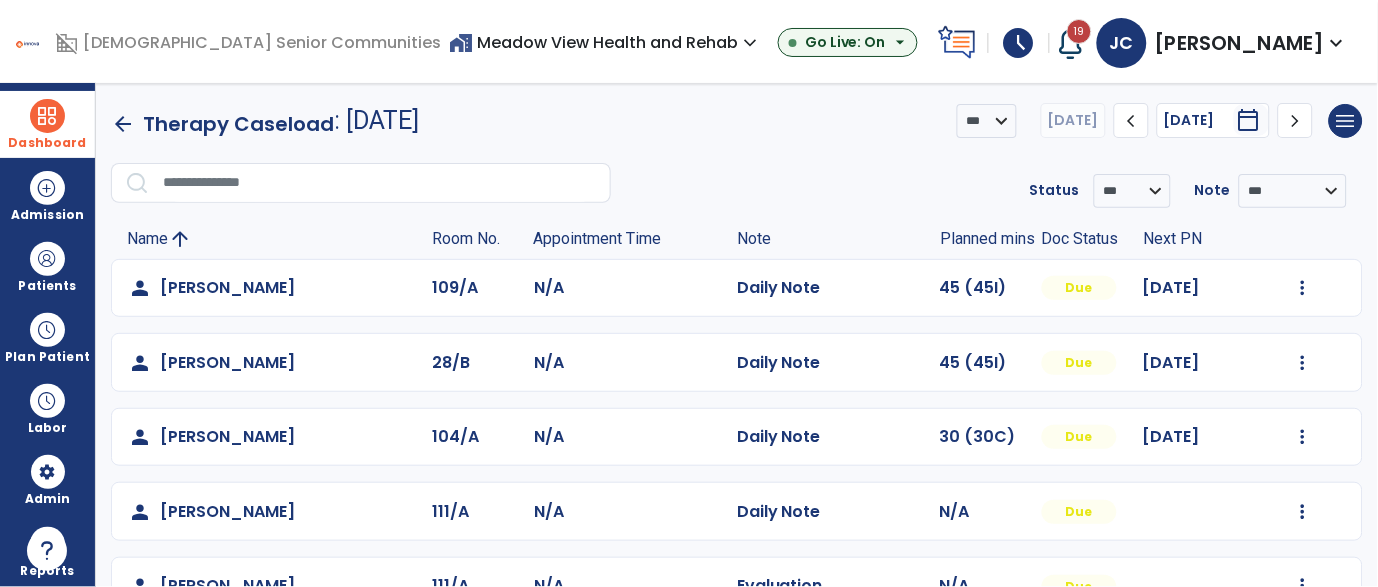 click on "Dashboard" at bounding box center (47, 124) 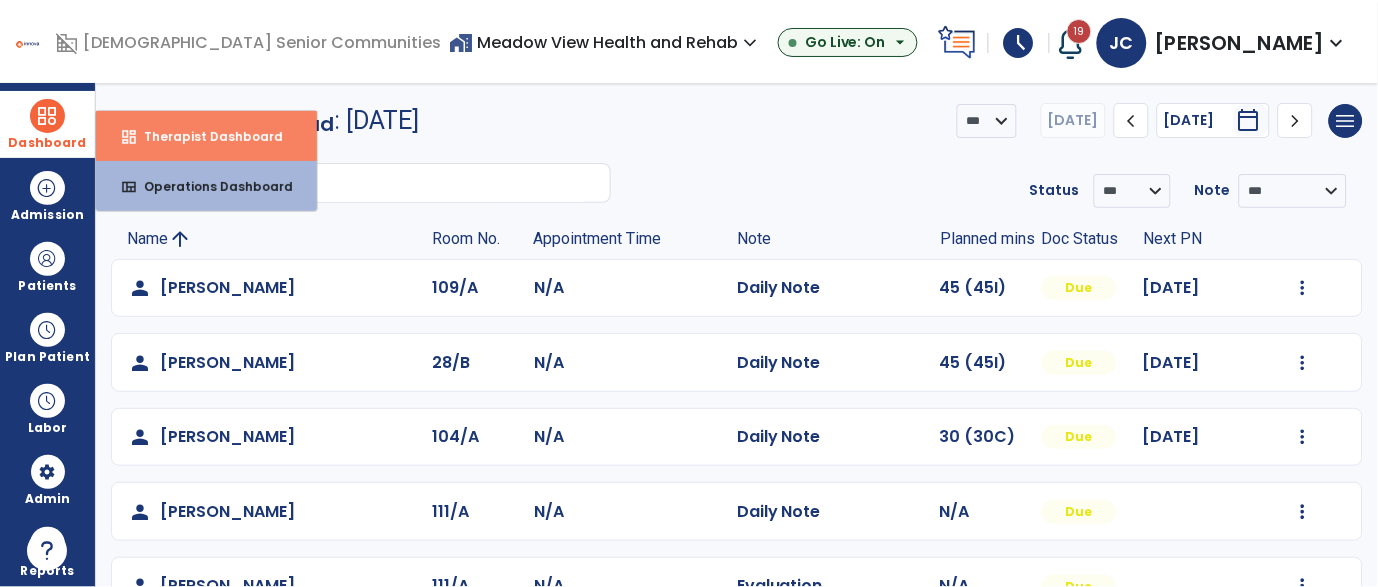 click on "dashboard  Therapist Dashboard" at bounding box center [206, 136] 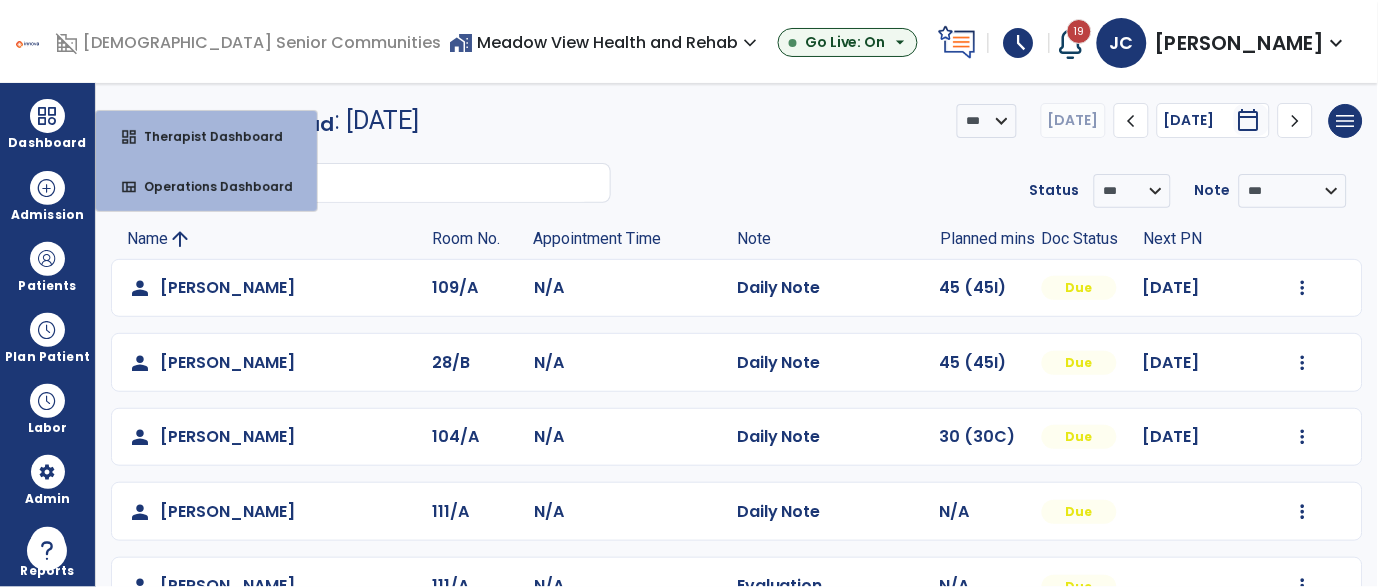 select on "****" 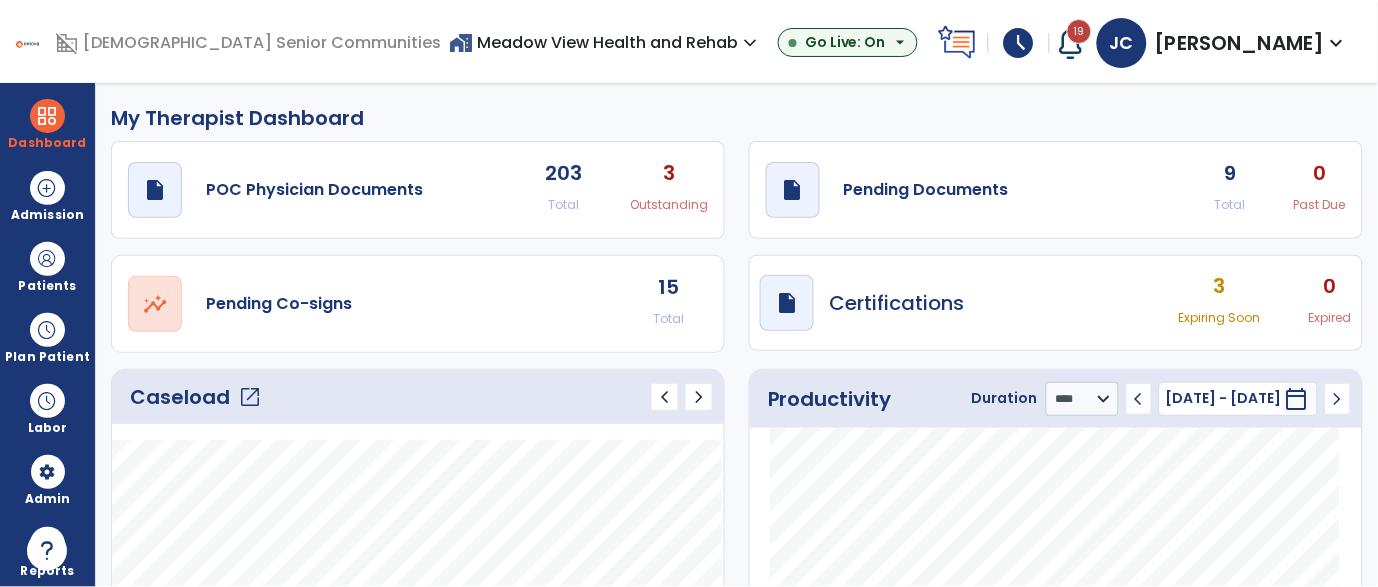 click on "home_work   Meadow View Health and Rehab   expand_more" at bounding box center [605, 42] 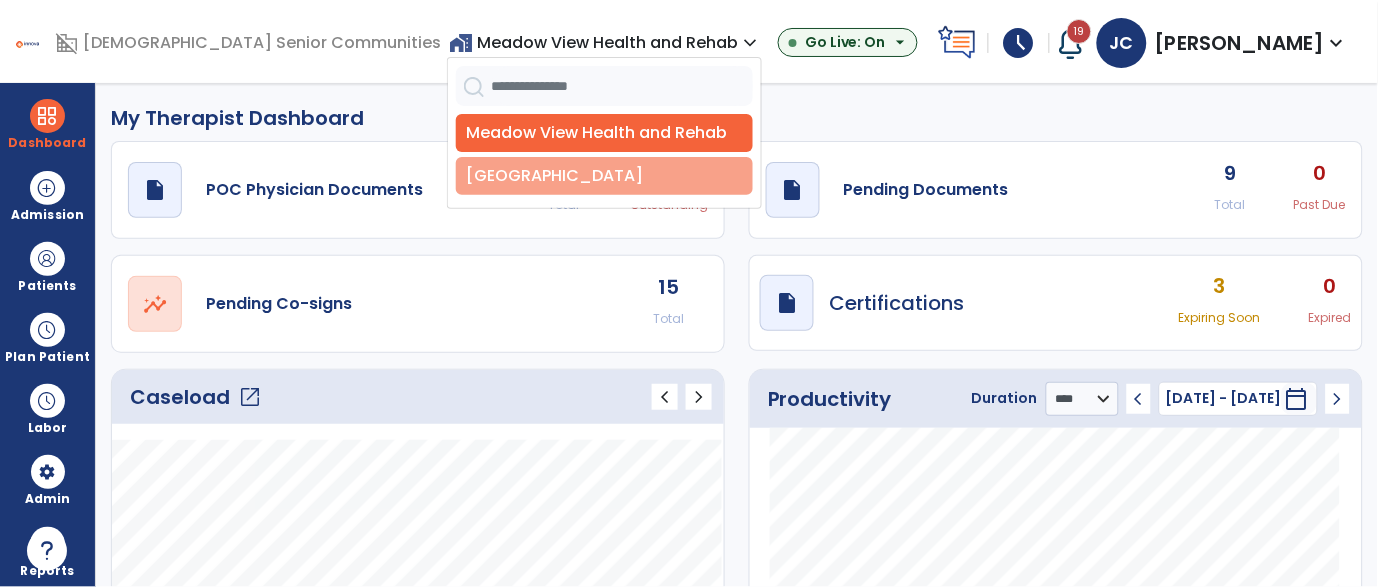 click on "[GEOGRAPHIC_DATA]" at bounding box center (604, 176) 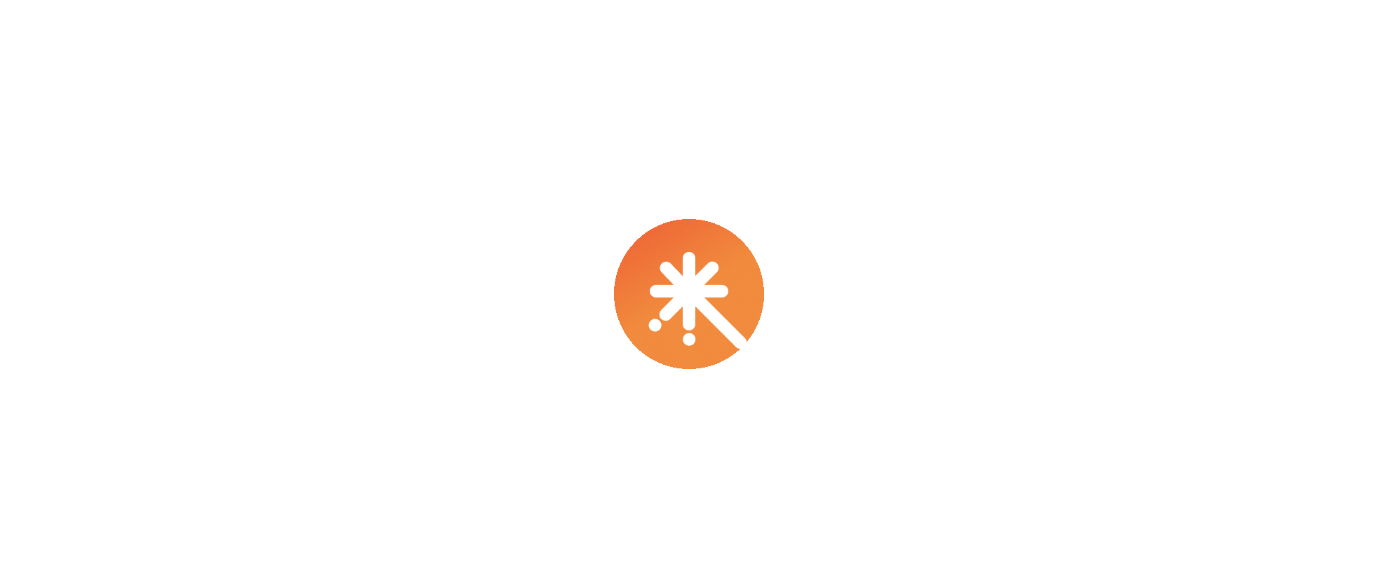 scroll, scrollTop: 0, scrollLeft: 0, axis: both 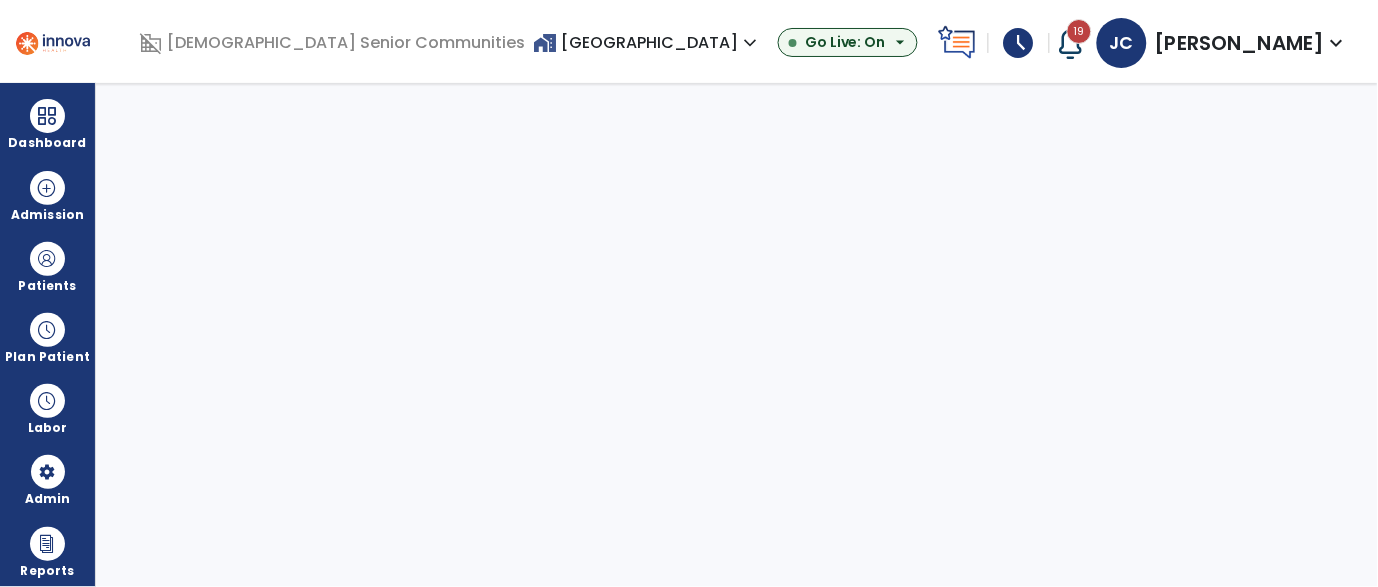 select on "***" 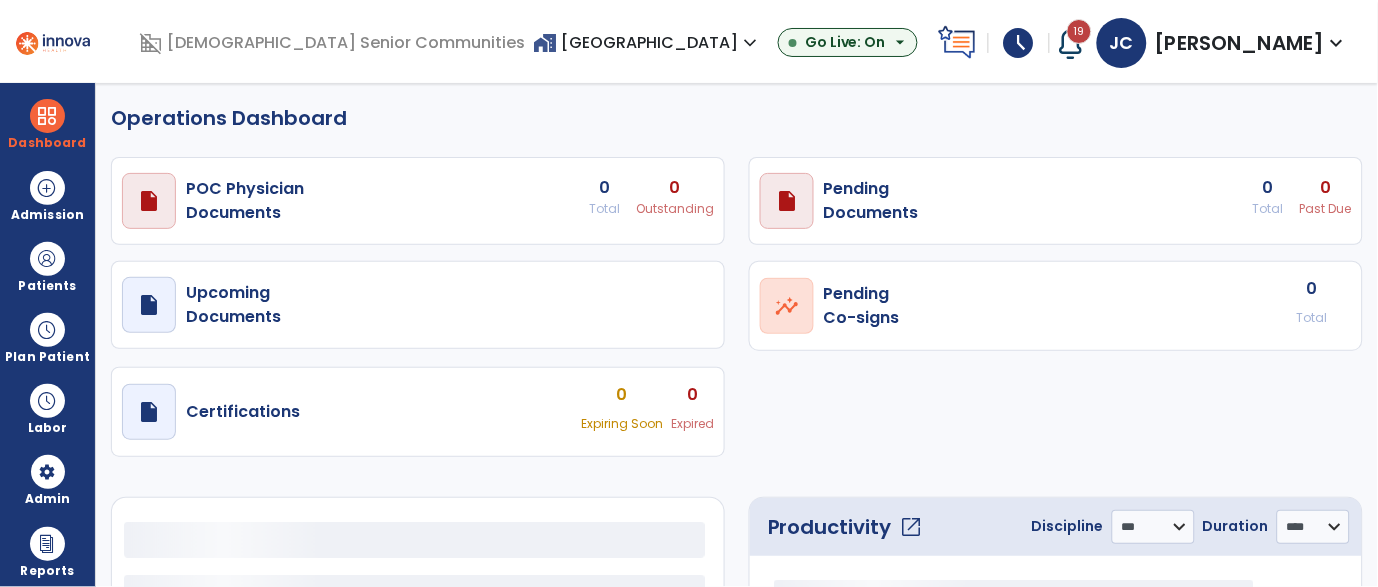 select on "***" 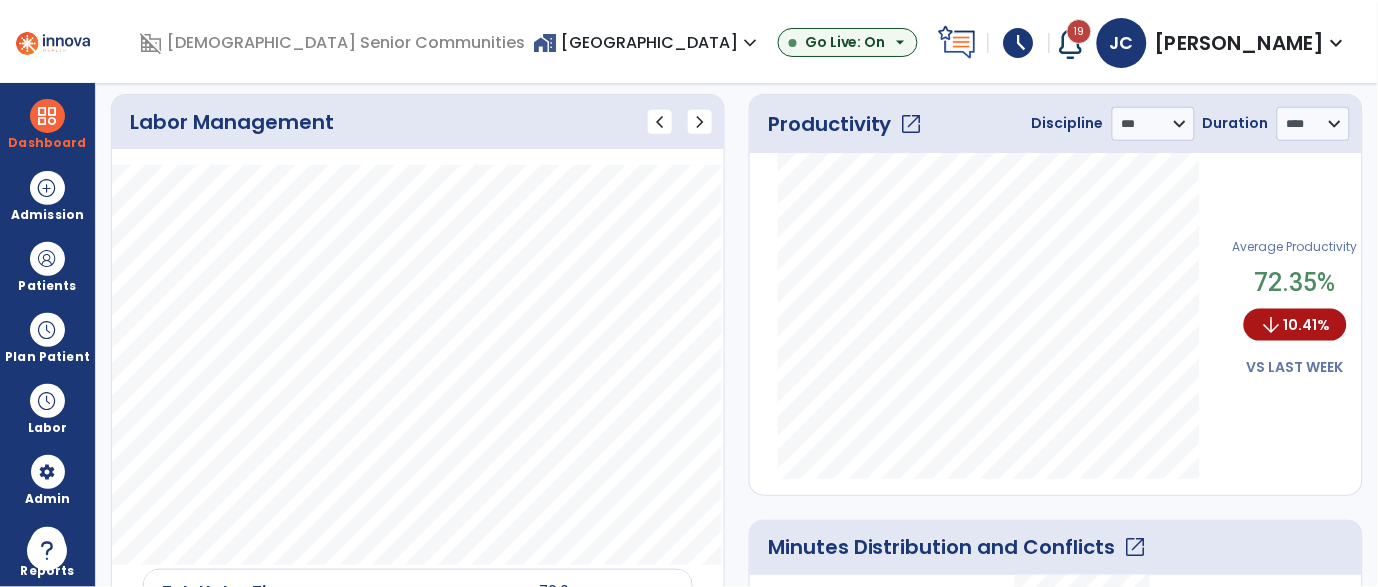 scroll, scrollTop: 0, scrollLeft: 0, axis: both 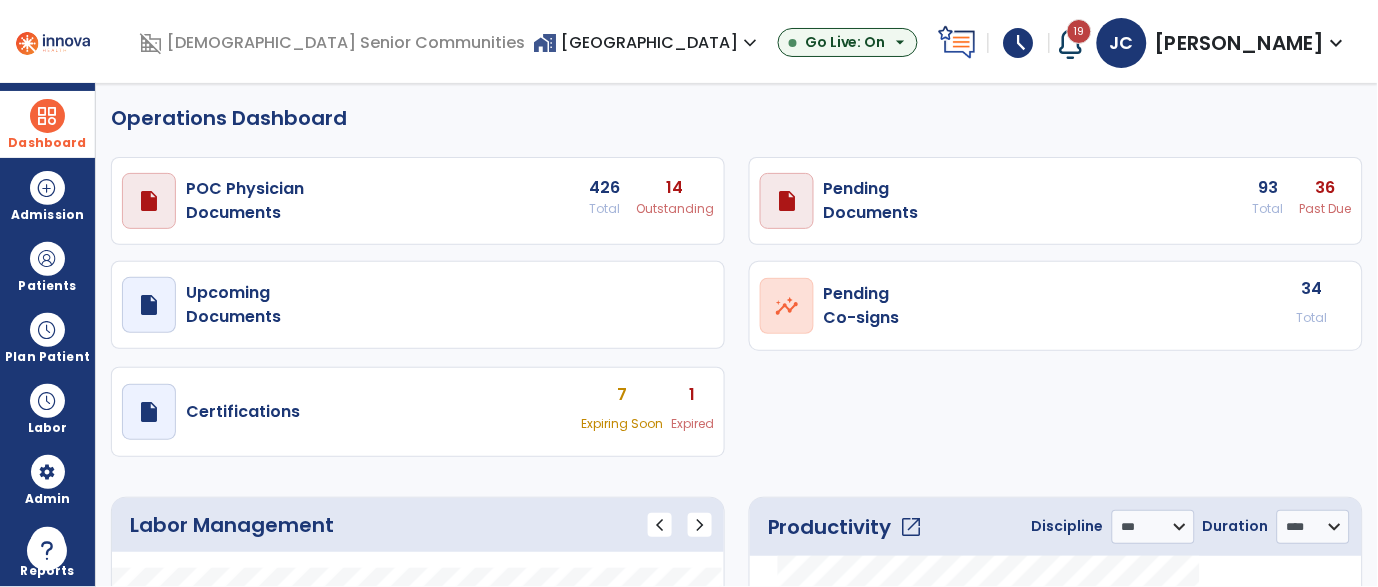 click on "Dashboard" at bounding box center (47, 124) 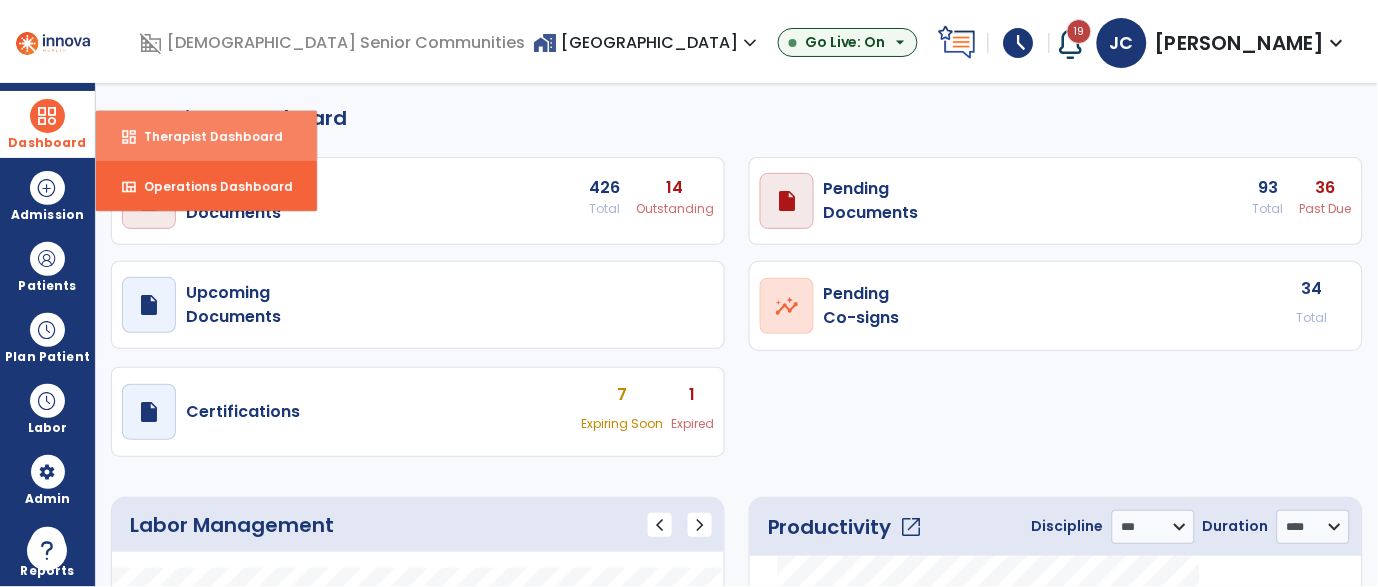 click on "dashboard  Therapist Dashboard" at bounding box center (206, 136) 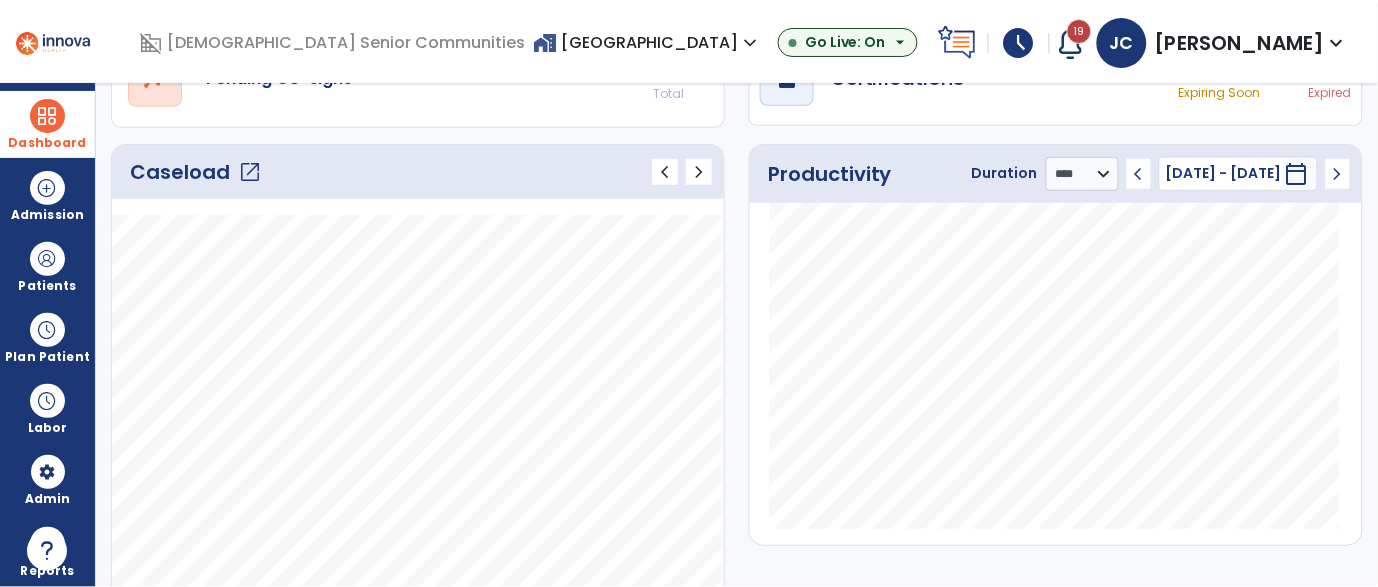 scroll, scrollTop: 0, scrollLeft: 0, axis: both 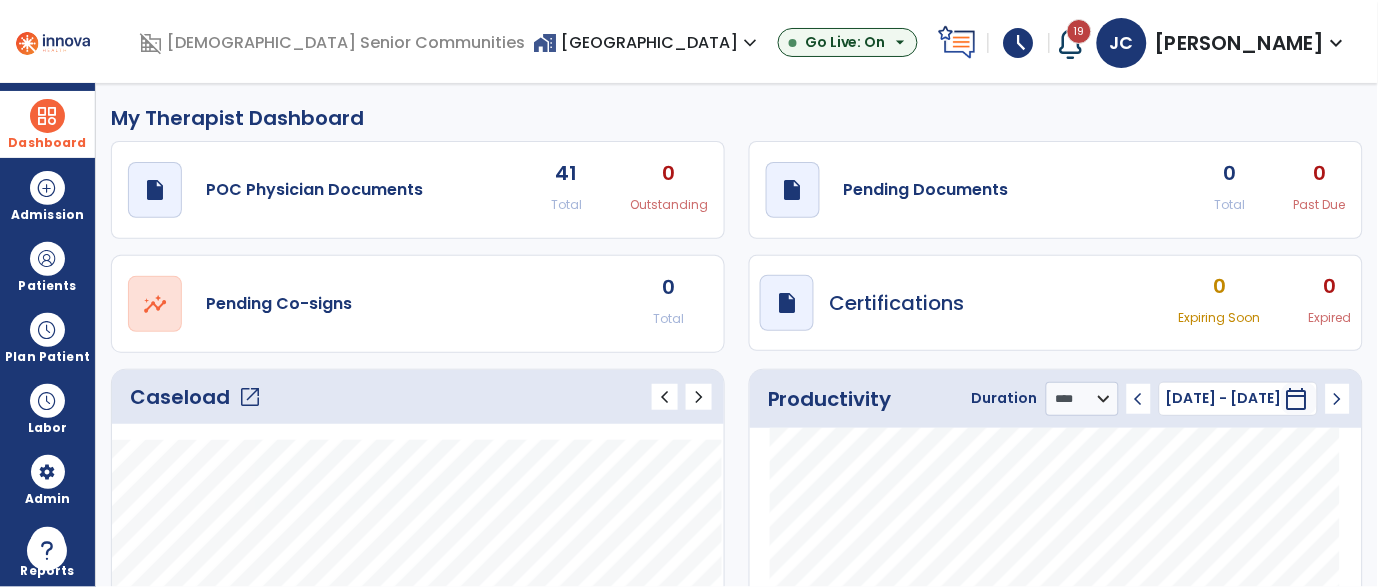 click on "home_work   Salem Crossing   expand_more" at bounding box center (647, 42) 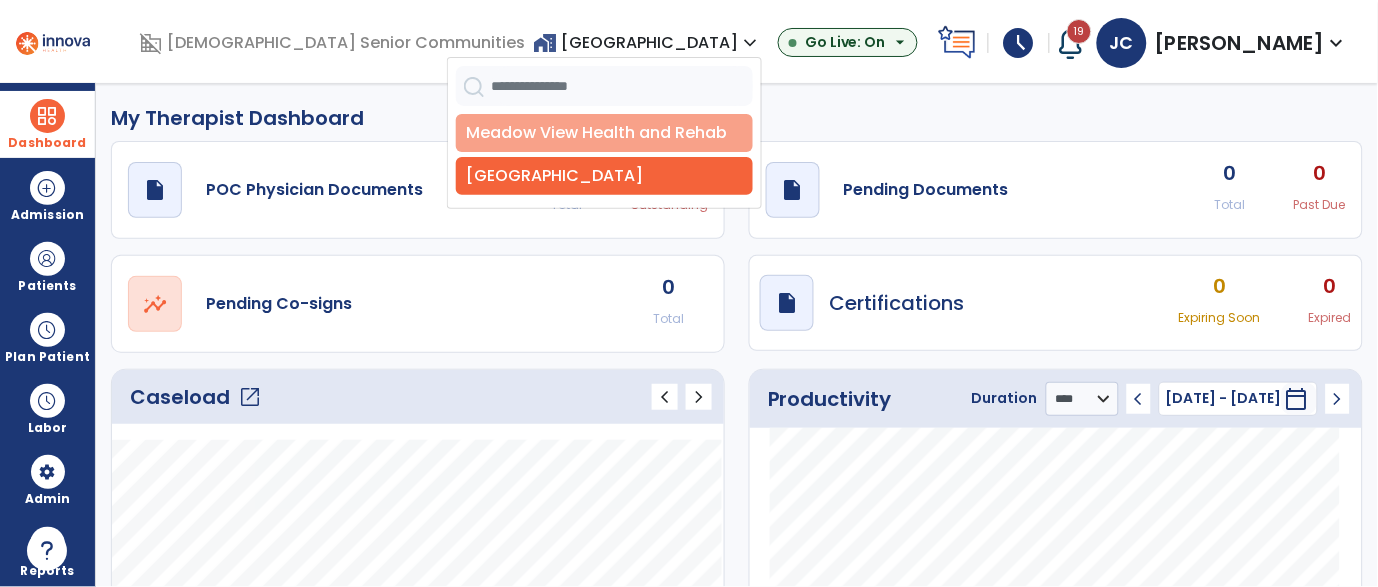 click on "Meadow View Health and Rehab" at bounding box center (604, 133) 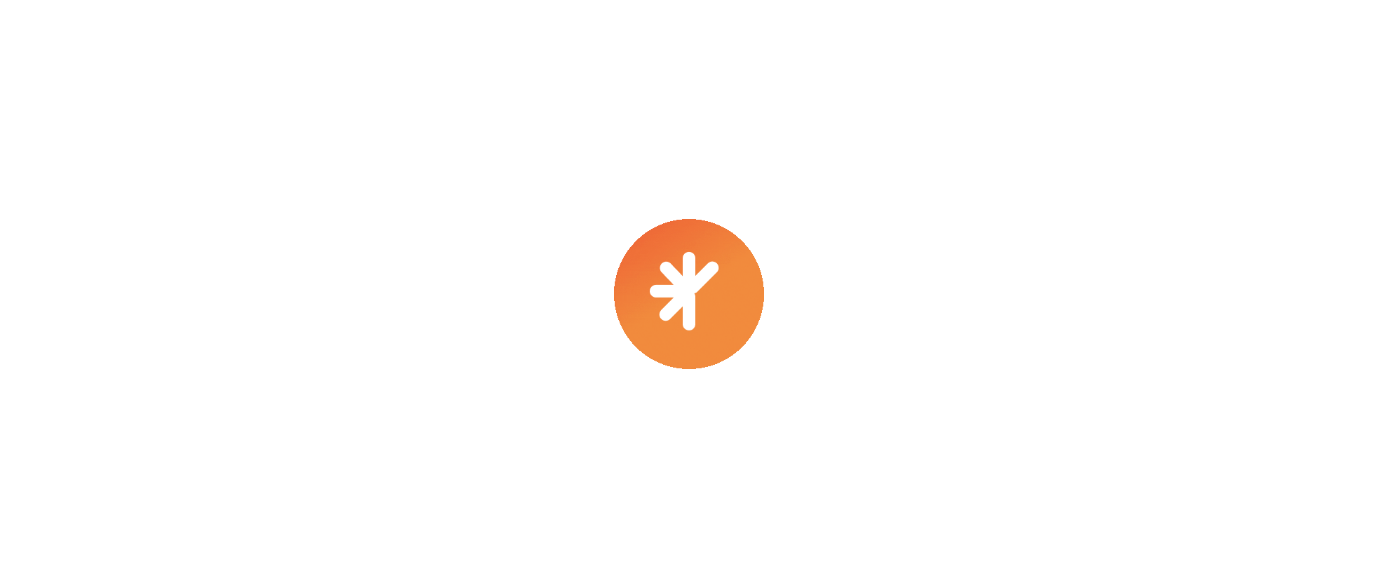 select on "***" 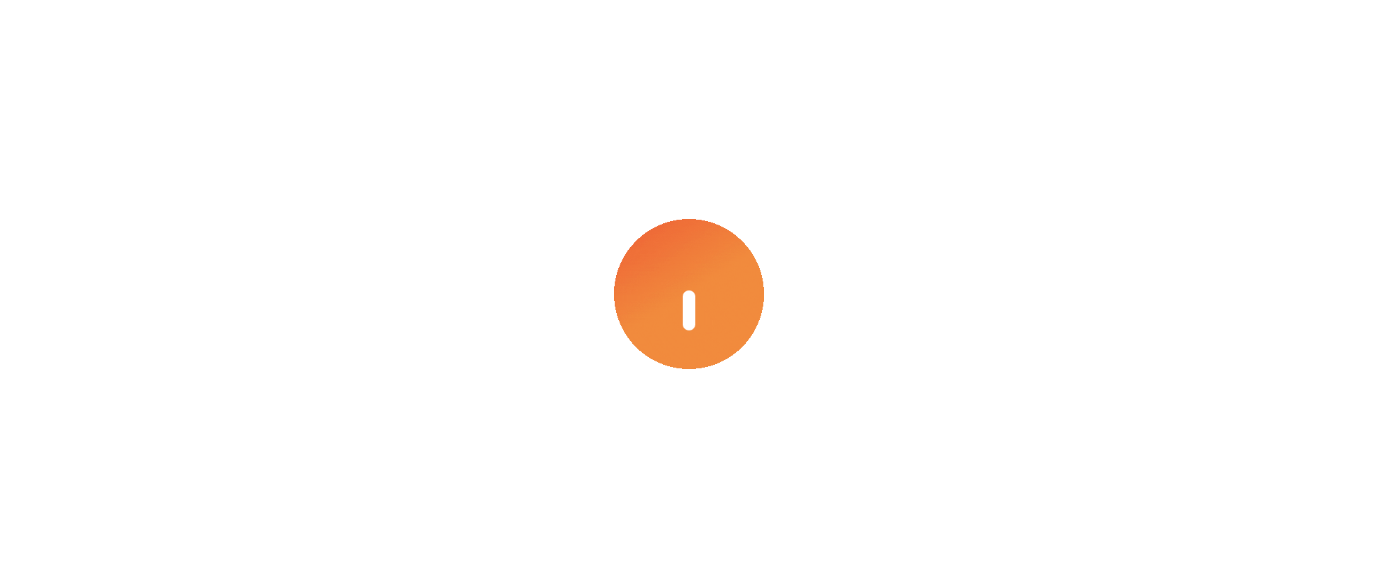 select on "****" 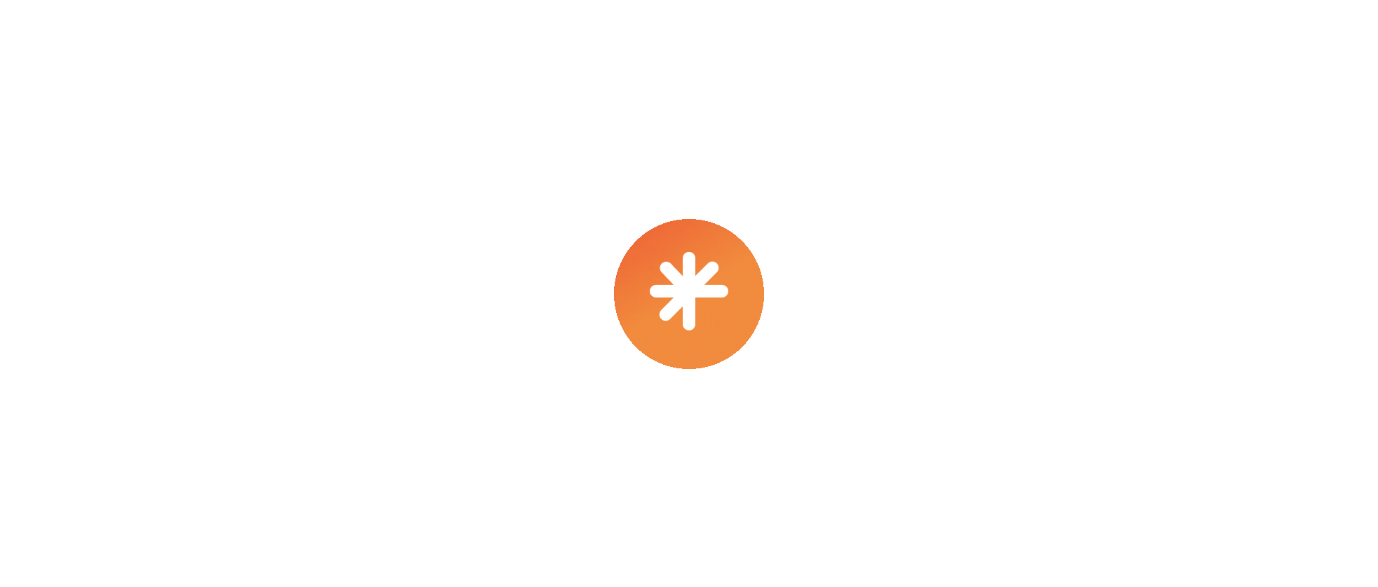 select on "***" 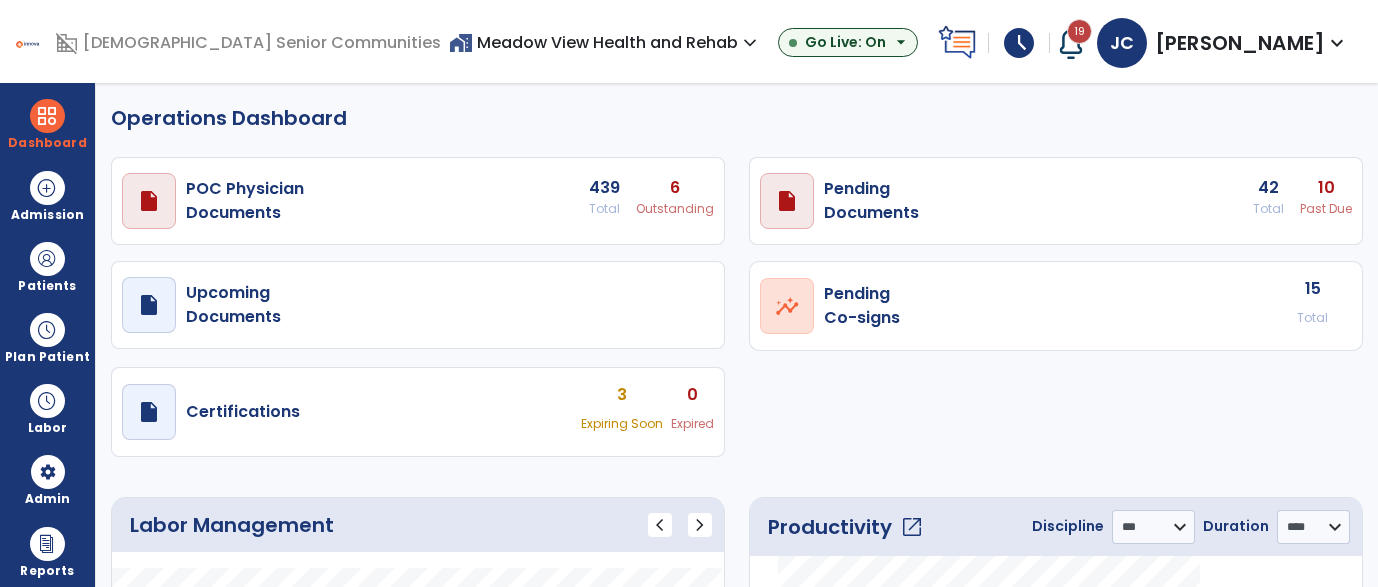 scroll, scrollTop: 0, scrollLeft: 0, axis: both 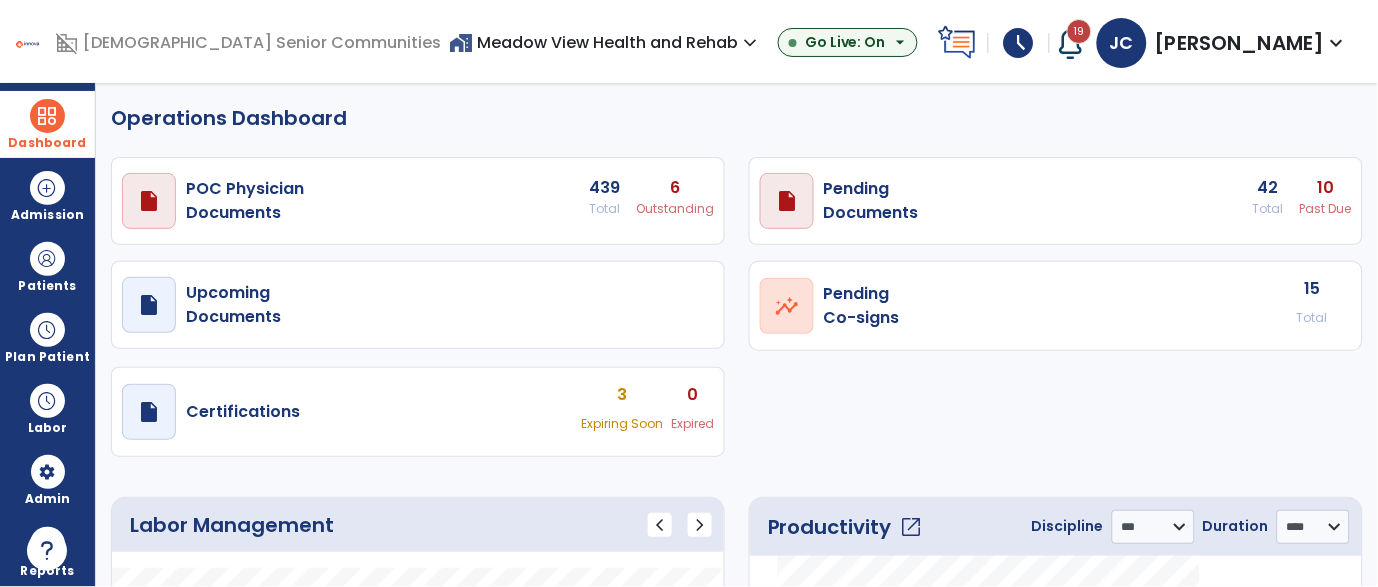 click on "Dashboard" at bounding box center [47, 124] 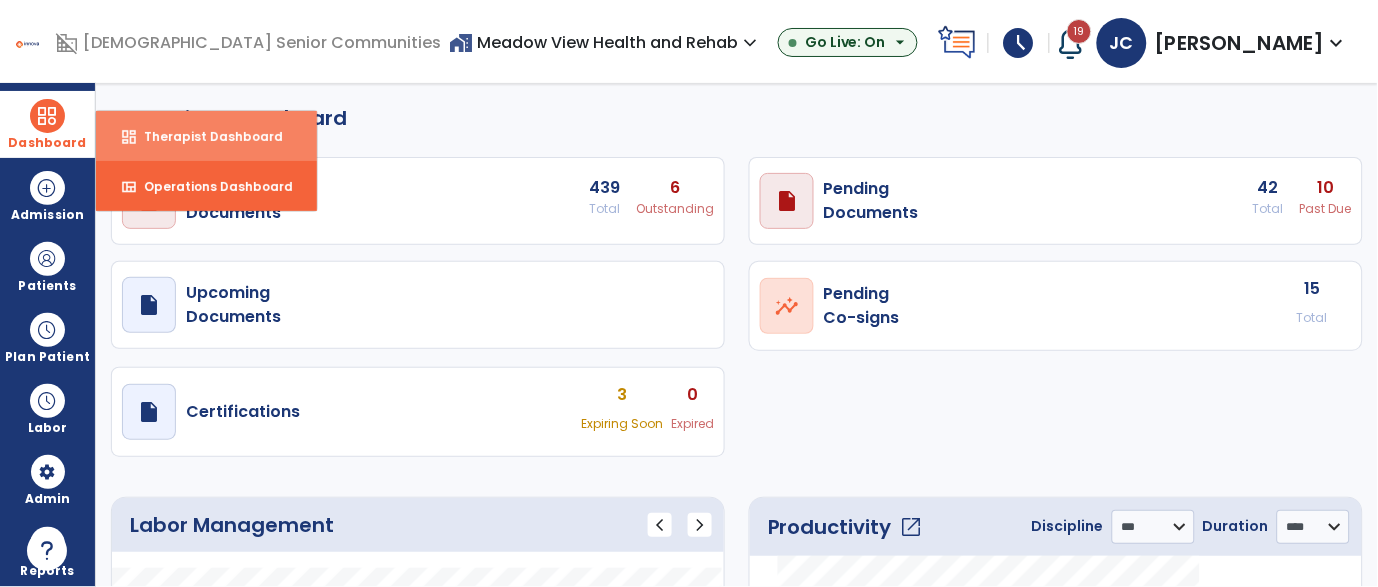 click on "dashboard  Therapist Dashboard" at bounding box center (206, 136) 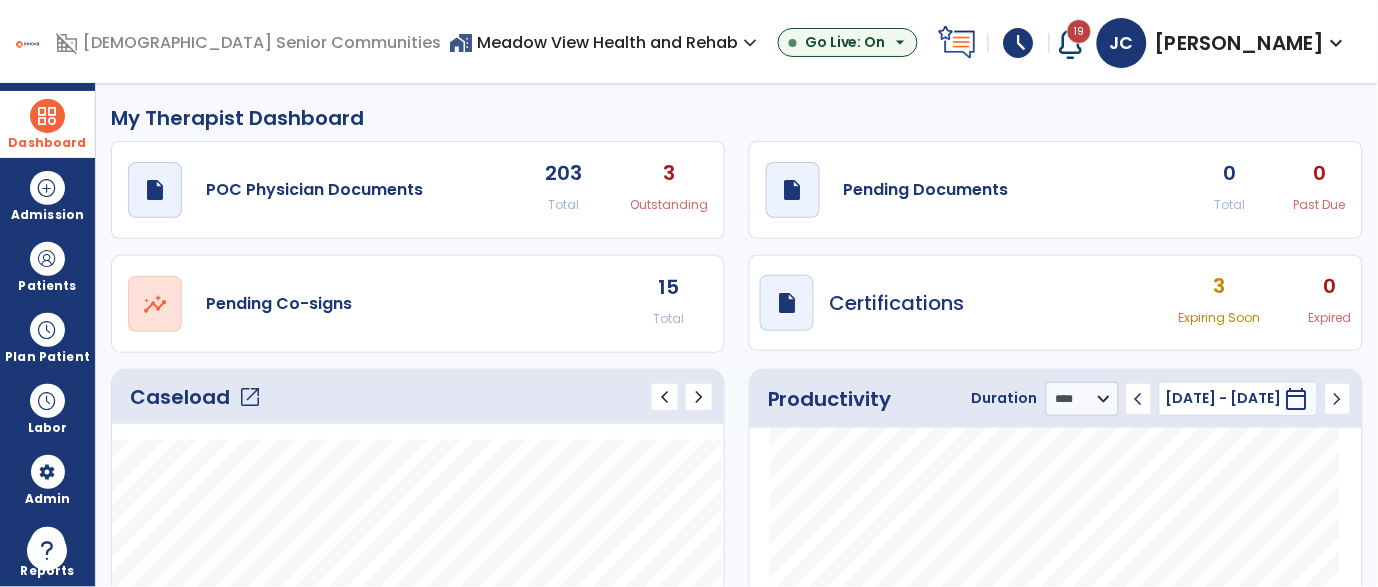 click on "open_in_new" 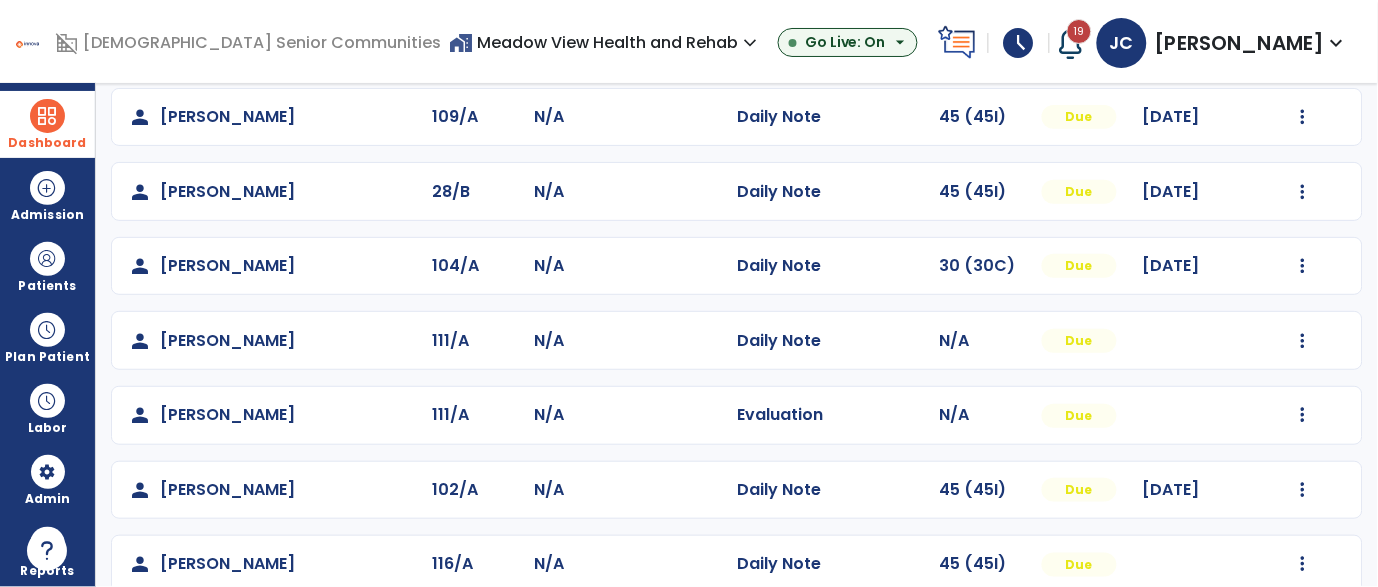 scroll, scrollTop: 0, scrollLeft: 0, axis: both 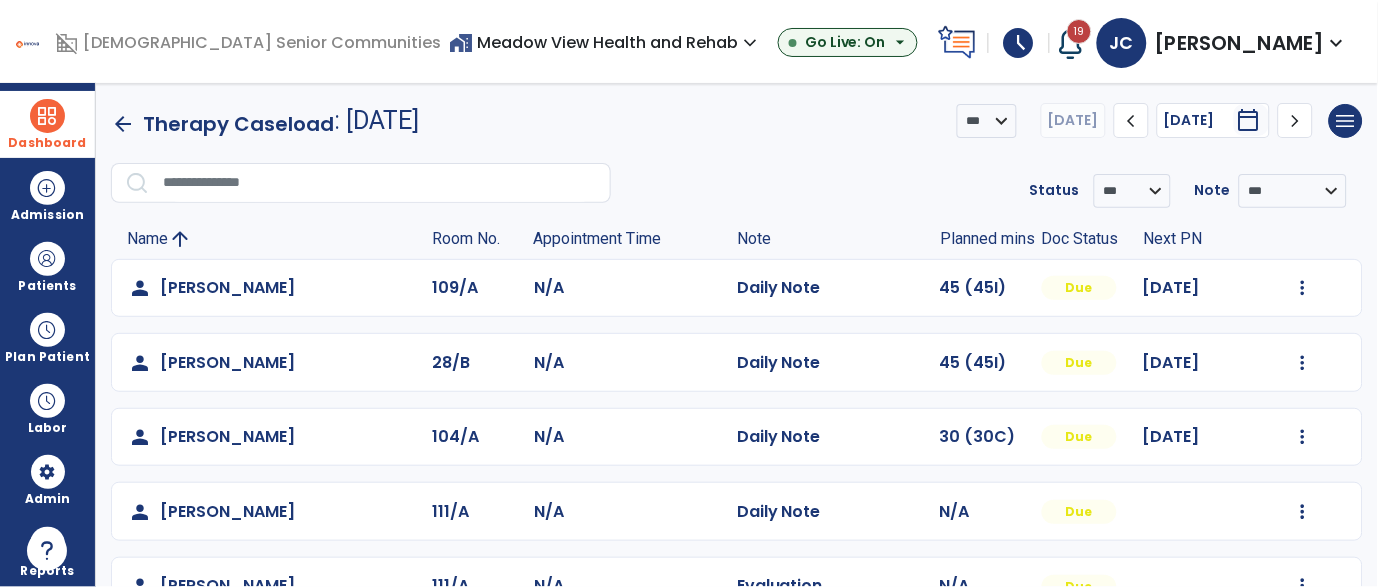 click at bounding box center (47, 116) 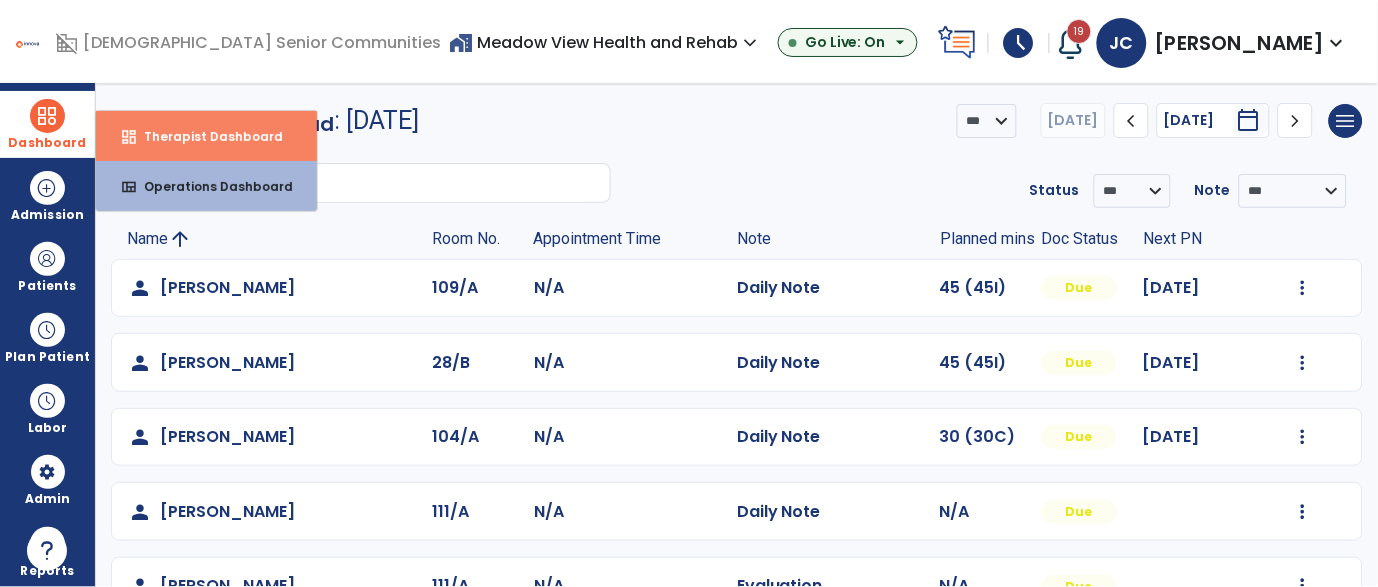 click on "dashboard" at bounding box center [129, 137] 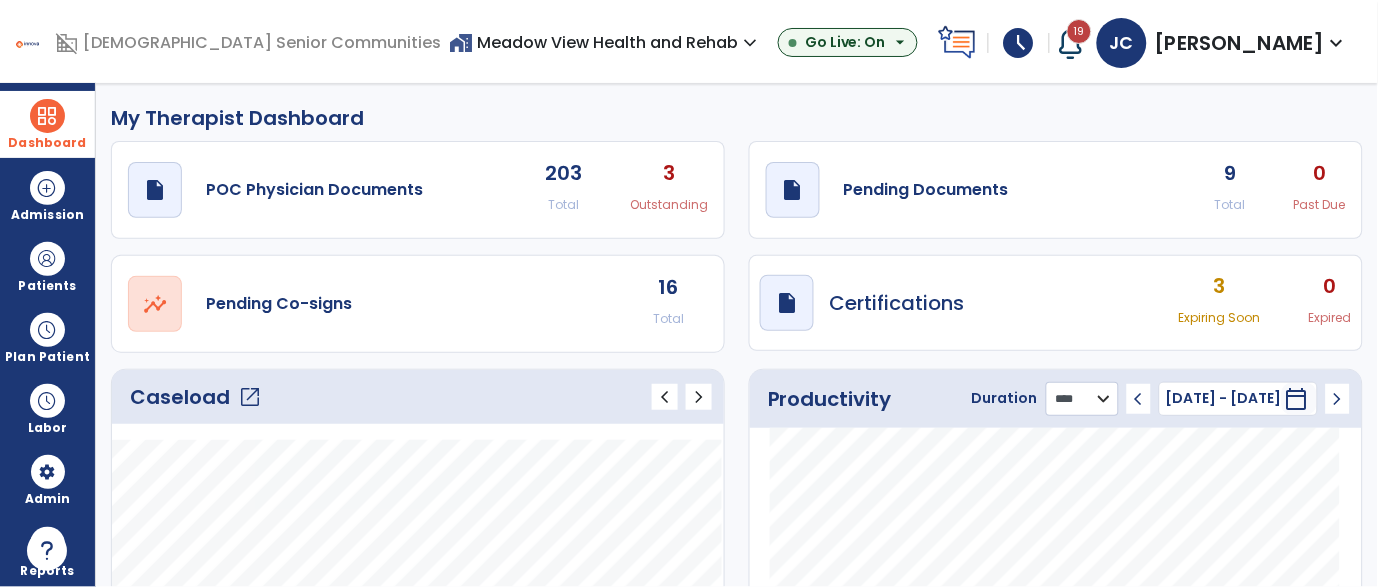 click on "******** **** ***" 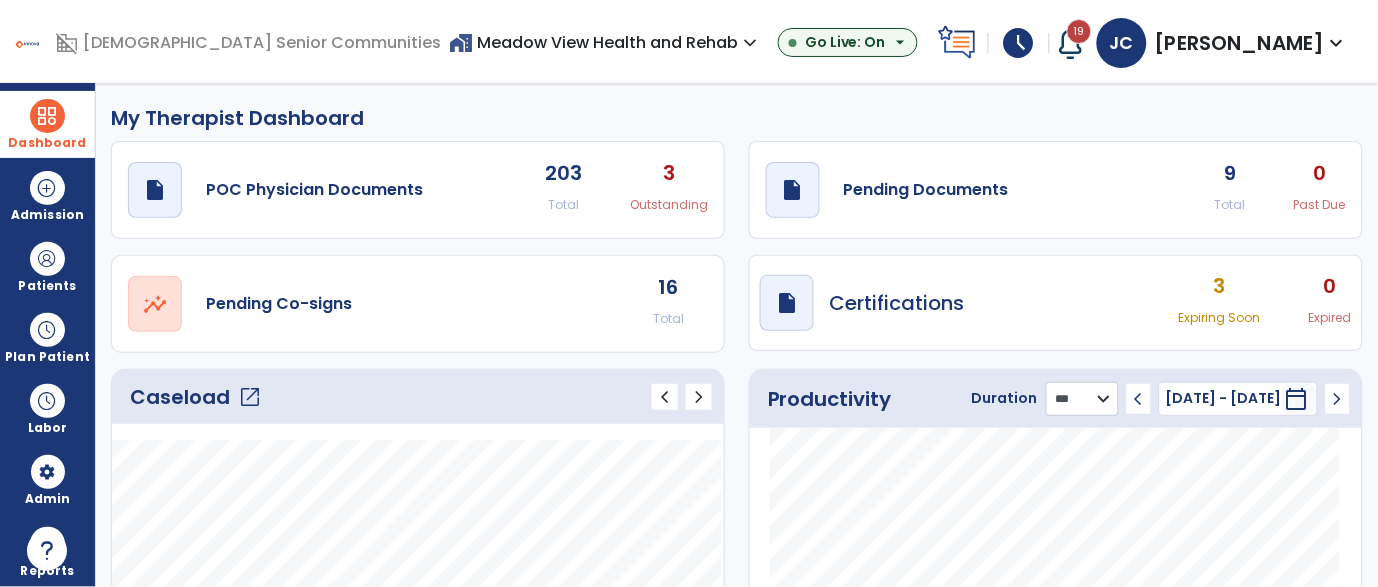 click on "******** **** ***" 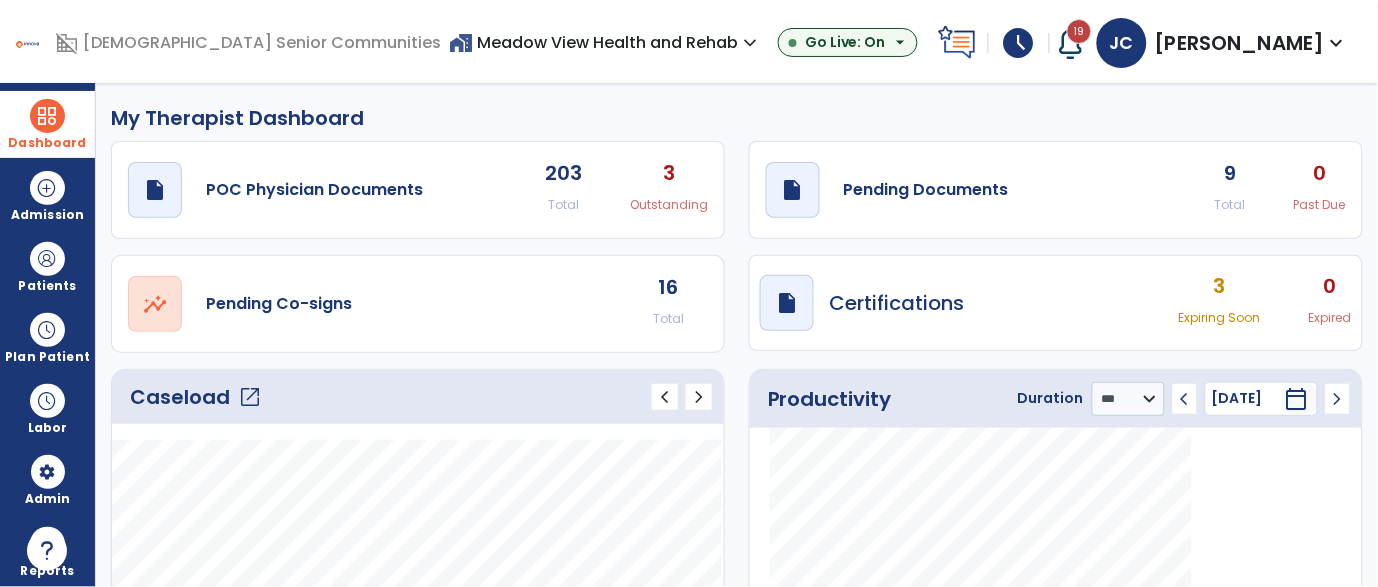 click on "chevron_left" 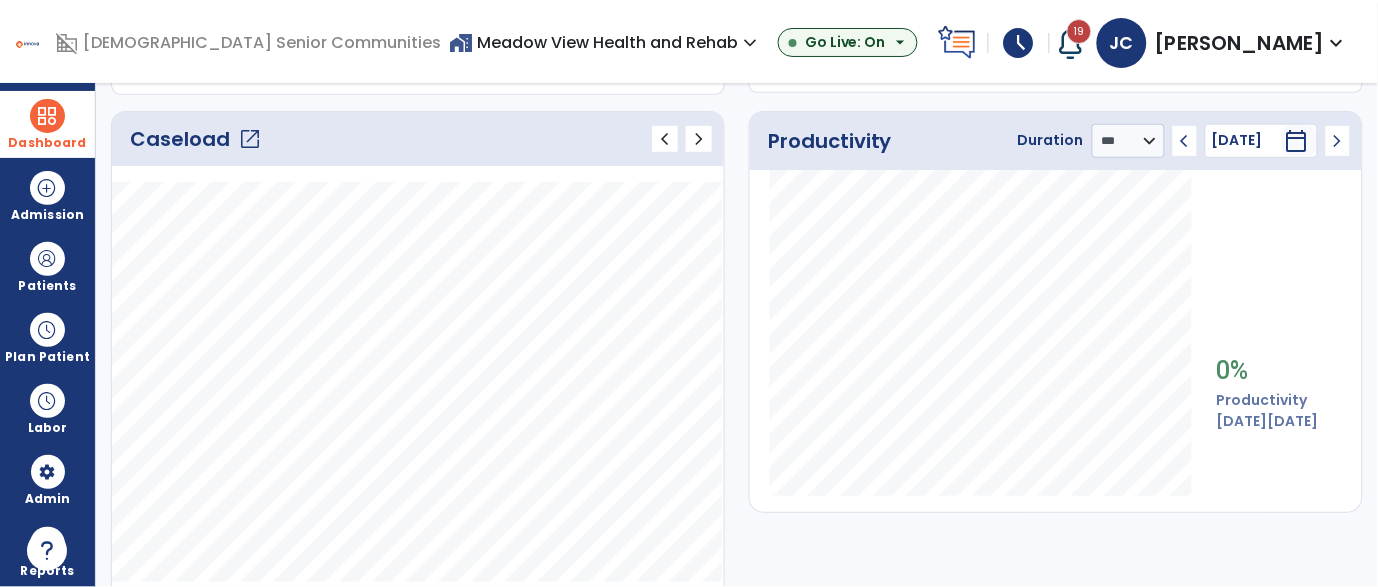 scroll, scrollTop: 261, scrollLeft: 0, axis: vertical 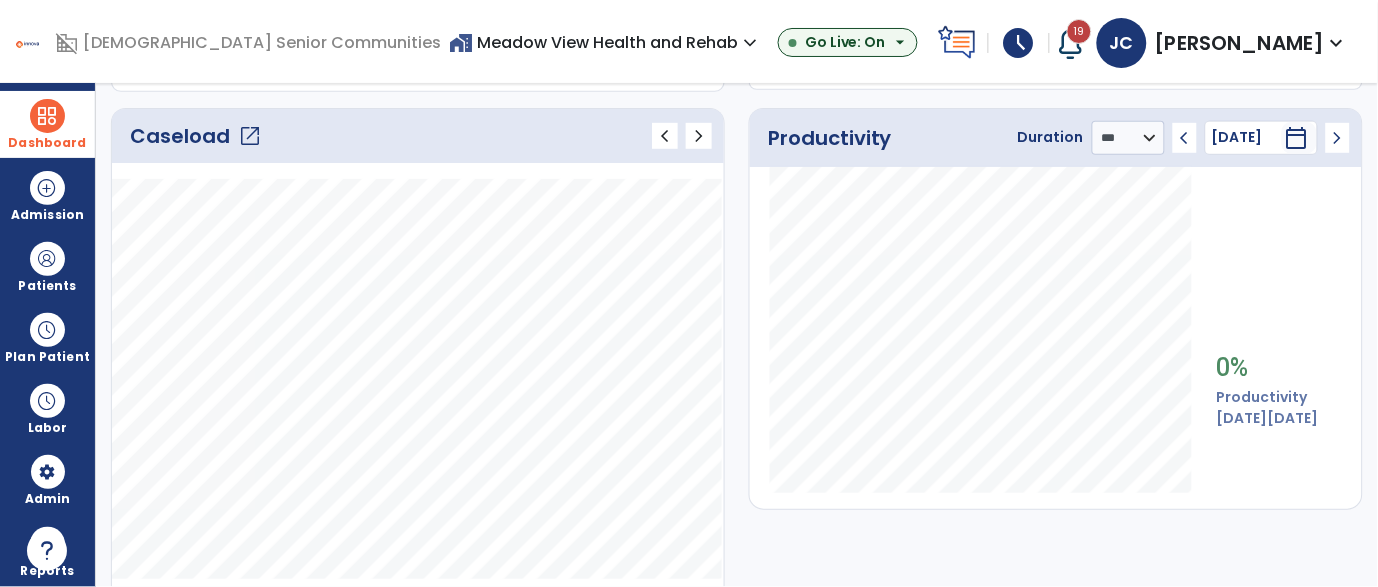 click on "chevron_left" 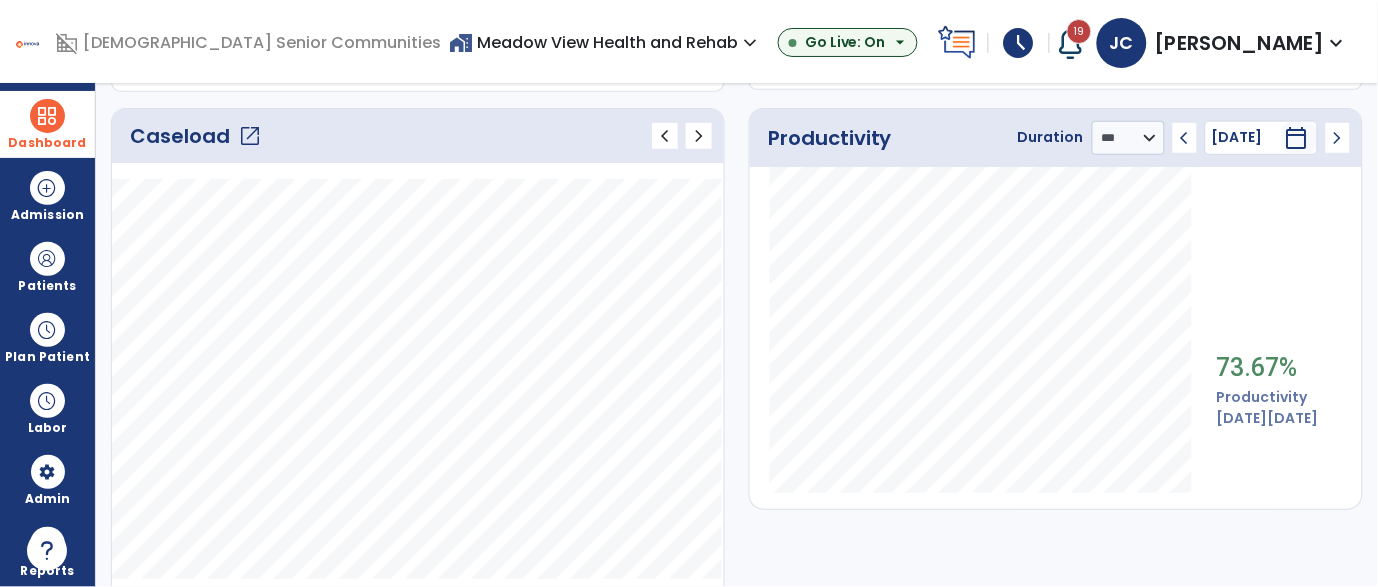 click on "chevron_left" 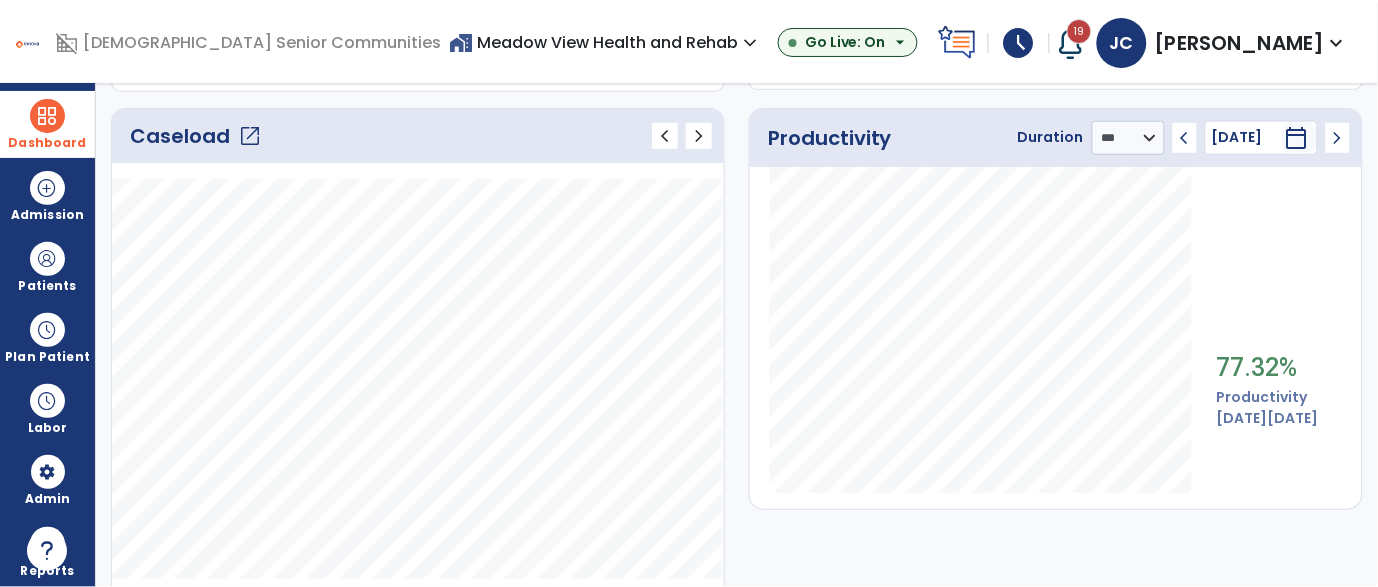 click on "open_in_new" 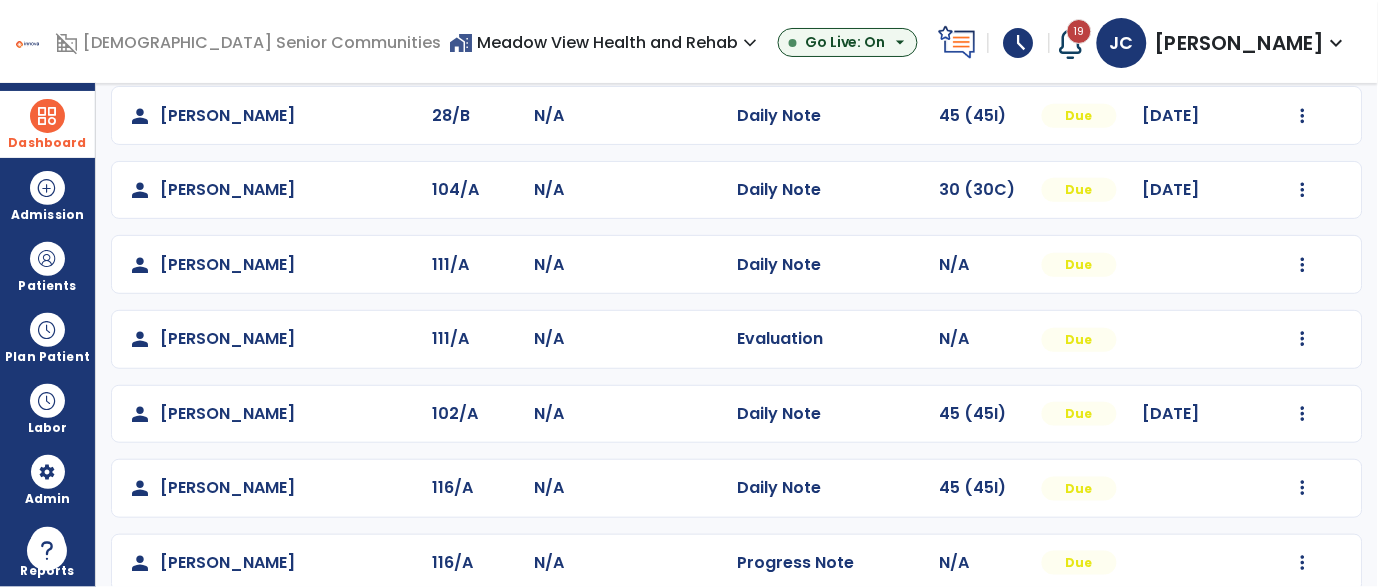 scroll, scrollTop: 322, scrollLeft: 0, axis: vertical 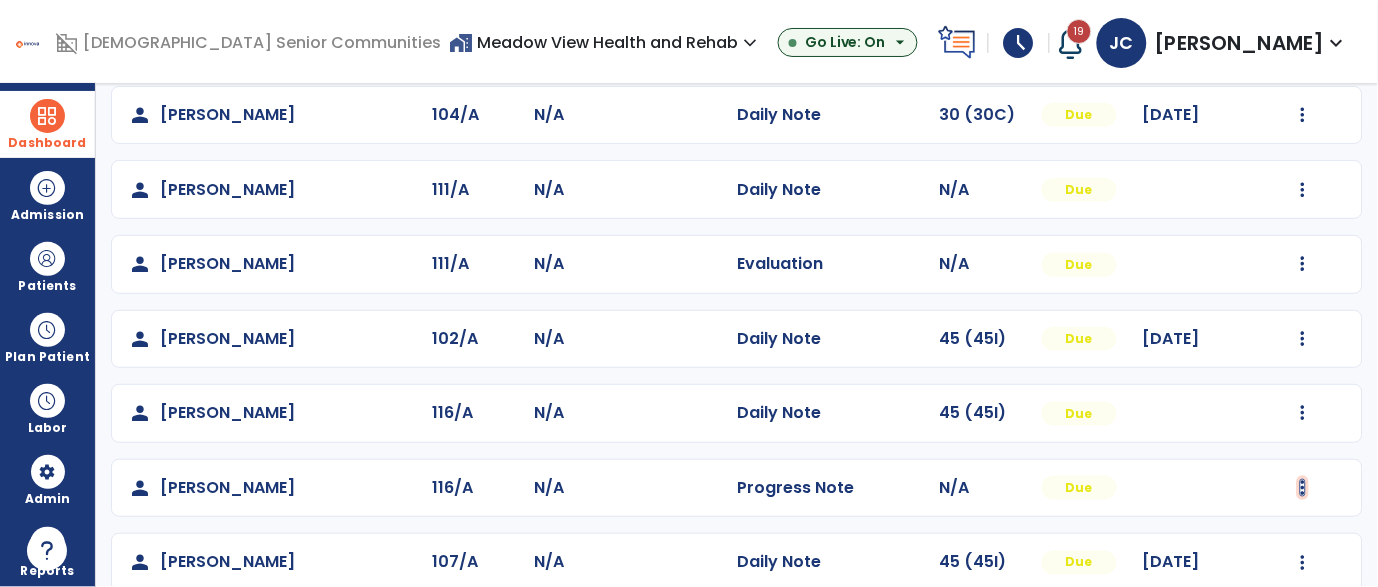 click at bounding box center [1303, -34] 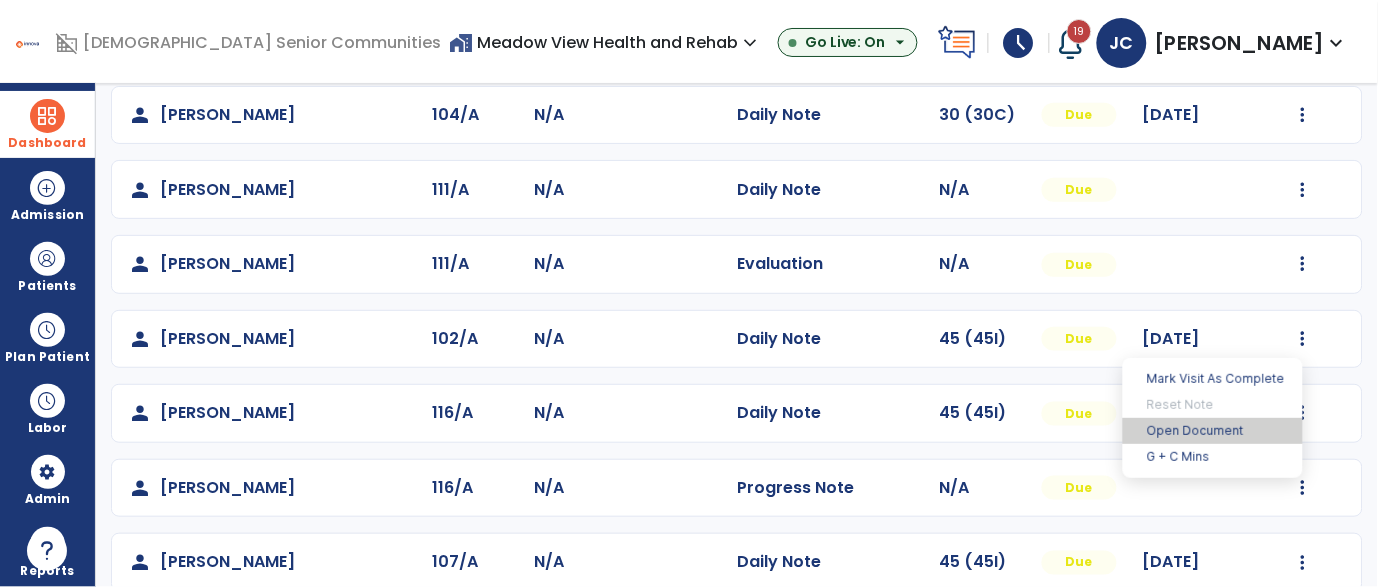 click on "Open Document" at bounding box center (1213, 431) 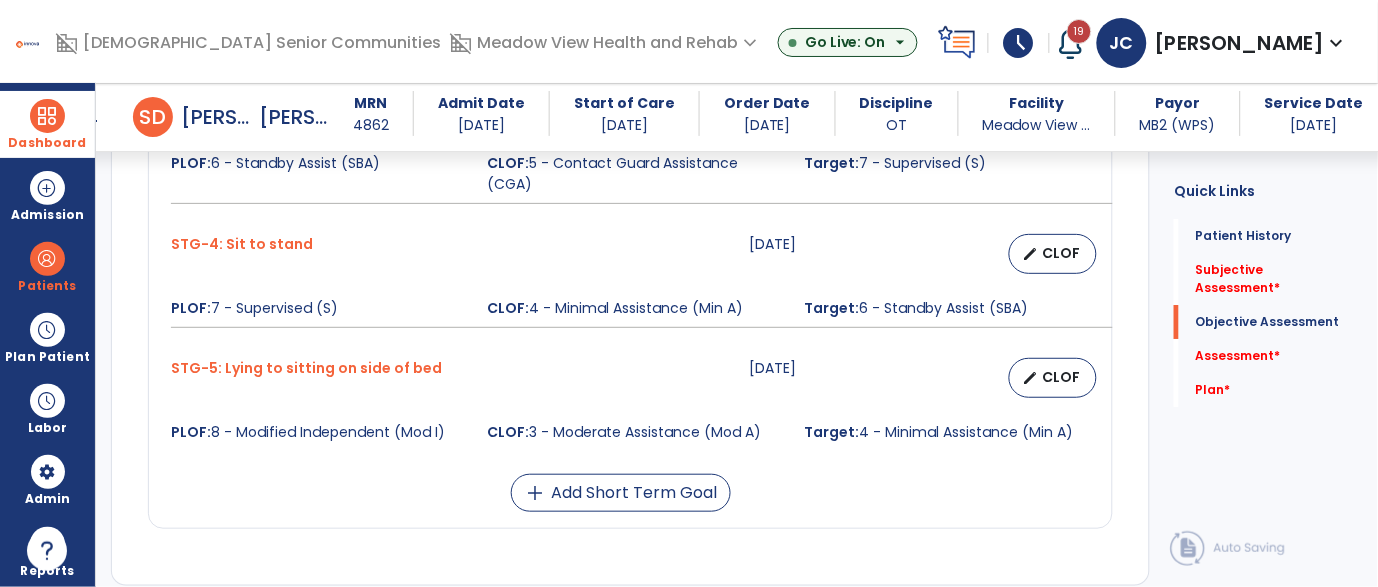 scroll, scrollTop: 1329, scrollLeft: 0, axis: vertical 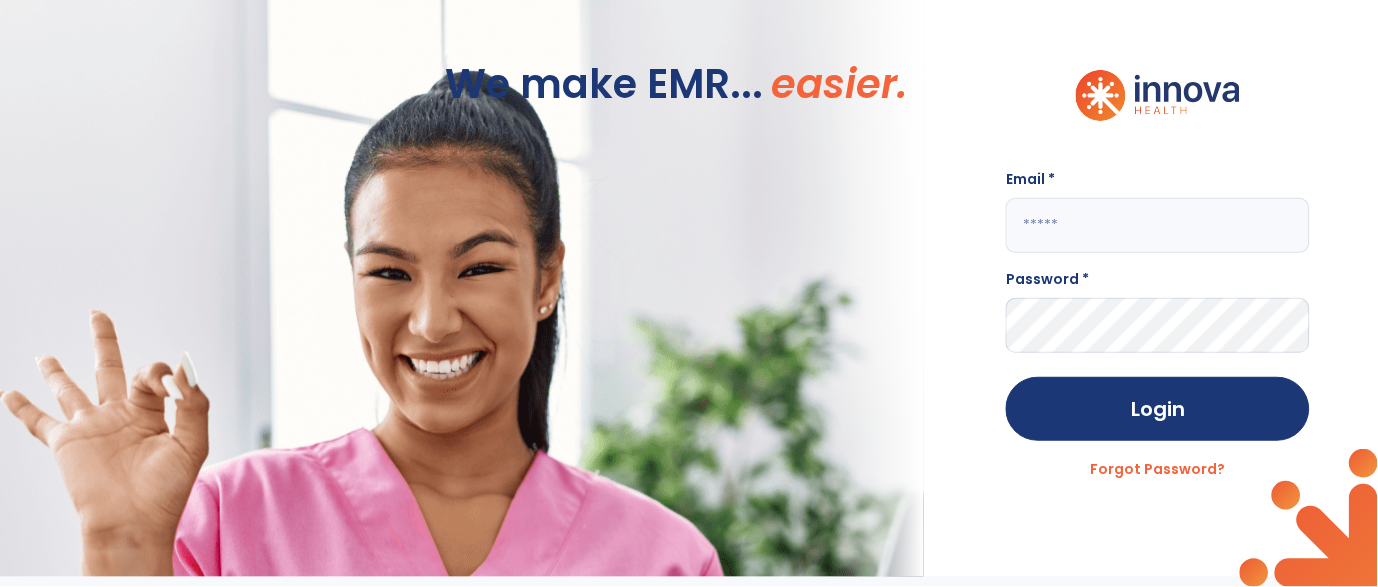click 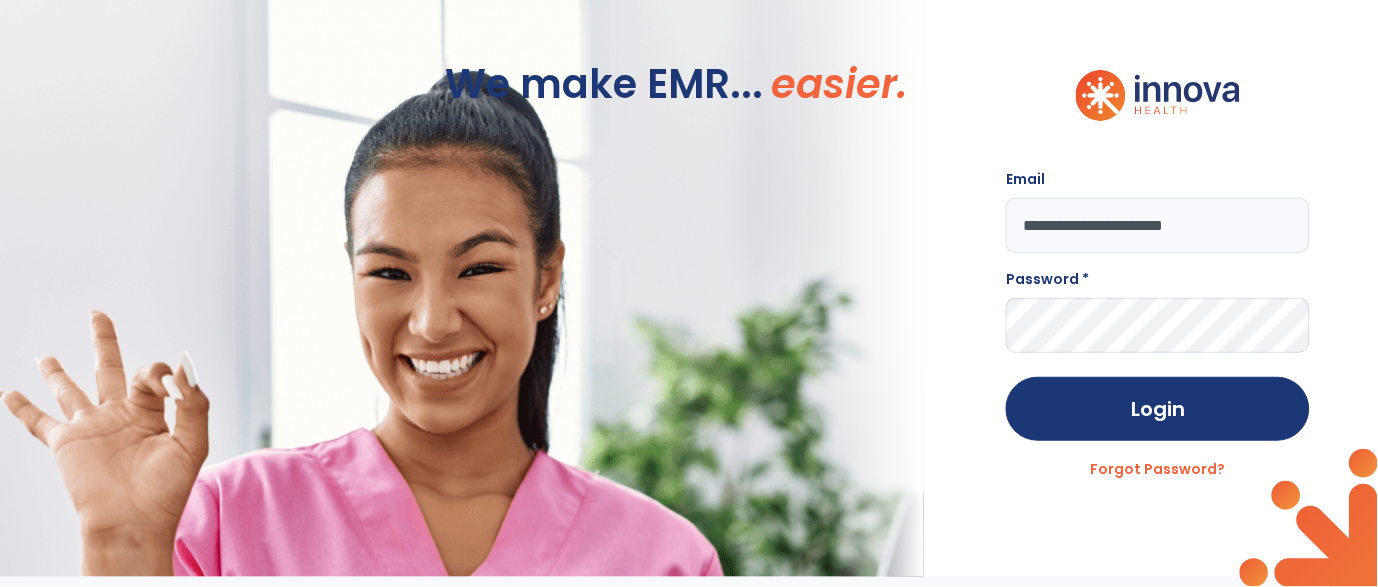type on "**********" 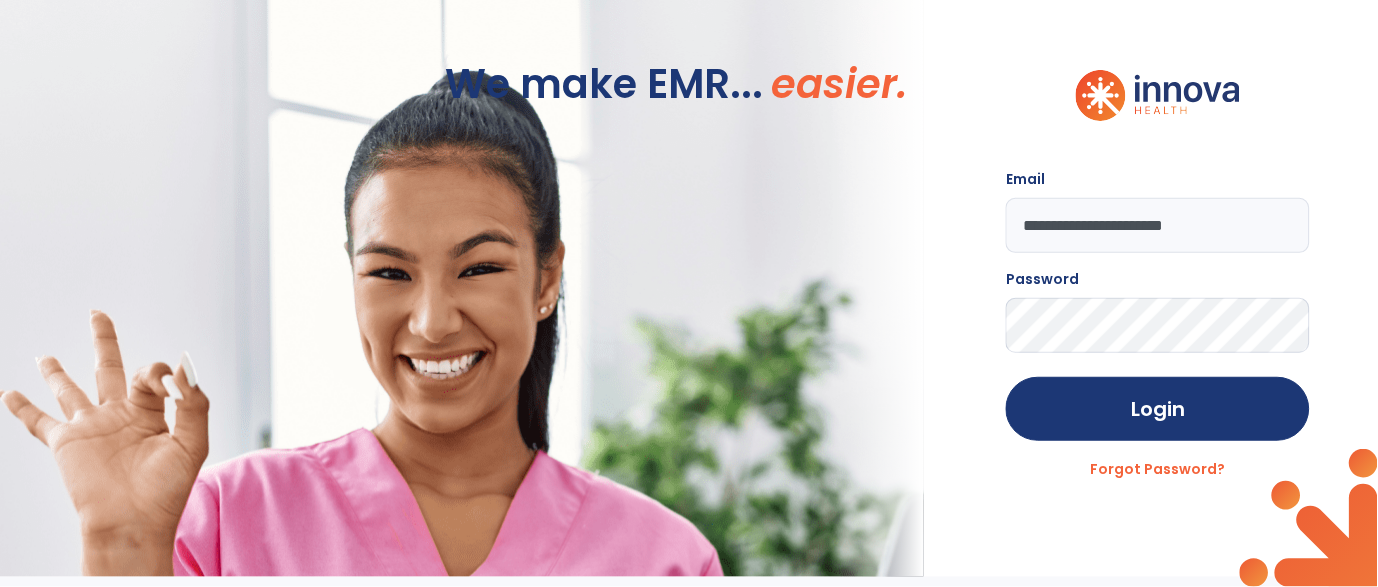 click on "Login" 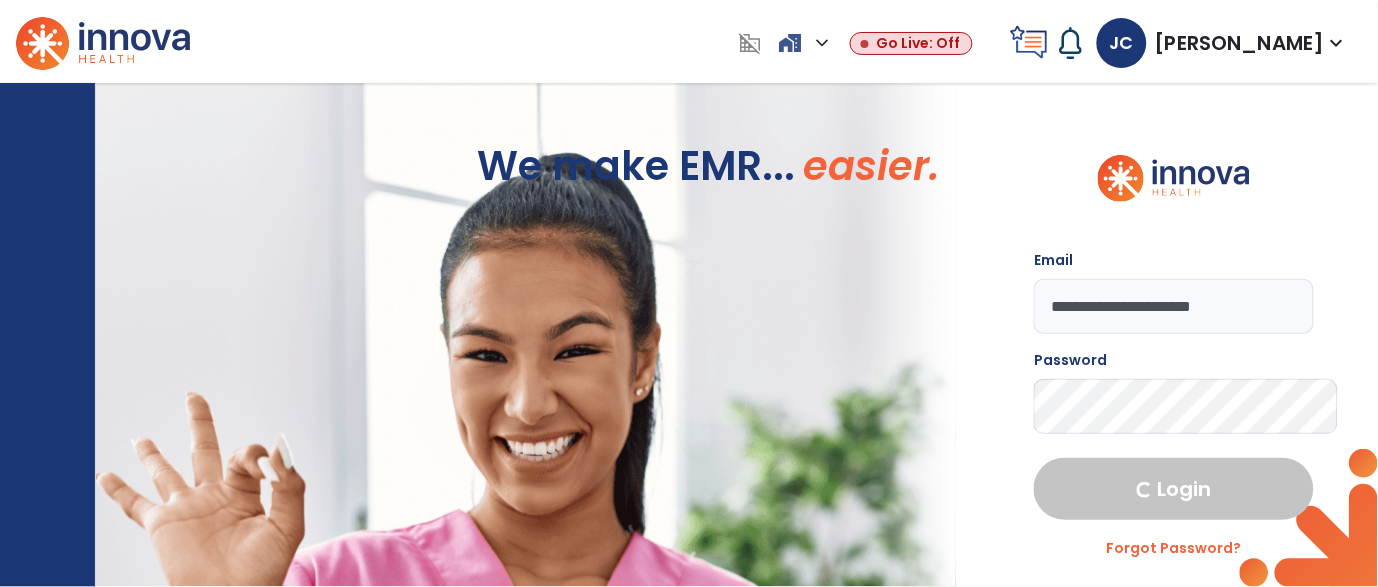 select on "***" 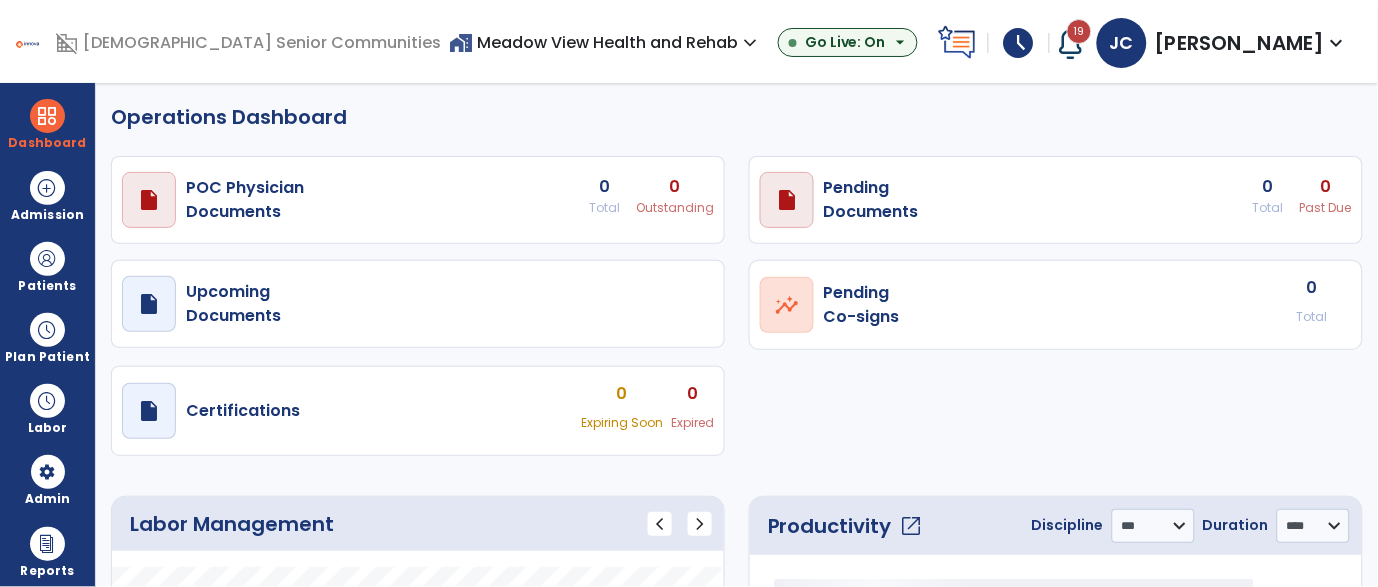 select on "***" 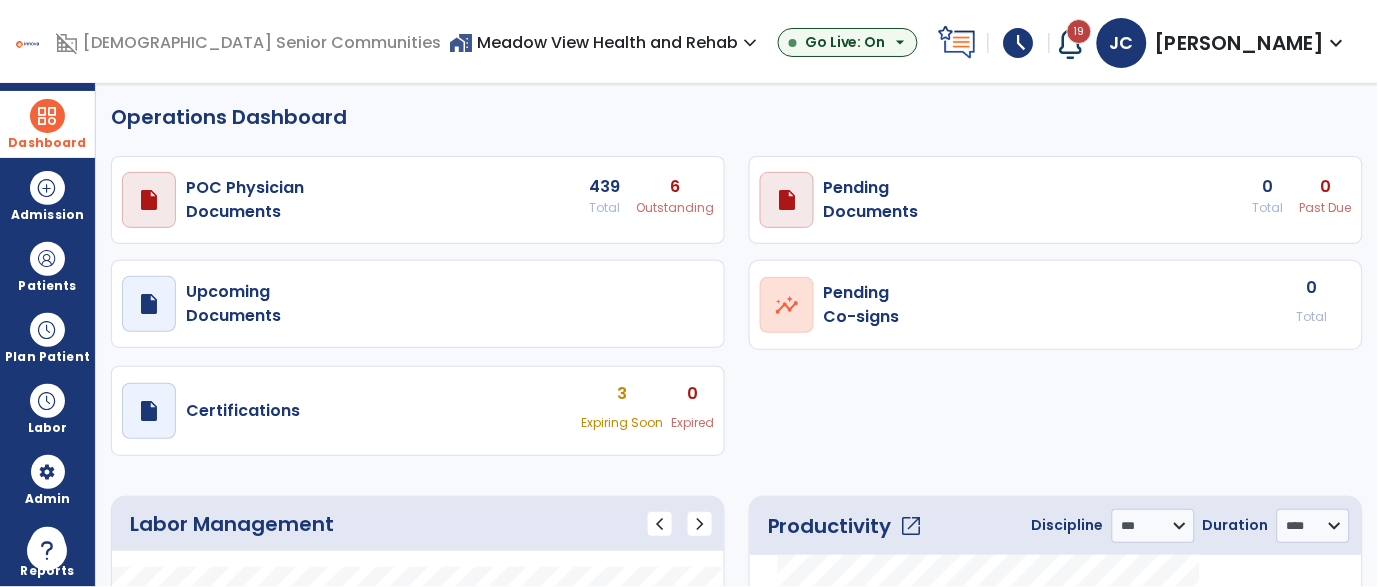 click at bounding box center [47, 116] 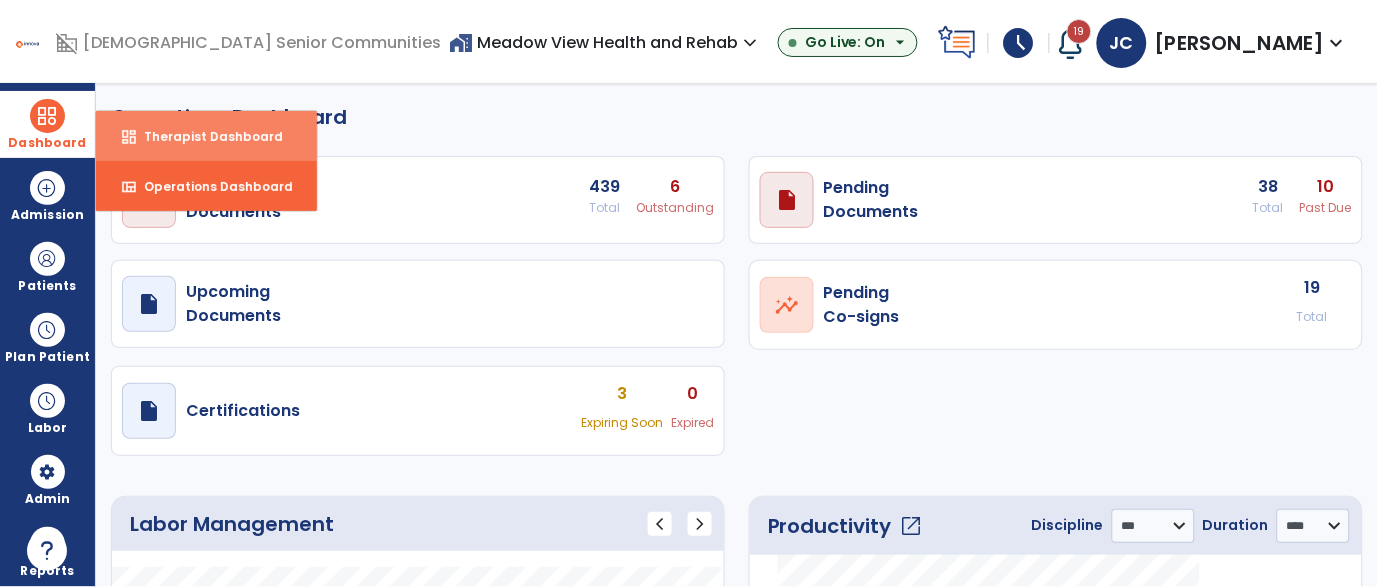 click on "dashboard  Therapist Dashboard" at bounding box center (206, 136) 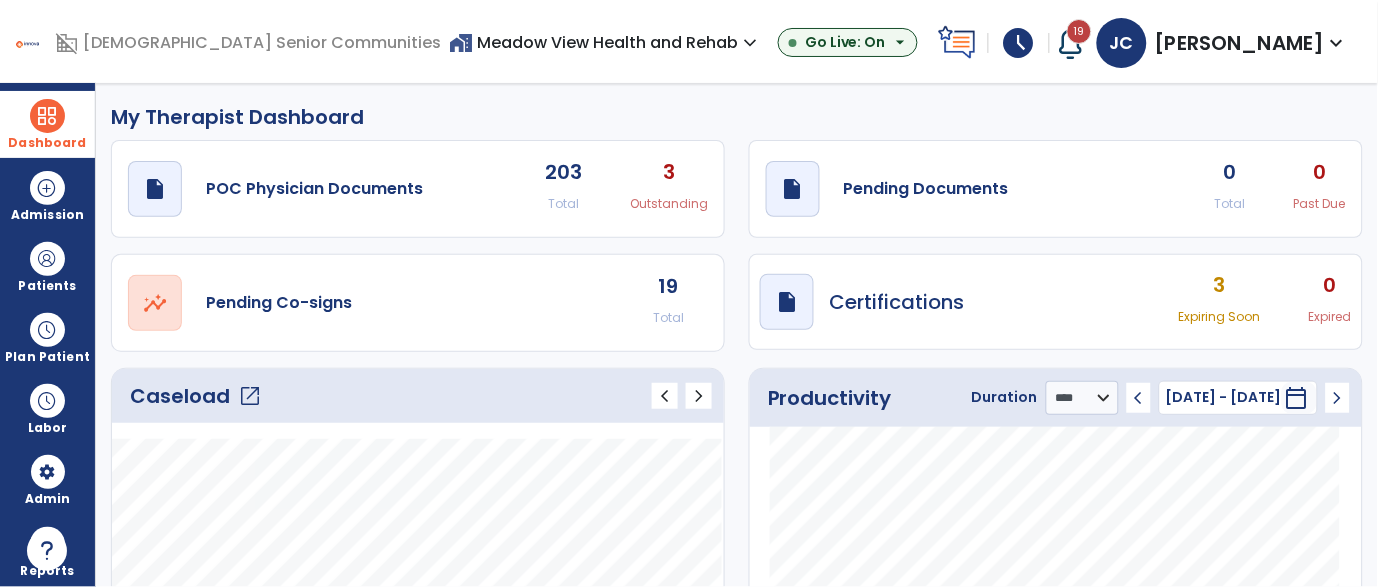click on "open_in_new" 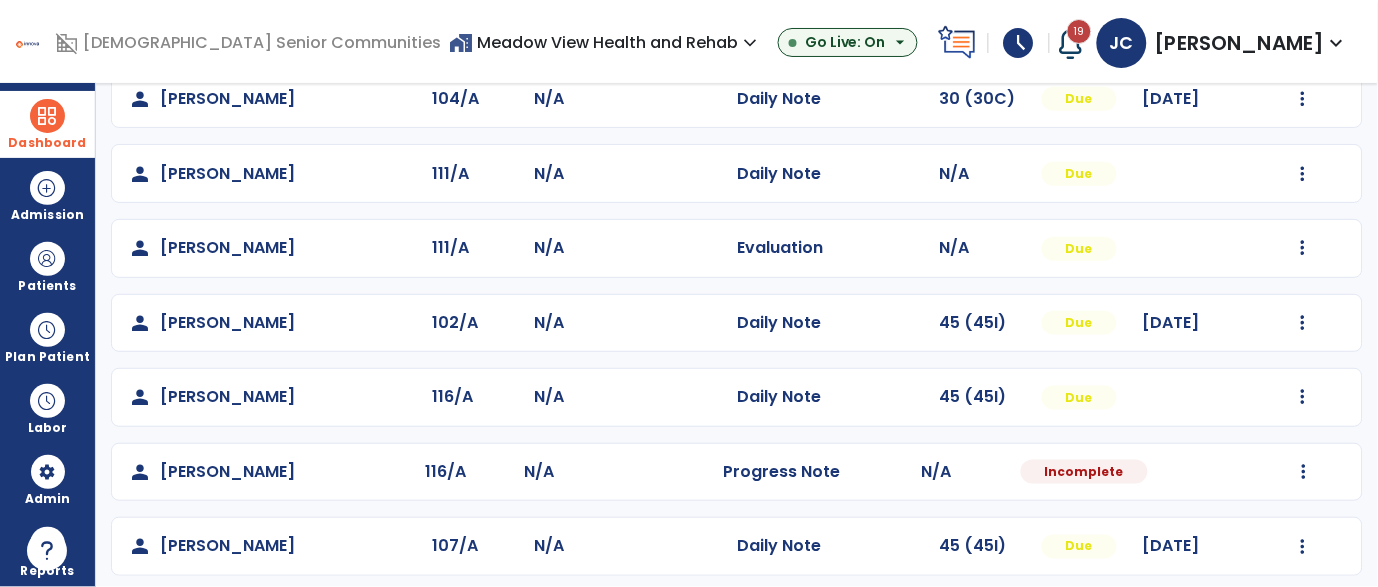 scroll, scrollTop: 351, scrollLeft: 0, axis: vertical 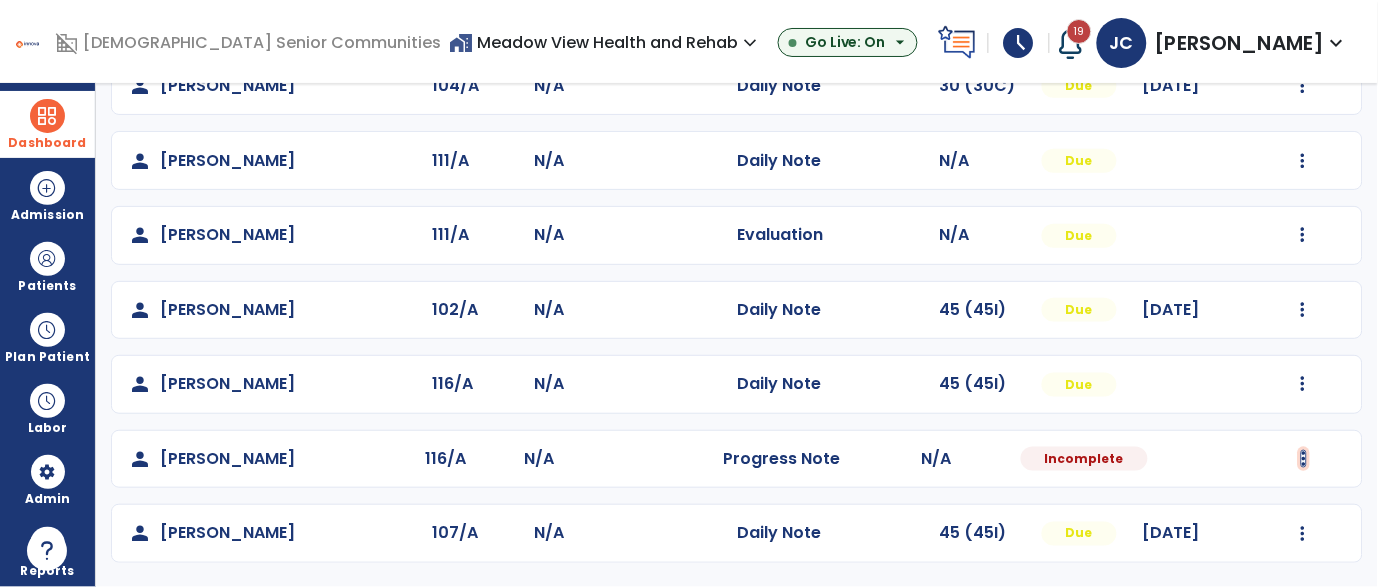 click at bounding box center [1303, -63] 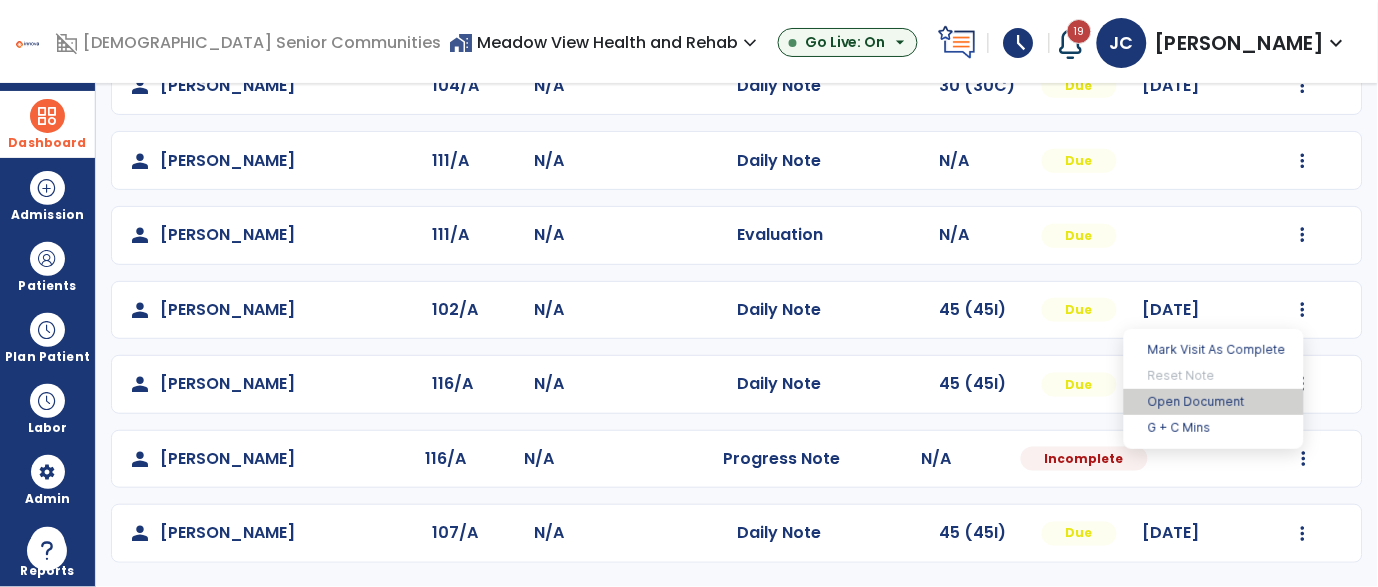 click on "Open Document" at bounding box center [1214, 402] 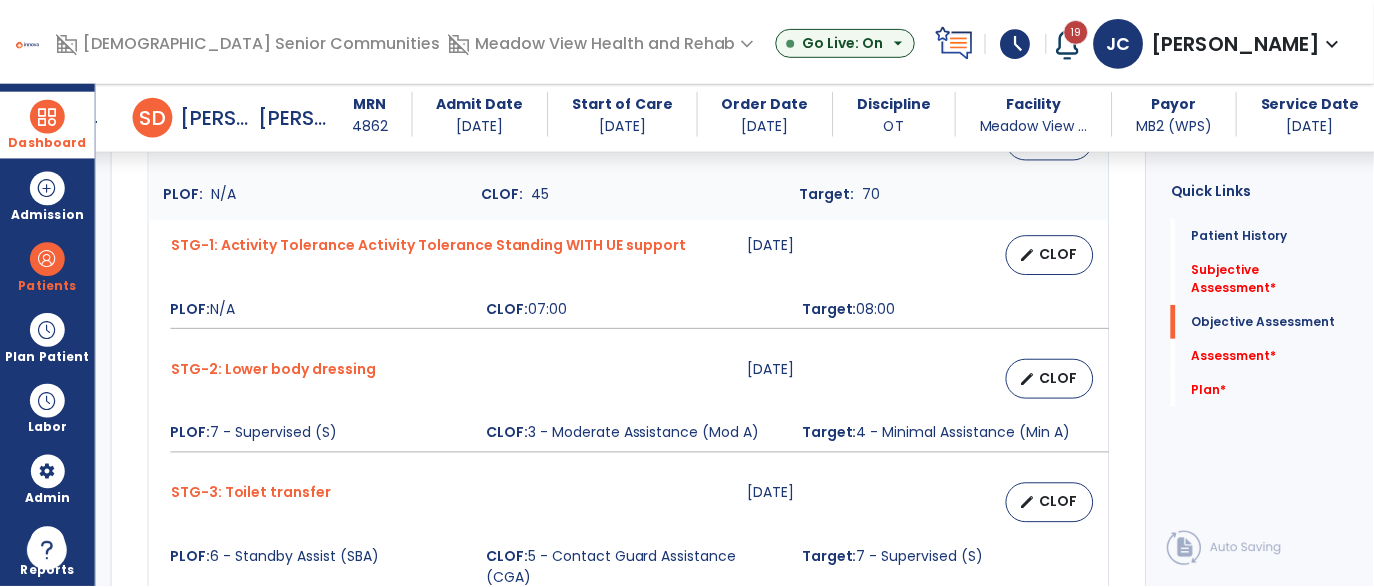 scroll, scrollTop: 927, scrollLeft: 0, axis: vertical 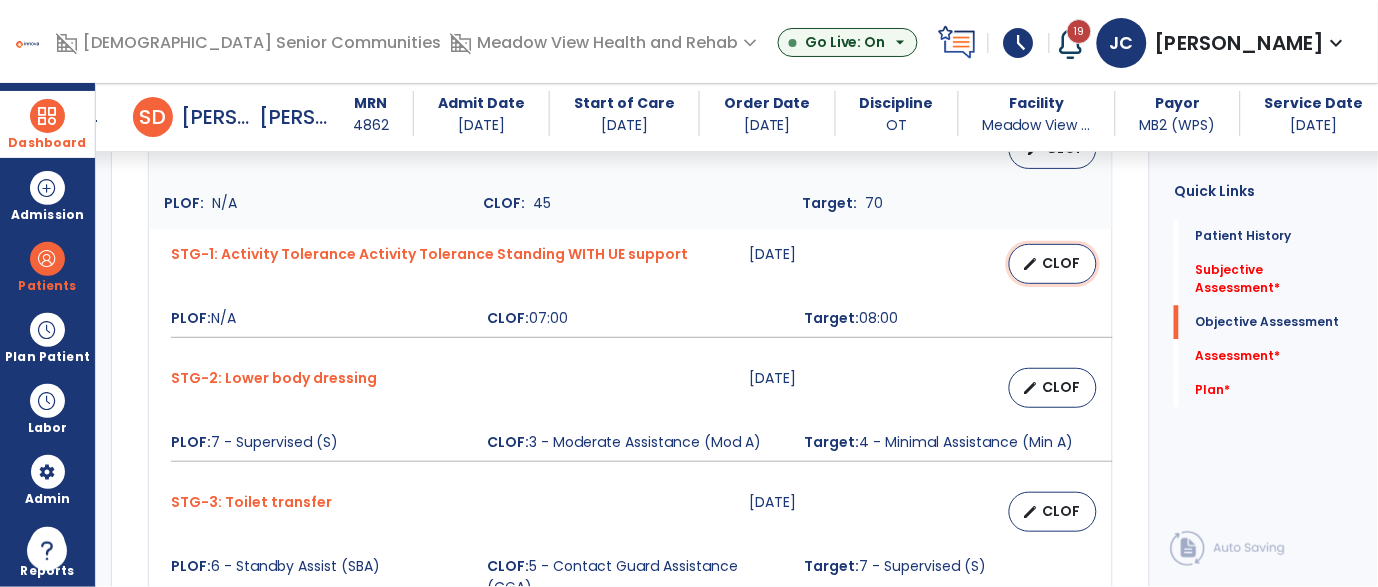 click on "CLOF" at bounding box center [1061, 263] 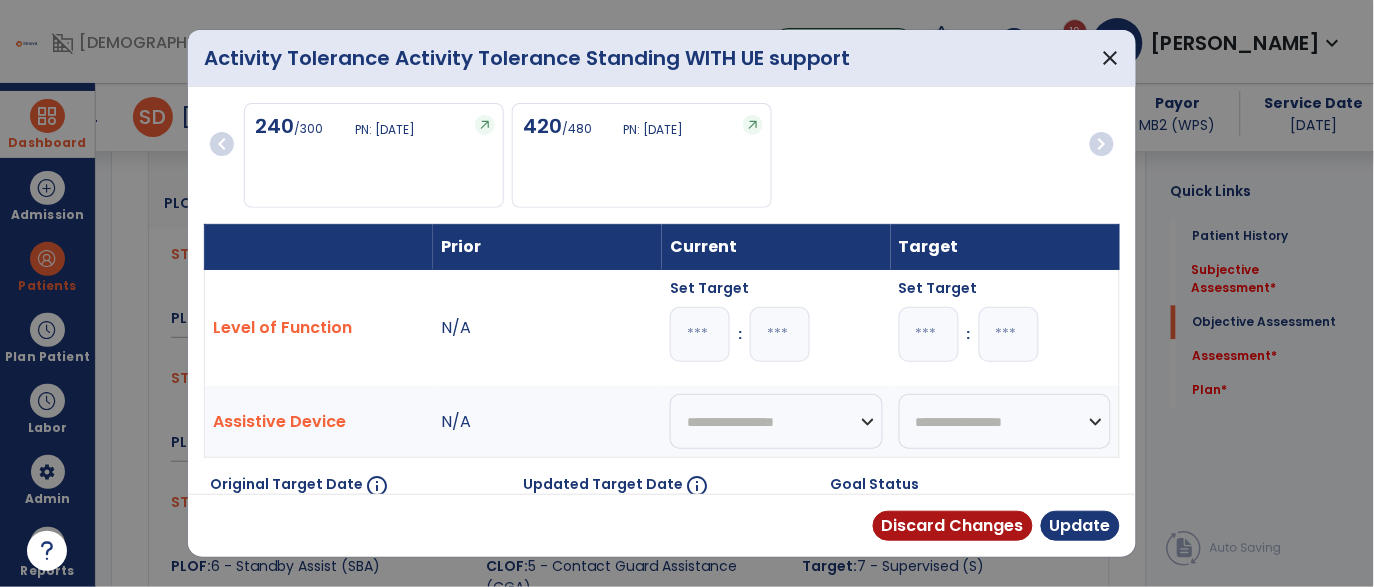 scroll, scrollTop: 927, scrollLeft: 0, axis: vertical 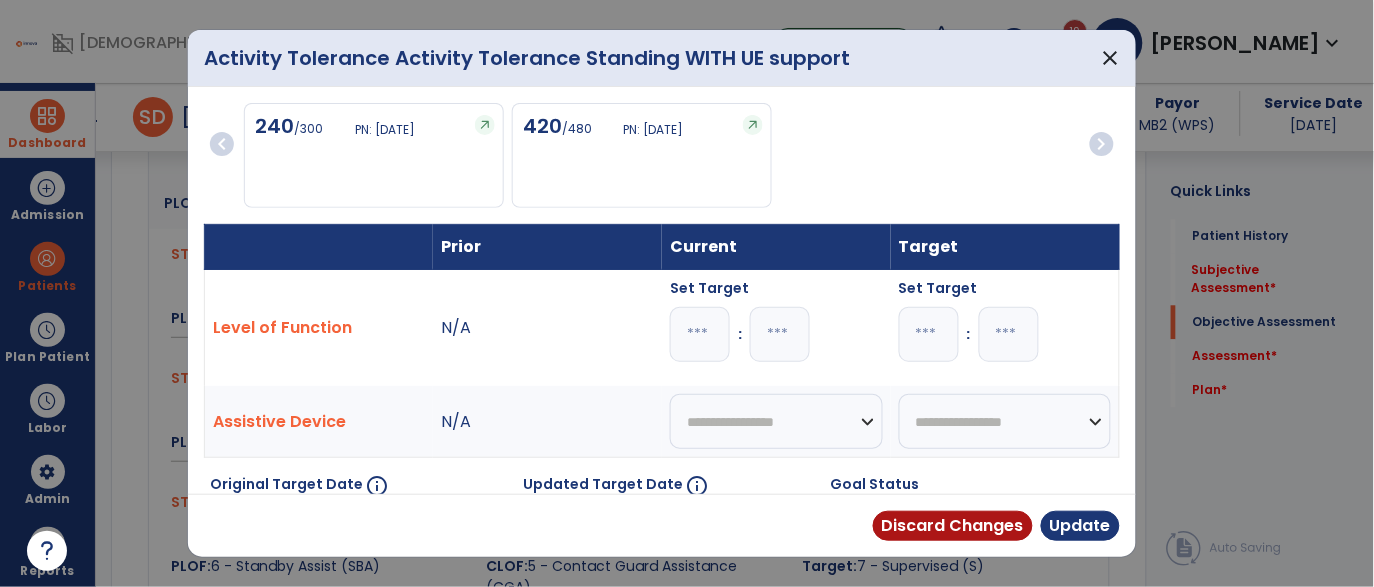 click on "*" at bounding box center (700, 334) 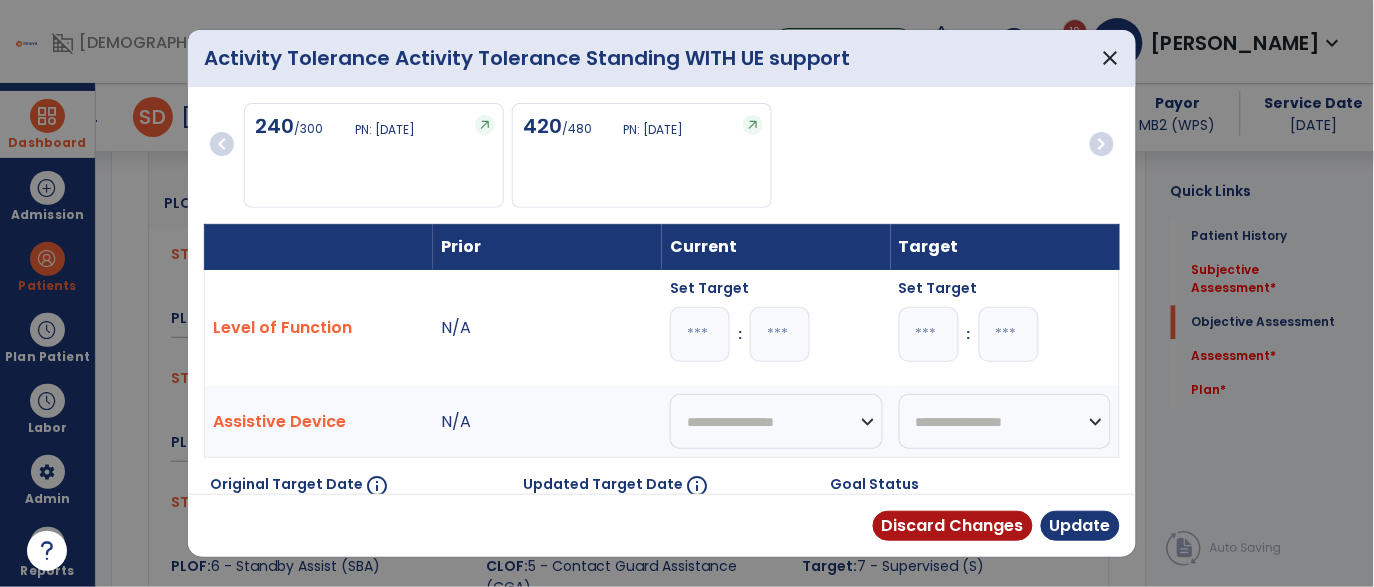 type on "**" 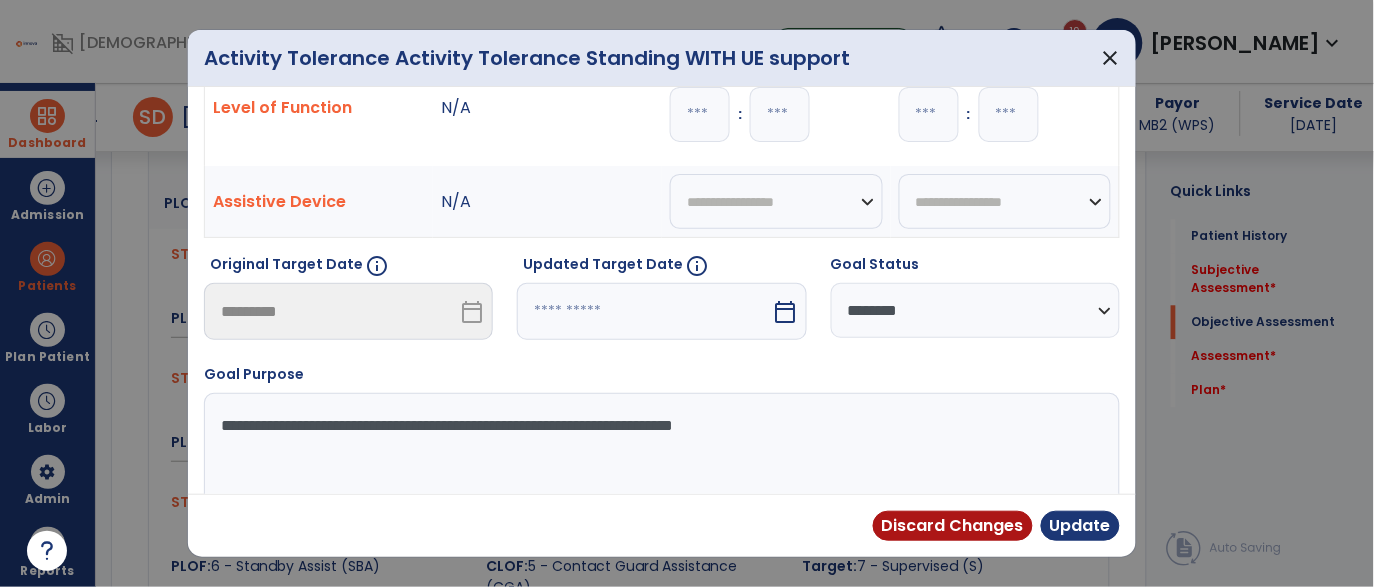 scroll, scrollTop: 223, scrollLeft: 0, axis: vertical 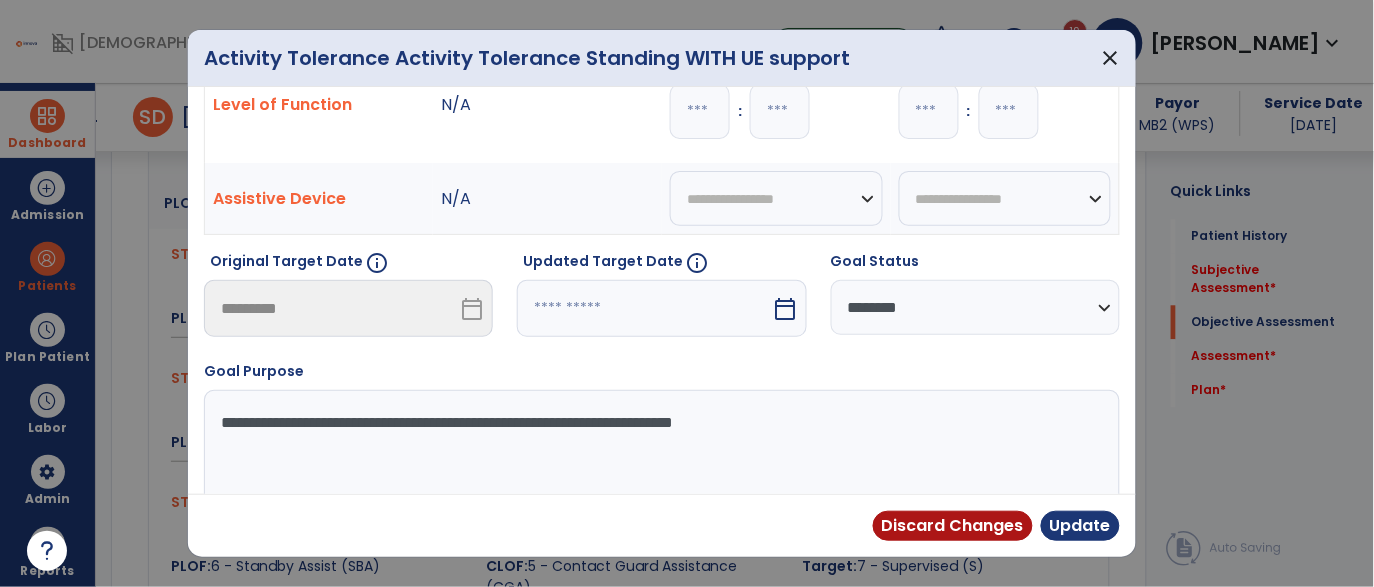 type on "**" 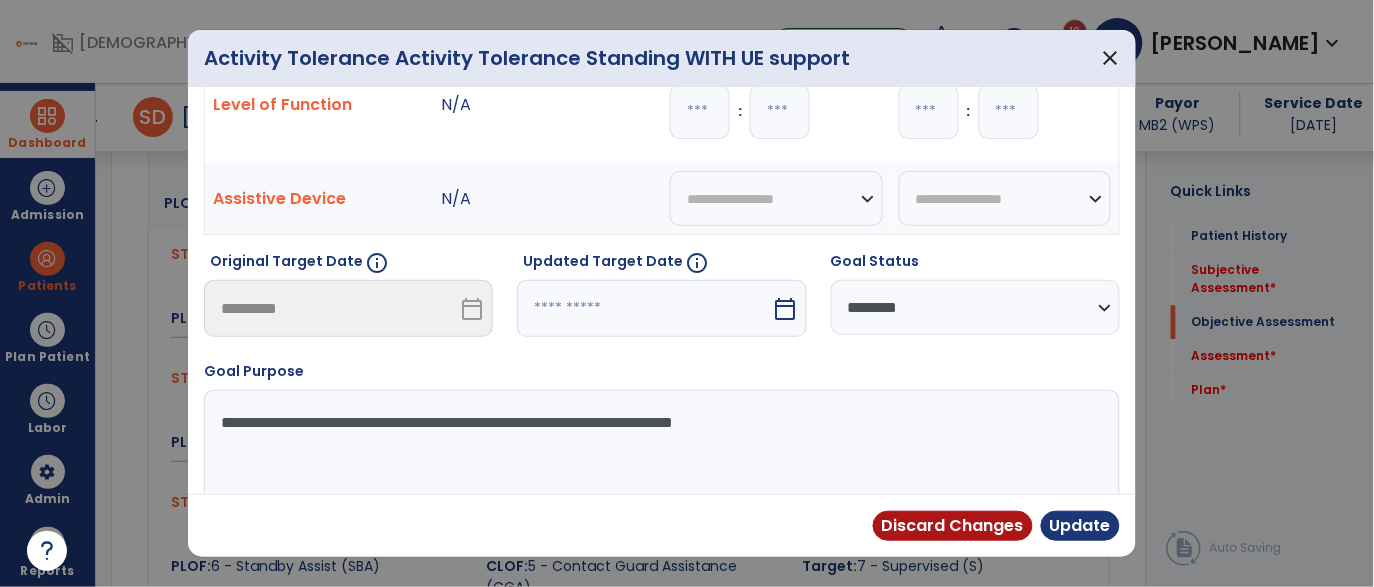 select on "*" 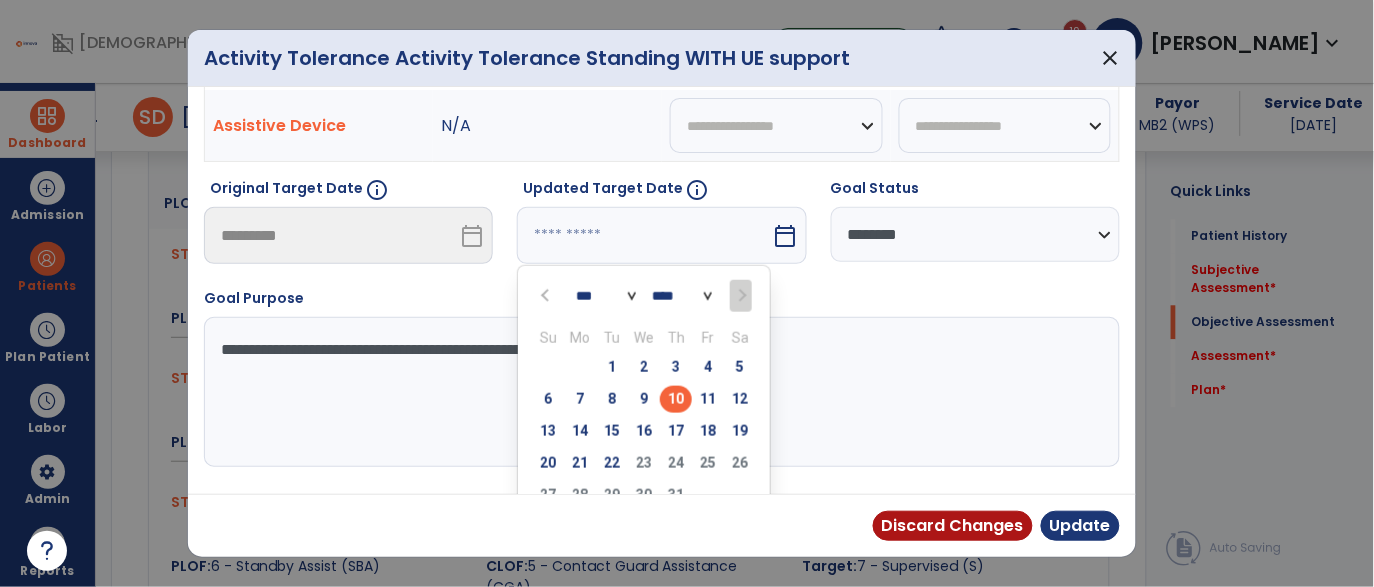 scroll, scrollTop: 363, scrollLeft: 0, axis: vertical 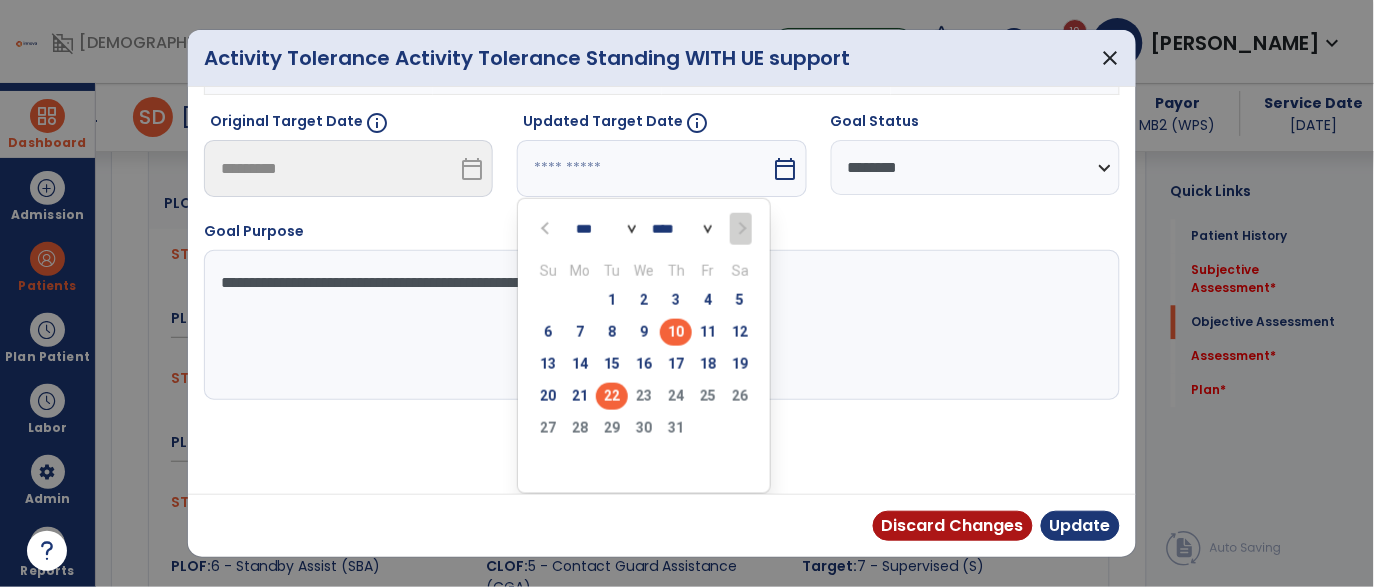click on "22" at bounding box center [612, 396] 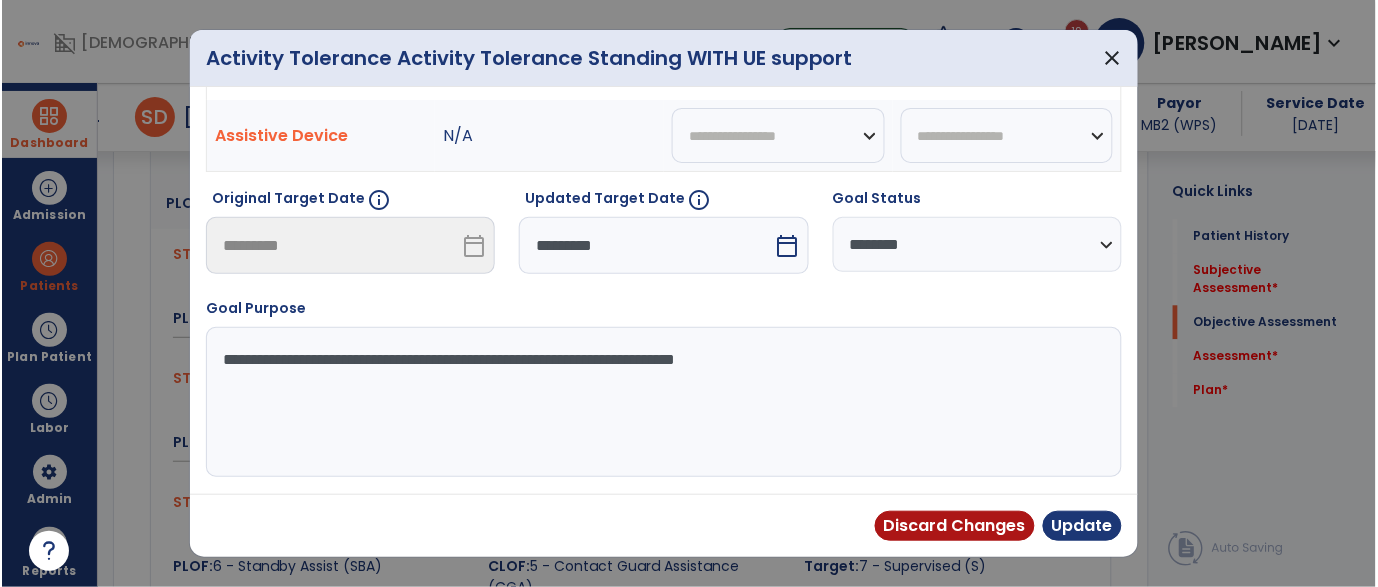 scroll, scrollTop: 284, scrollLeft: 0, axis: vertical 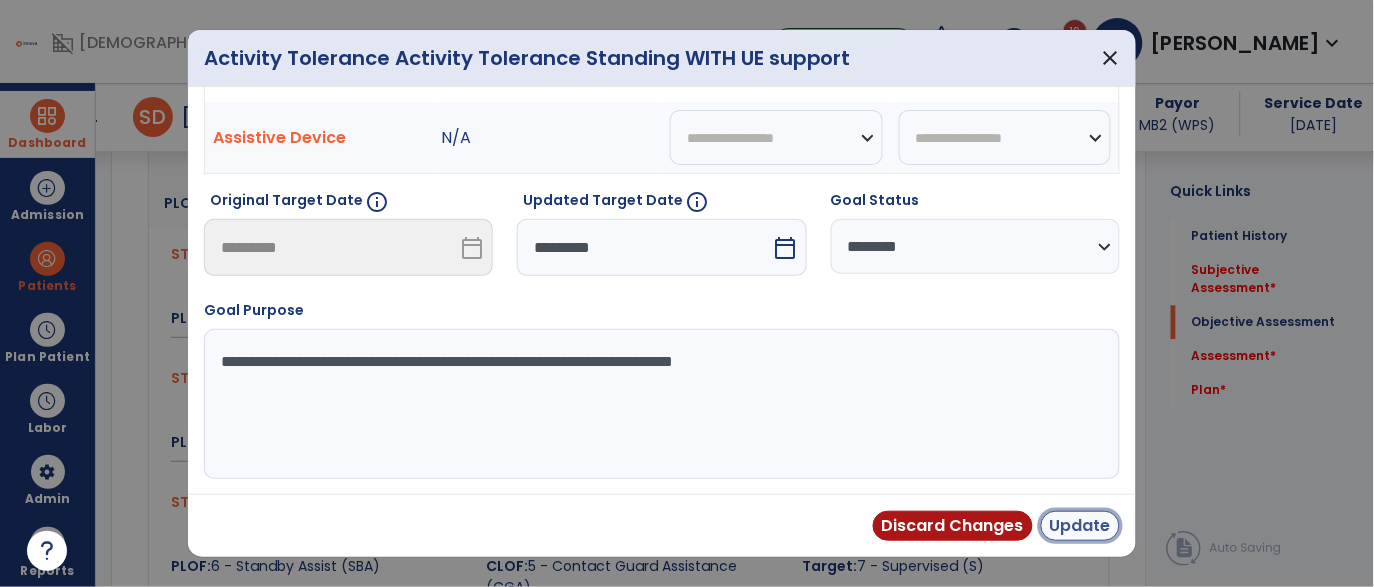 click on "Update" at bounding box center (1080, 526) 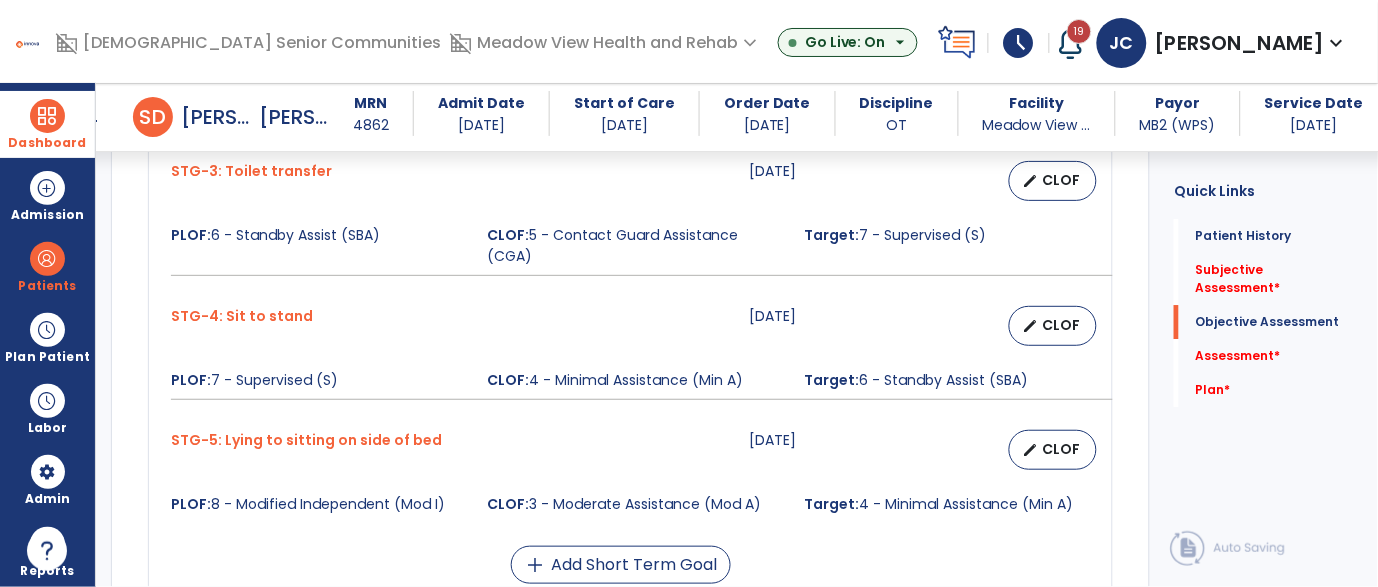 scroll, scrollTop: 1260, scrollLeft: 0, axis: vertical 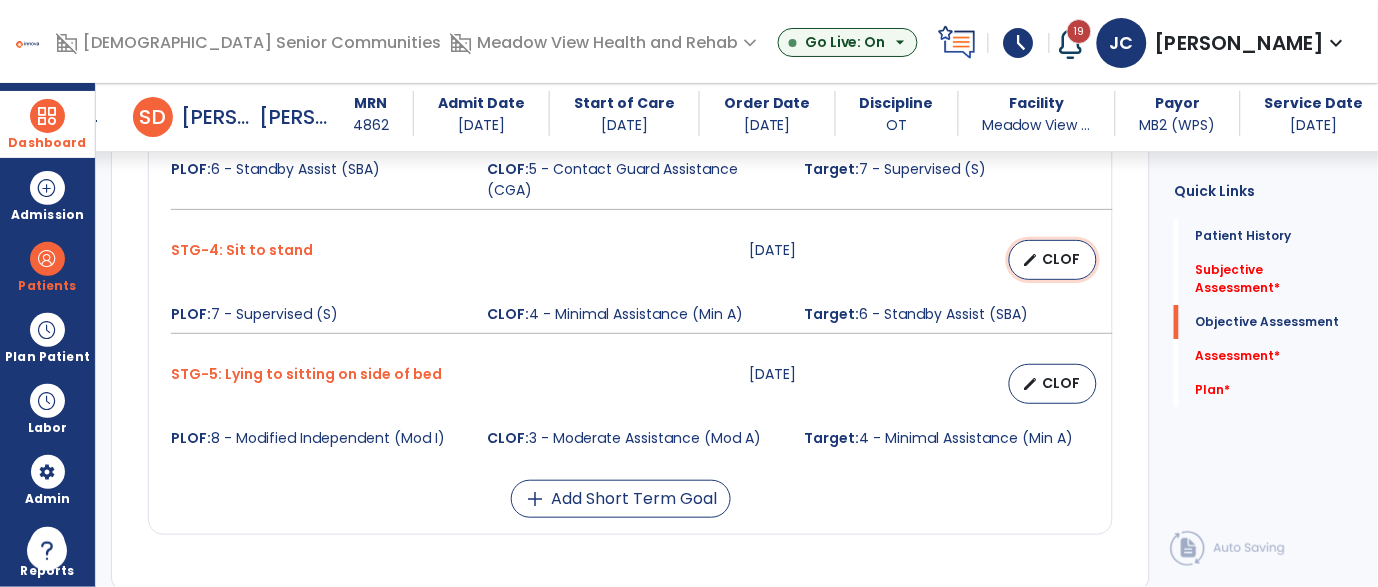 click on "CLOF" at bounding box center [1061, 259] 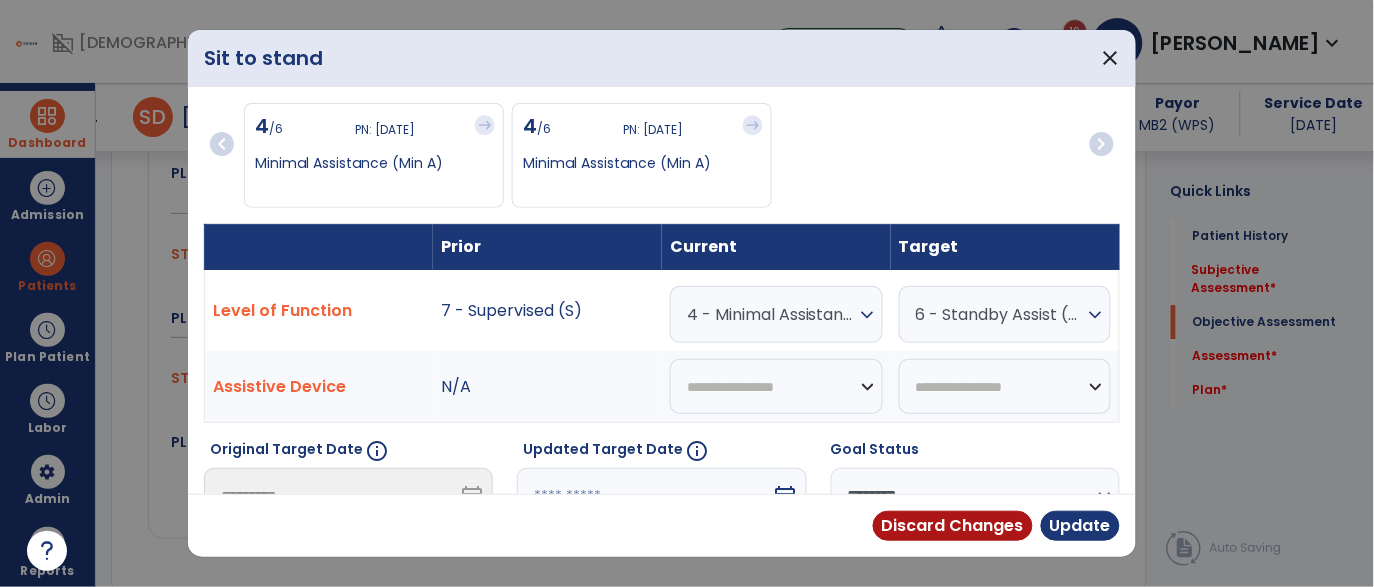scroll, scrollTop: 1324, scrollLeft: 0, axis: vertical 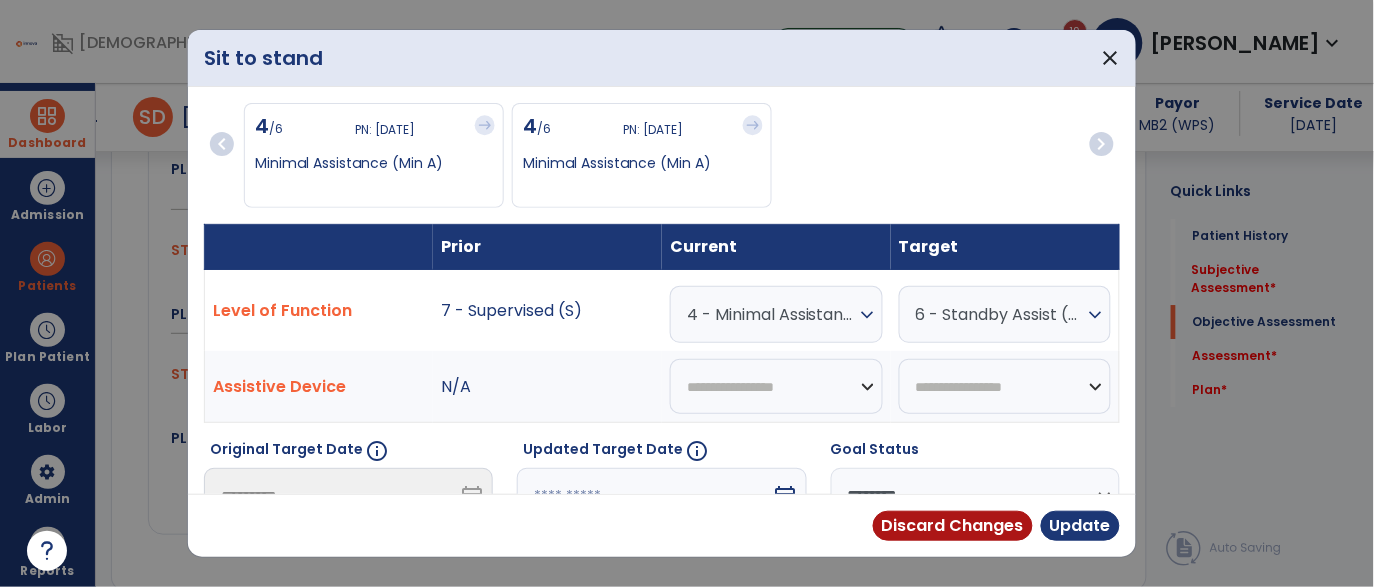 click on "4 - Minimal Assistance (Min A)" at bounding box center [771, 314] 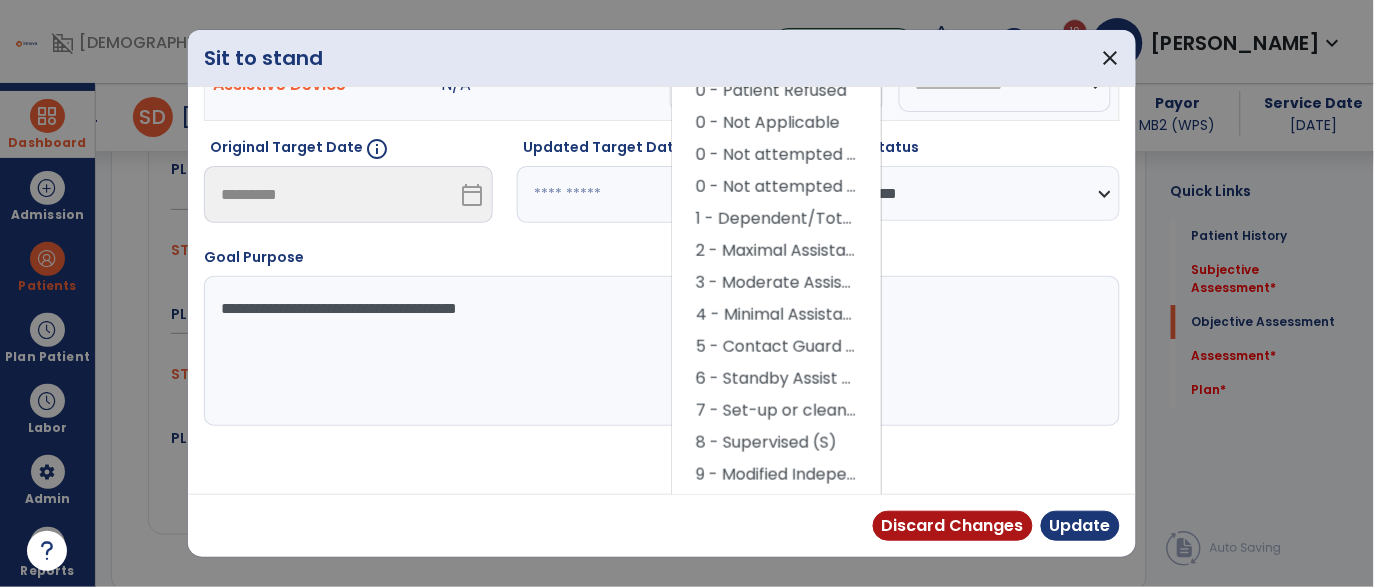 scroll, scrollTop: 289, scrollLeft: 0, axis: vertical 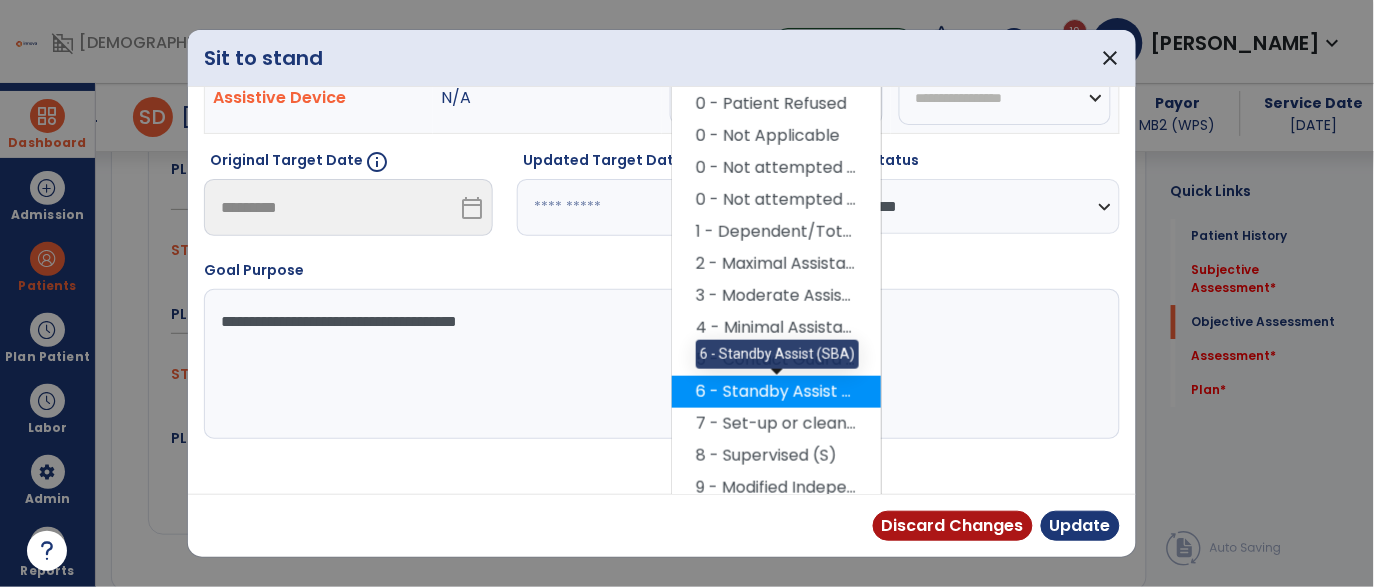 click on "6 - Standby Assist (SBA)" at bounding box center [776, 392] 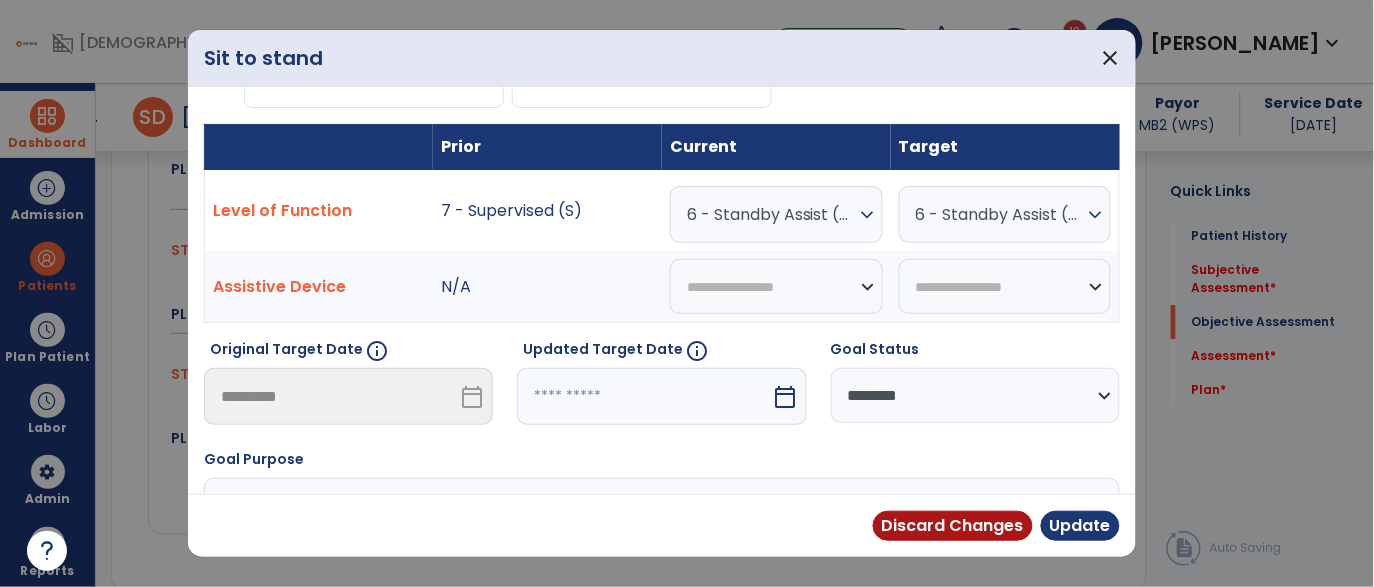 scroll, scrollTop: 101, scrollLeft: 0, axis: vertical 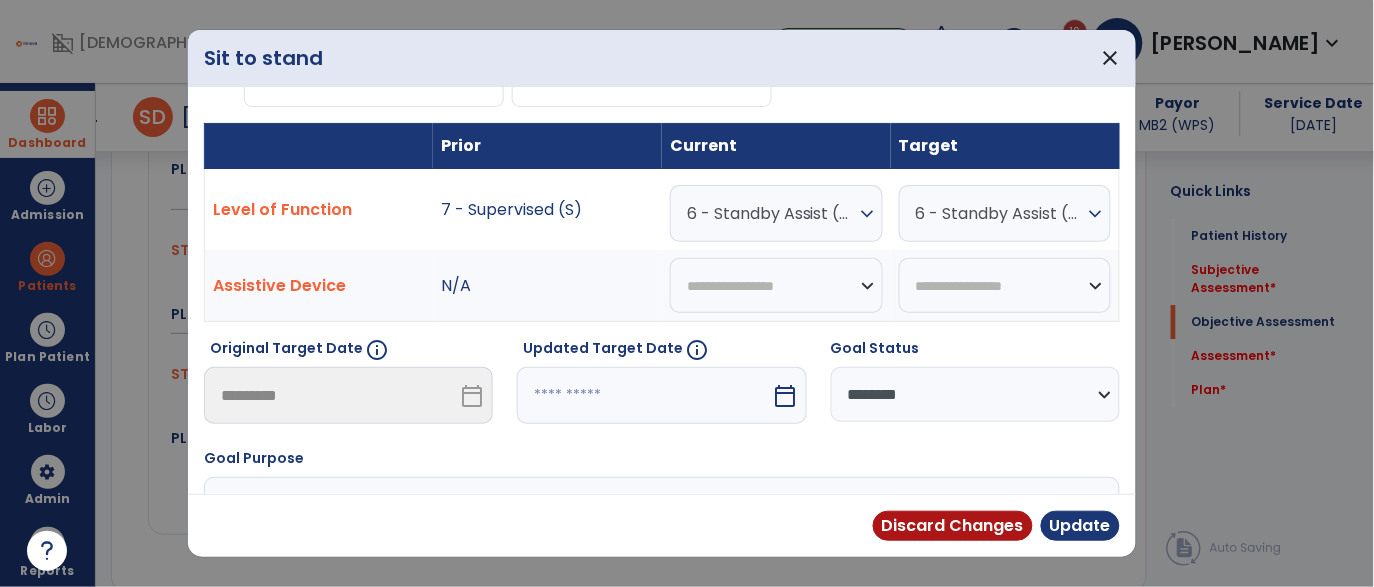 click on "6 - Standby Assist (SBA)   expand_more" at bounding box center (1005, 213) 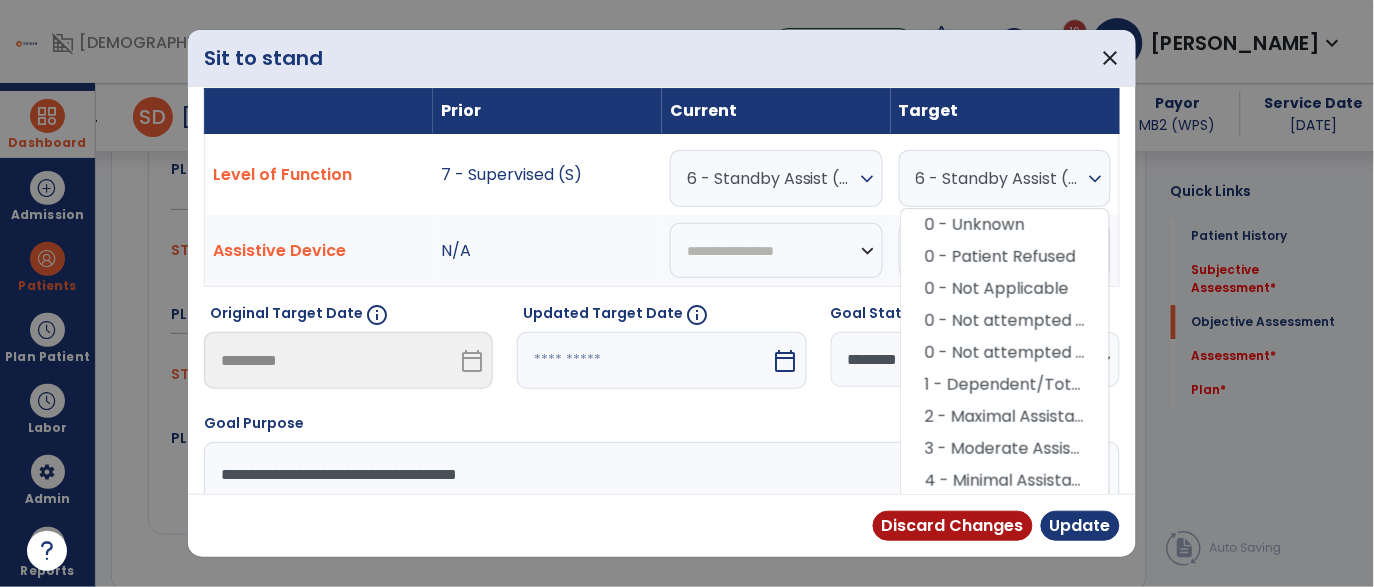 scroll, scrollTop: 199, scrollLeft: 0, axis: vertical 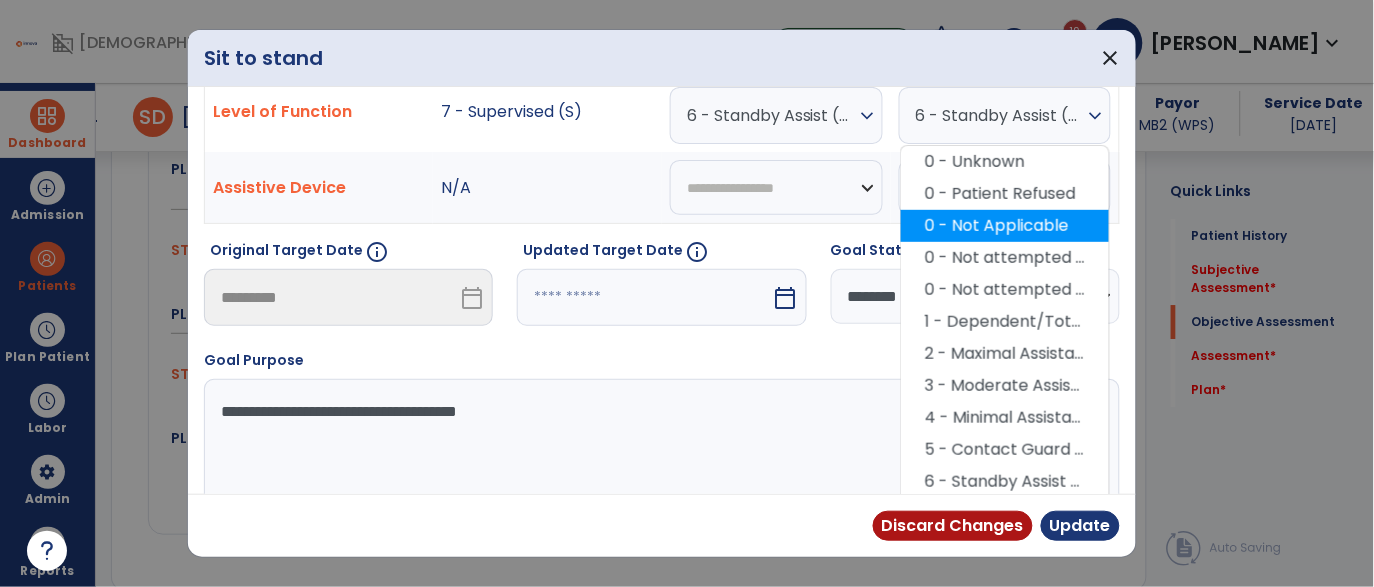 click on "0 - Not Applicable" at bounding box center (1005, 226) 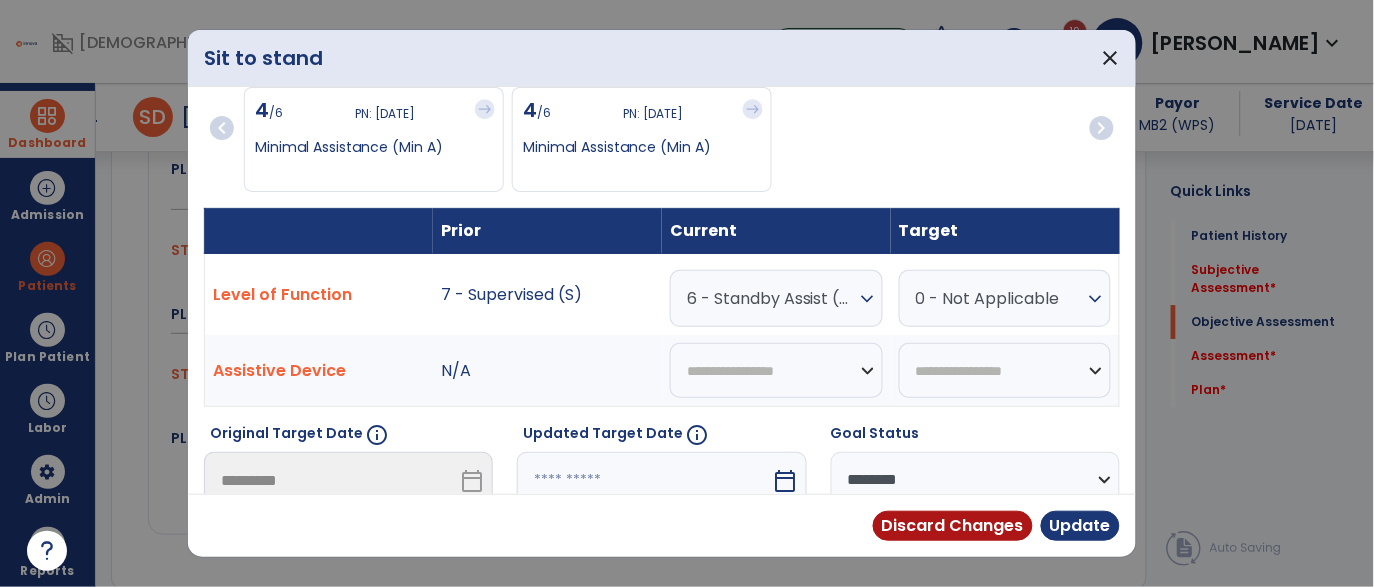 scroll, scrollTop: 0, scrollLeft: 0, axis: both 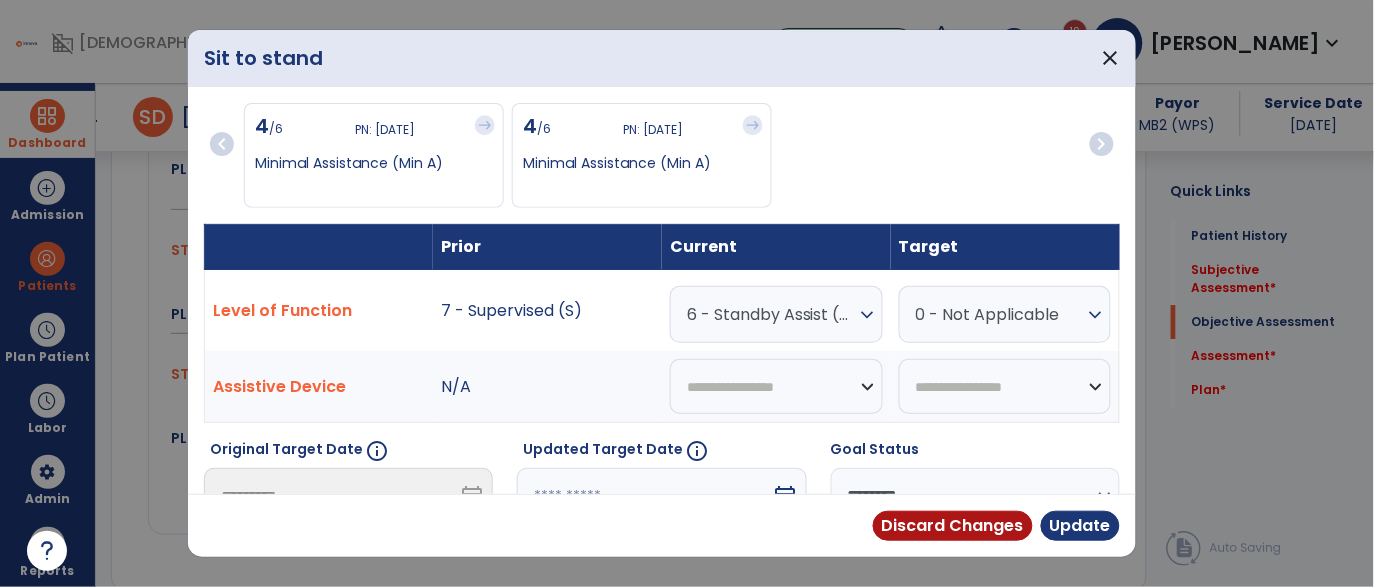 click on "0 - Not Applicable" at bounding box center (771, 314) 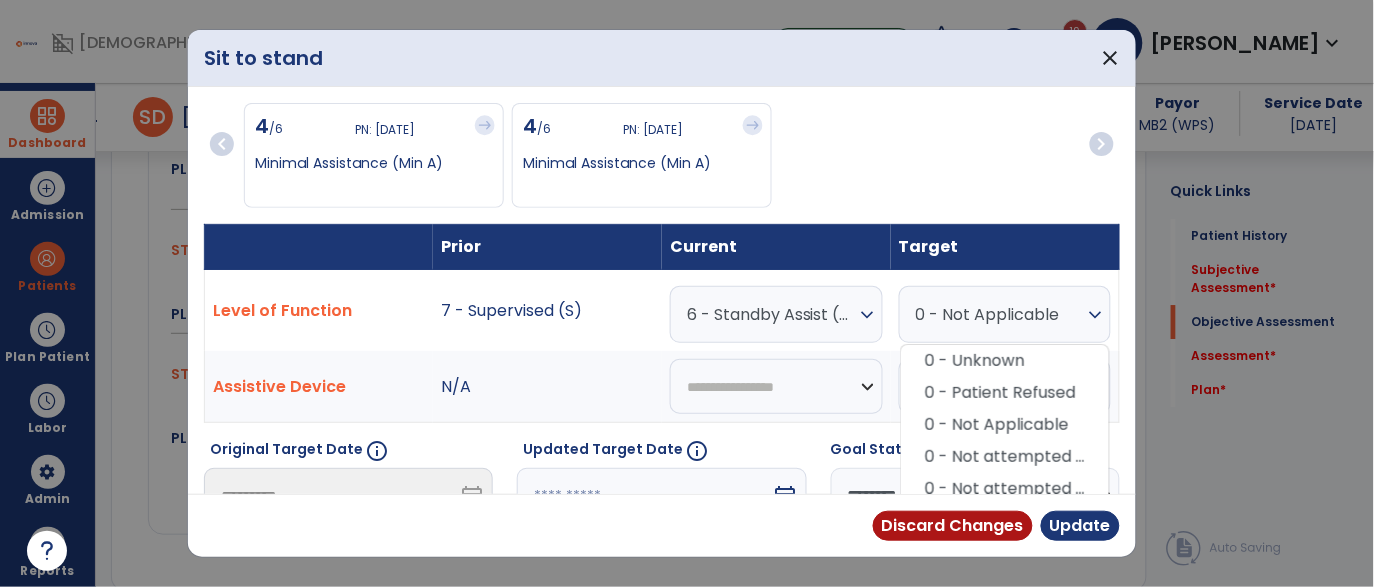 scroll, scrollTop: 332, scrollLeft: 0, axis: vertical 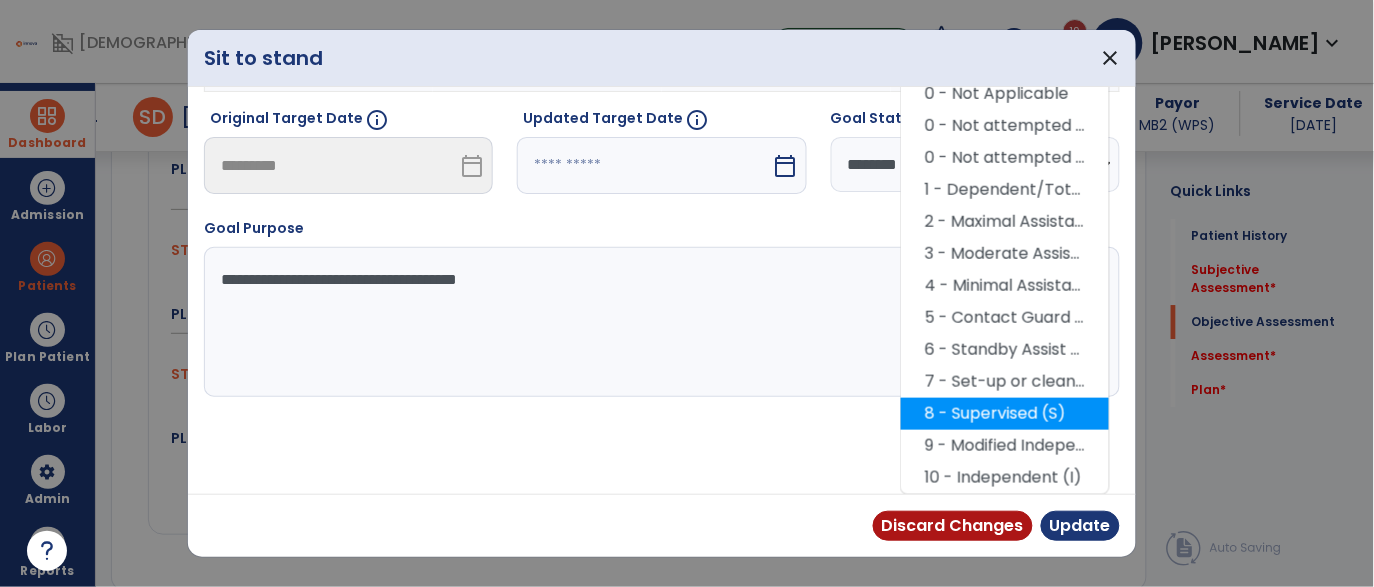 click on "8 - Supervised (S)" at bounding box center [1005, 414] 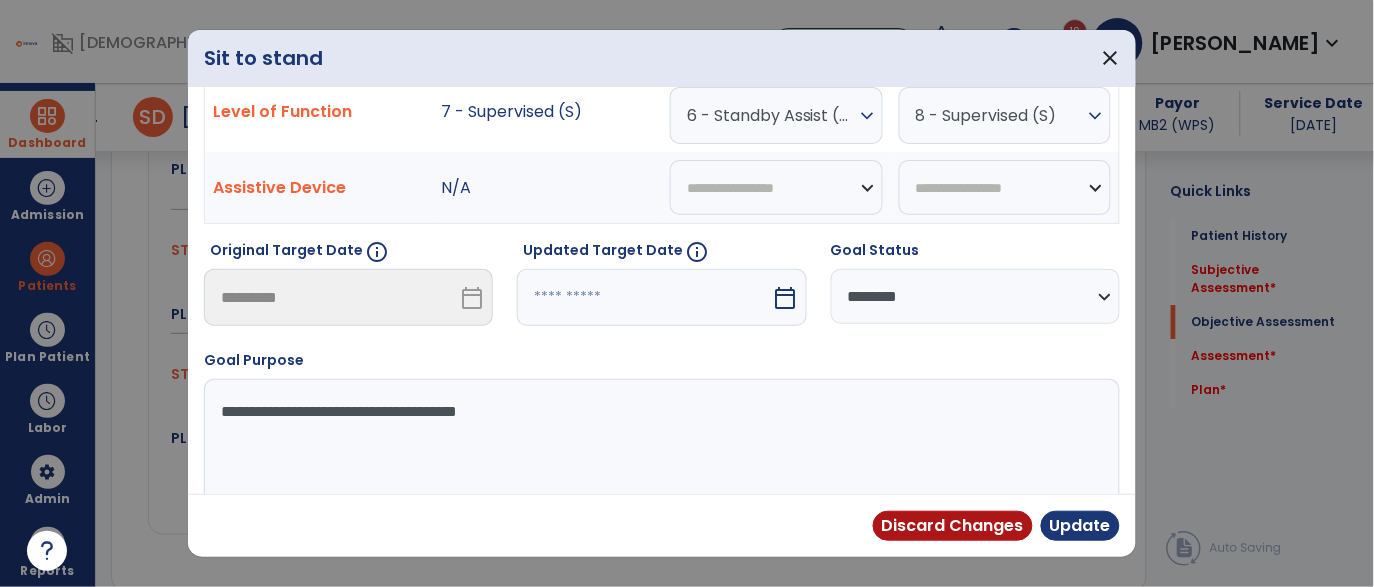 click at bounding box center [644, 297] 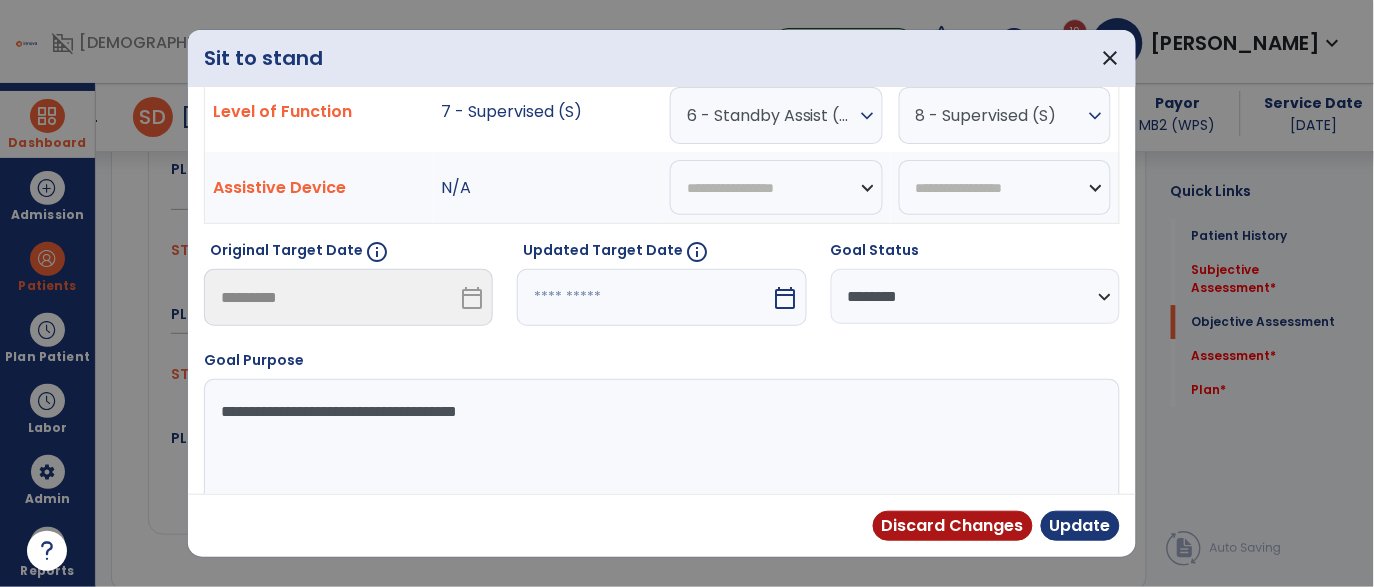 select on "*" 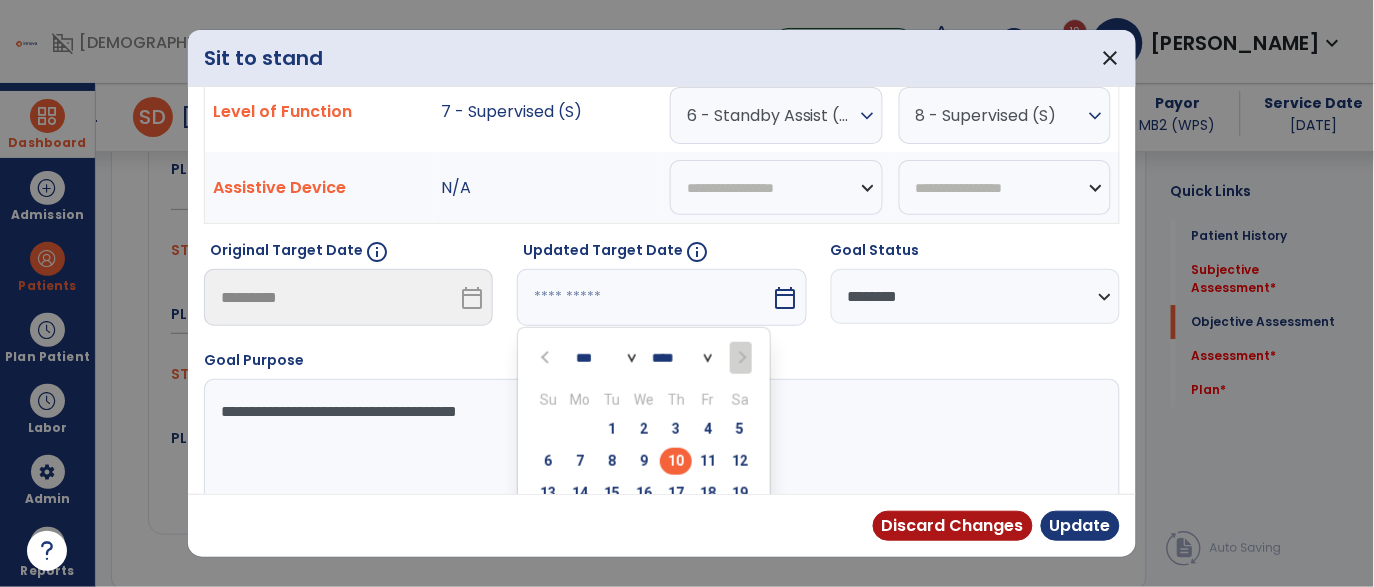 scroll, scrollTop: 328, scrollLeft: 0, axis: vertical 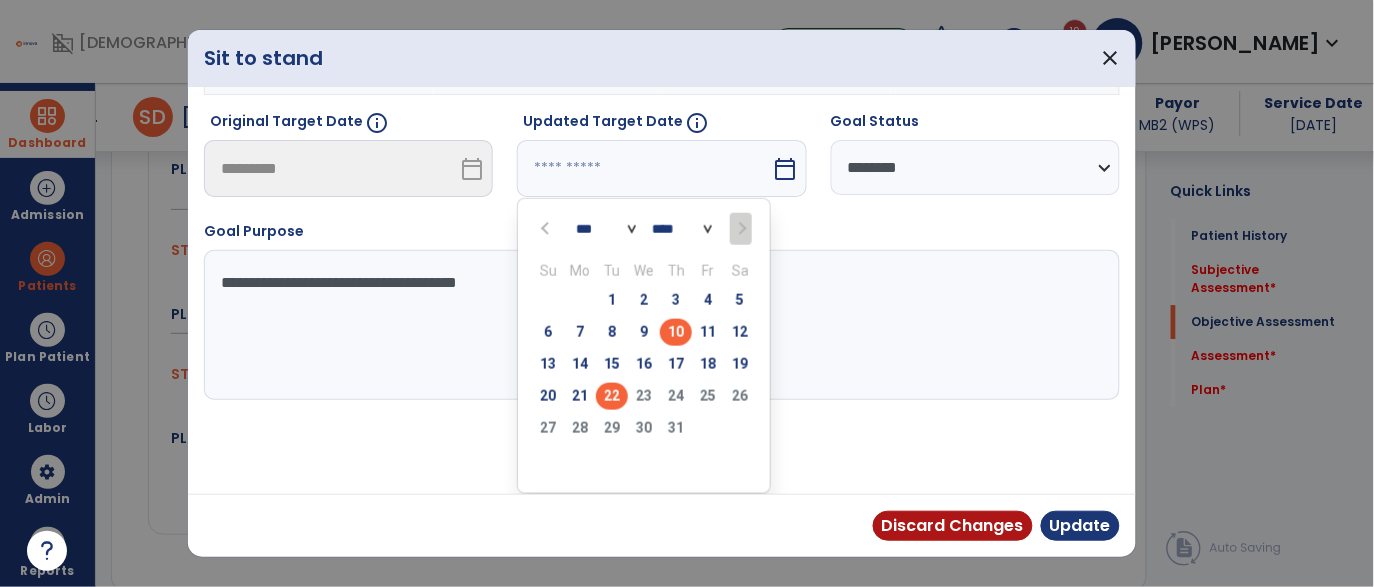 click on "22" at bounding box center [612, 396] 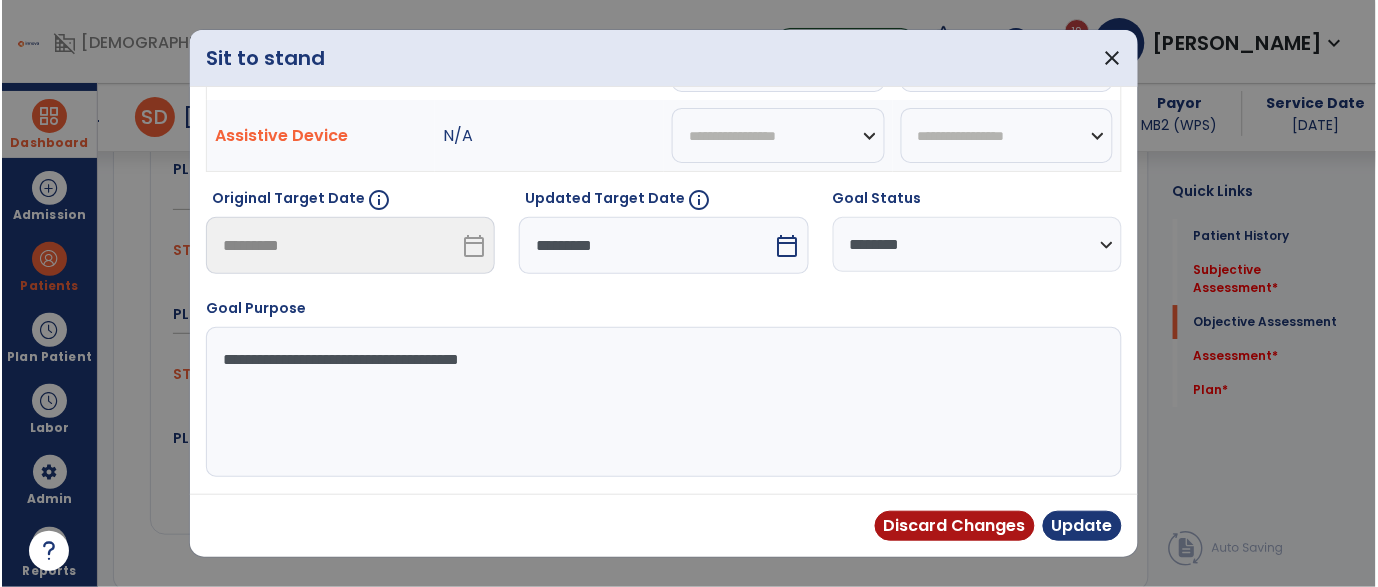 scroll, scrollTop: 250, scrollLeft: 0, axis: vertical 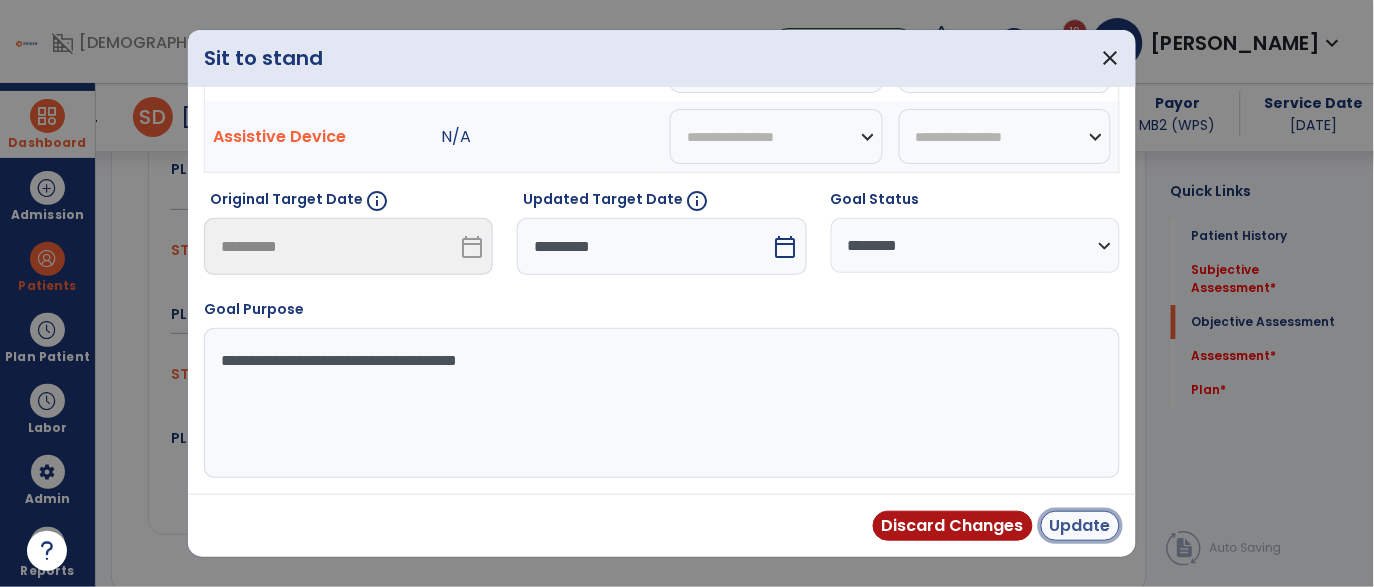 click on "Update" at bounding box center (1080, 526) 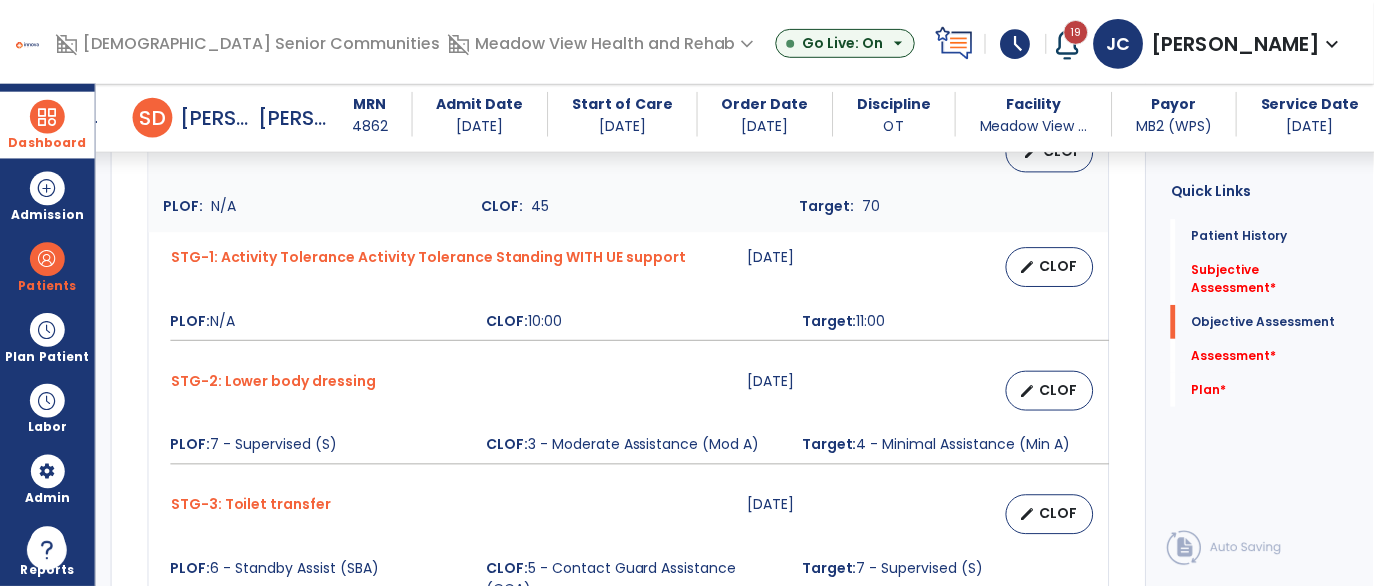 scroll, scrollTop: 940, scrollLeft: 0, axis: vertical 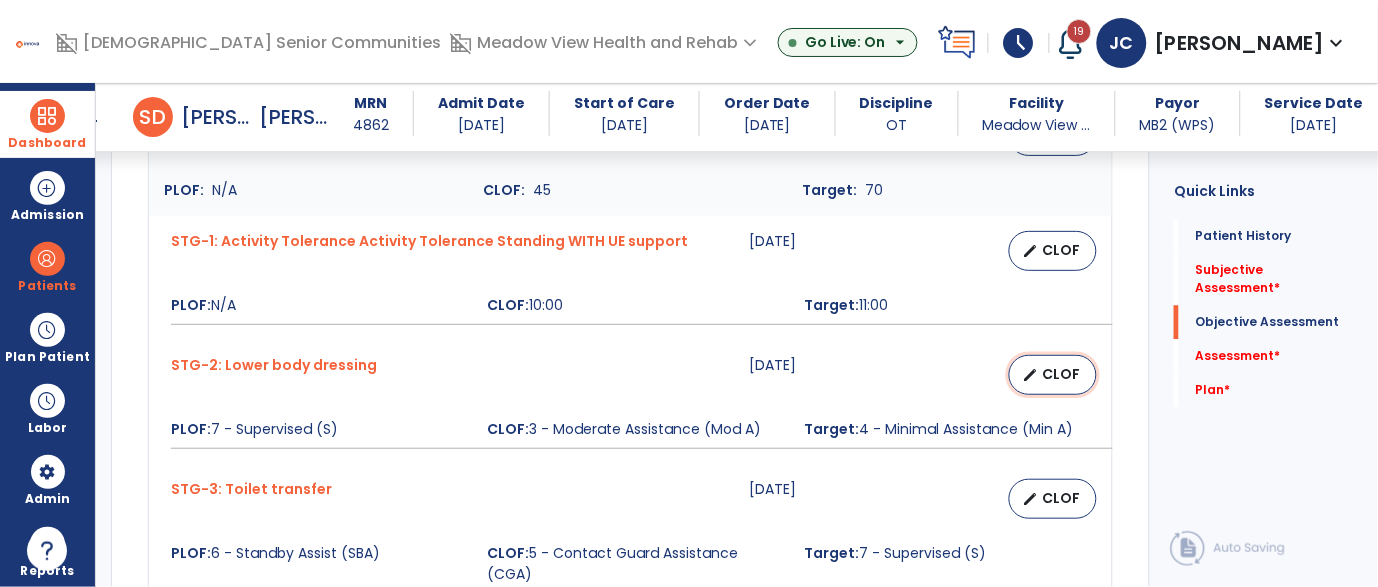 click on "CLOF" at bounding box center [1061, 374] 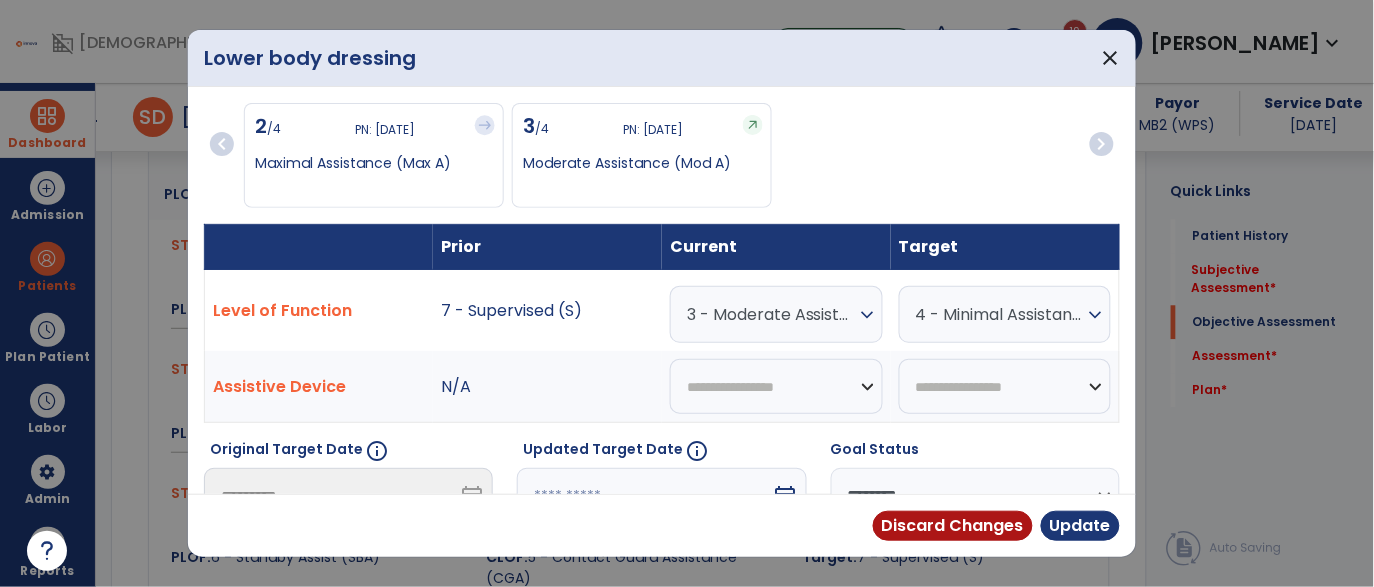 scroll, scrollTop: 940, scrollLeft: 0, axis: vertical 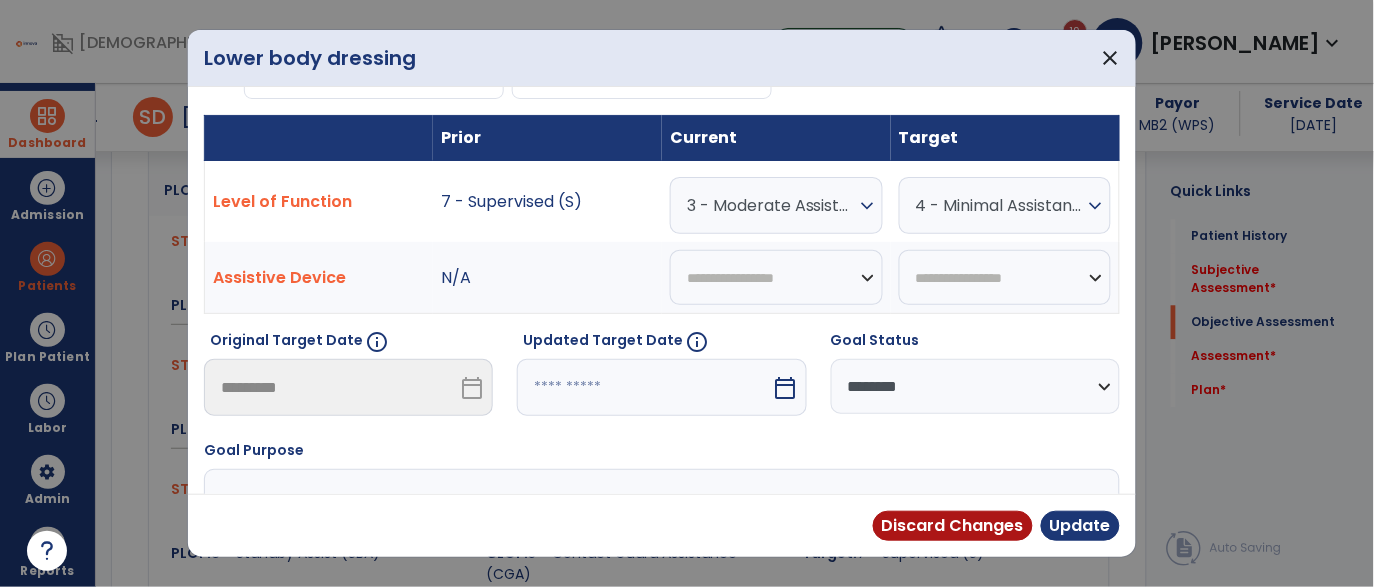 click on "calendar_today" at bounding box center (786, 388) 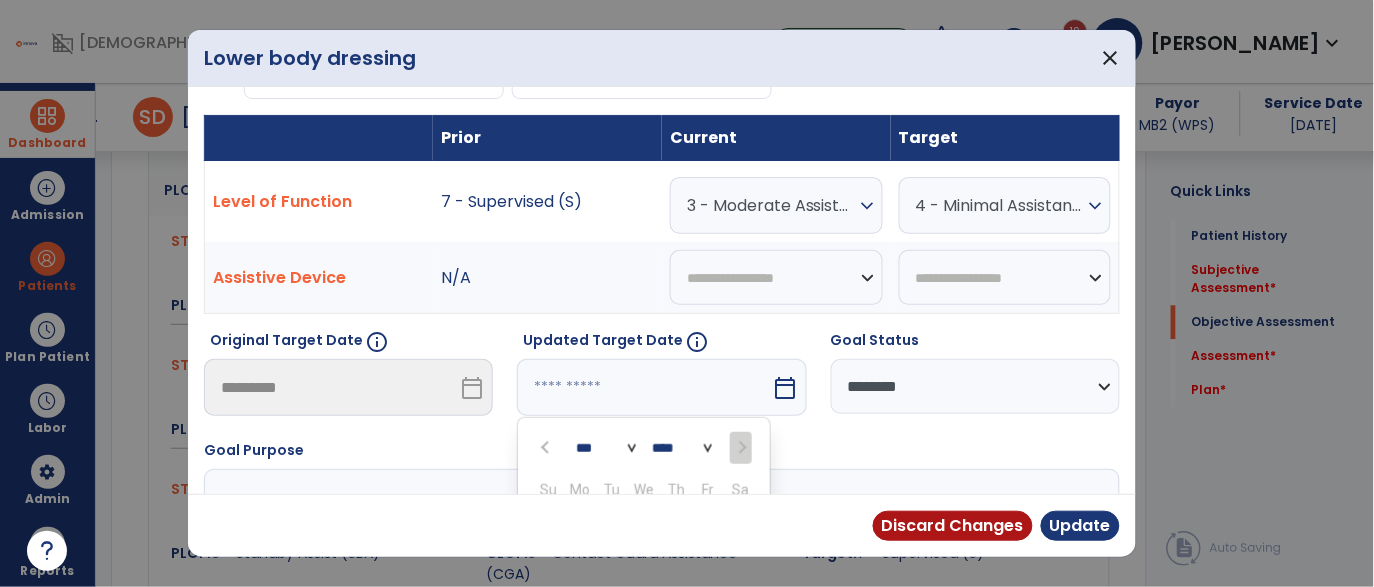 scroll, scrollTop: 328, scrollLeft: 0, axis: vertical 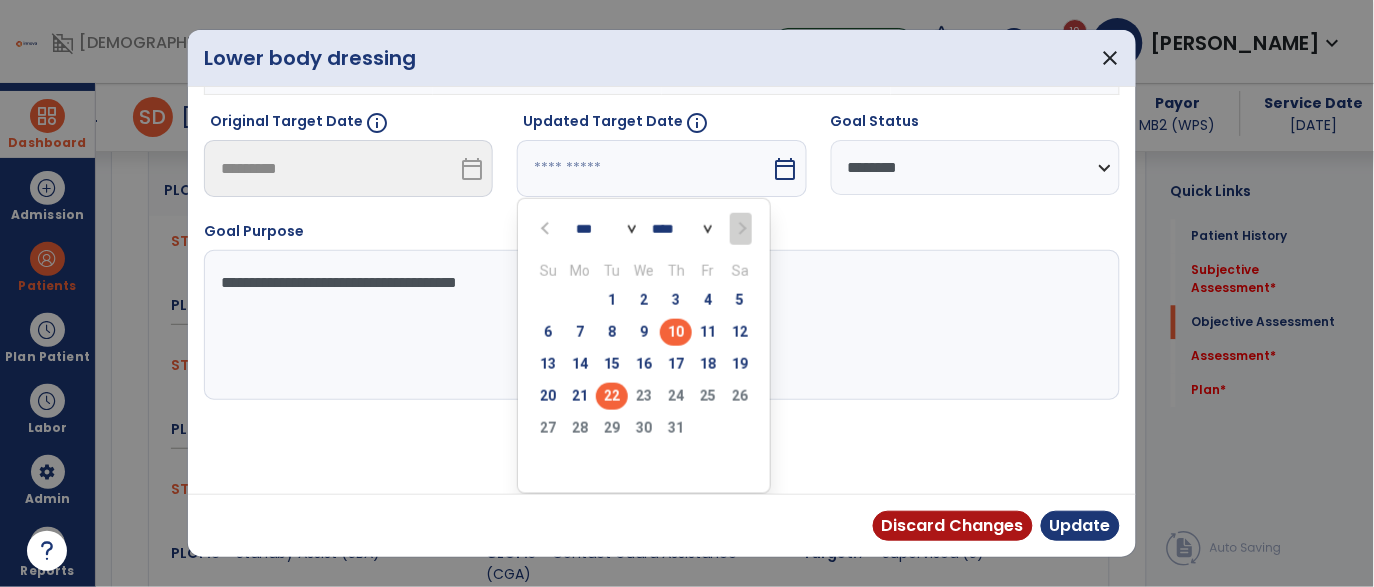 click on "22" at bounding box center (612, 396) 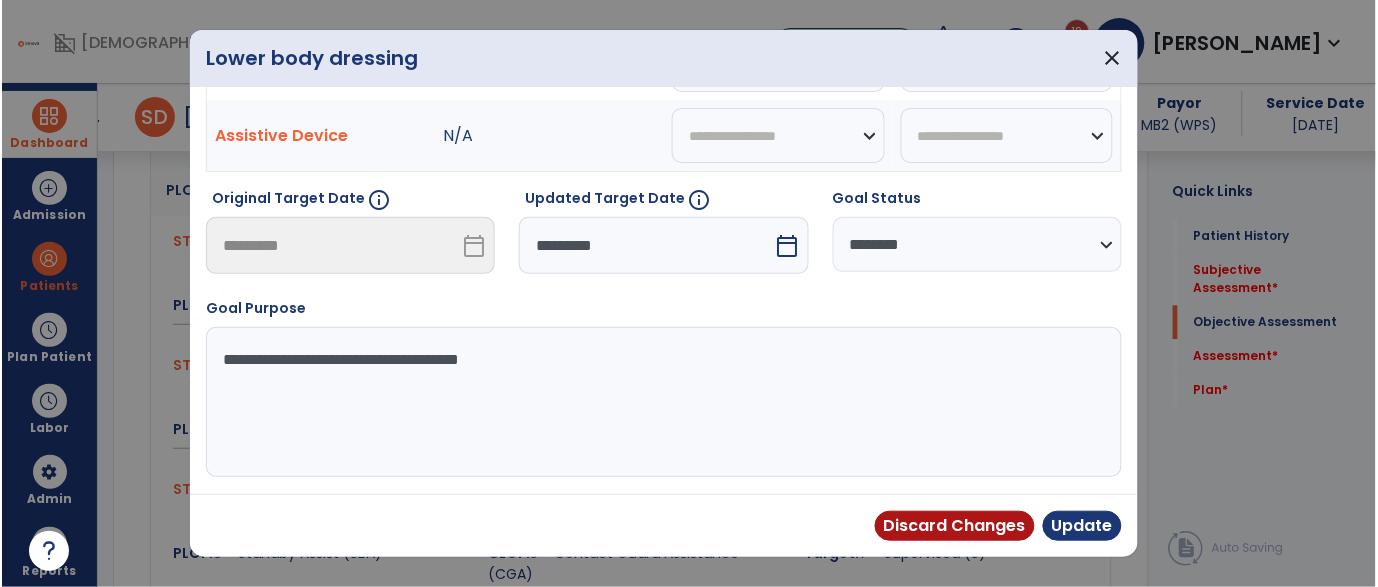 scroll, scrollTop: 250, scrollLeft: 0, axis: vertical 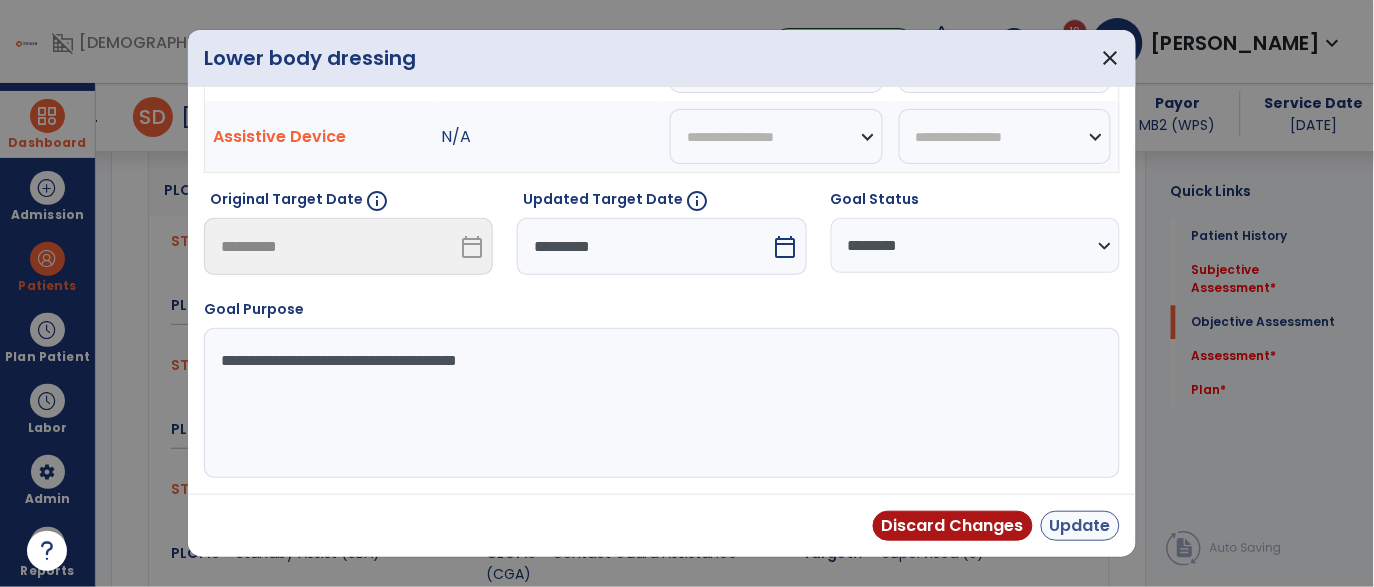 click on "Update" at bounding box center [1080, 526] 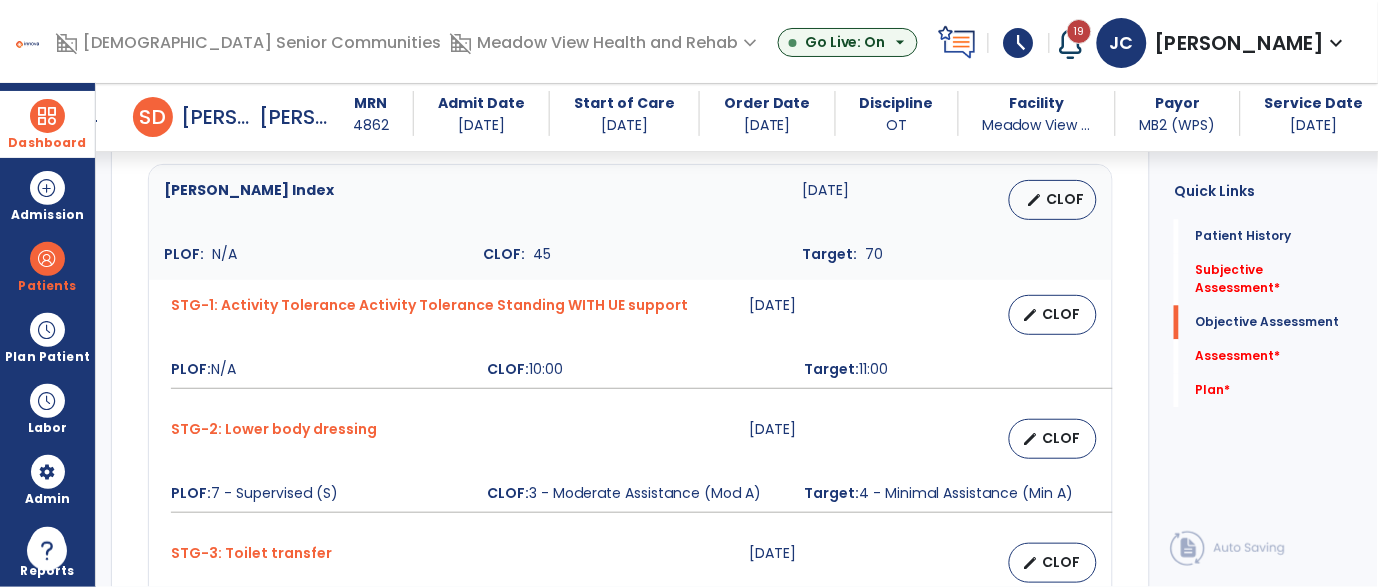 scroll, scrollTop: 882, scrollLeft: 0, axis: vertical 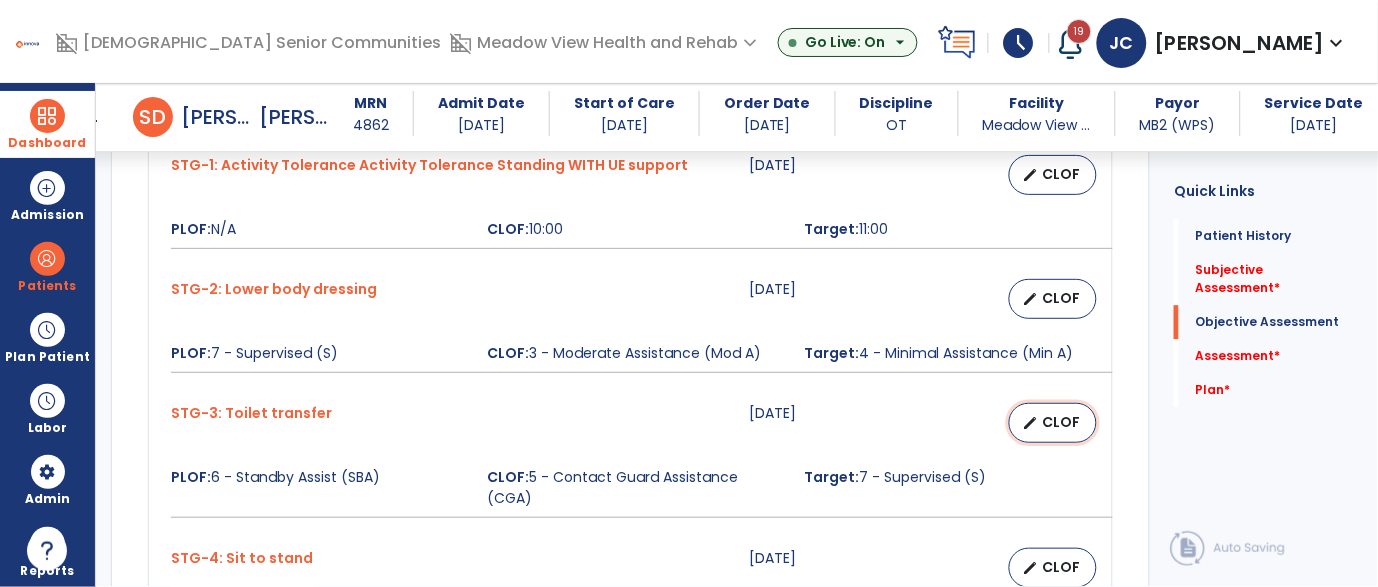 click on "edit   CLOF" at bounding box center (1053, 423) 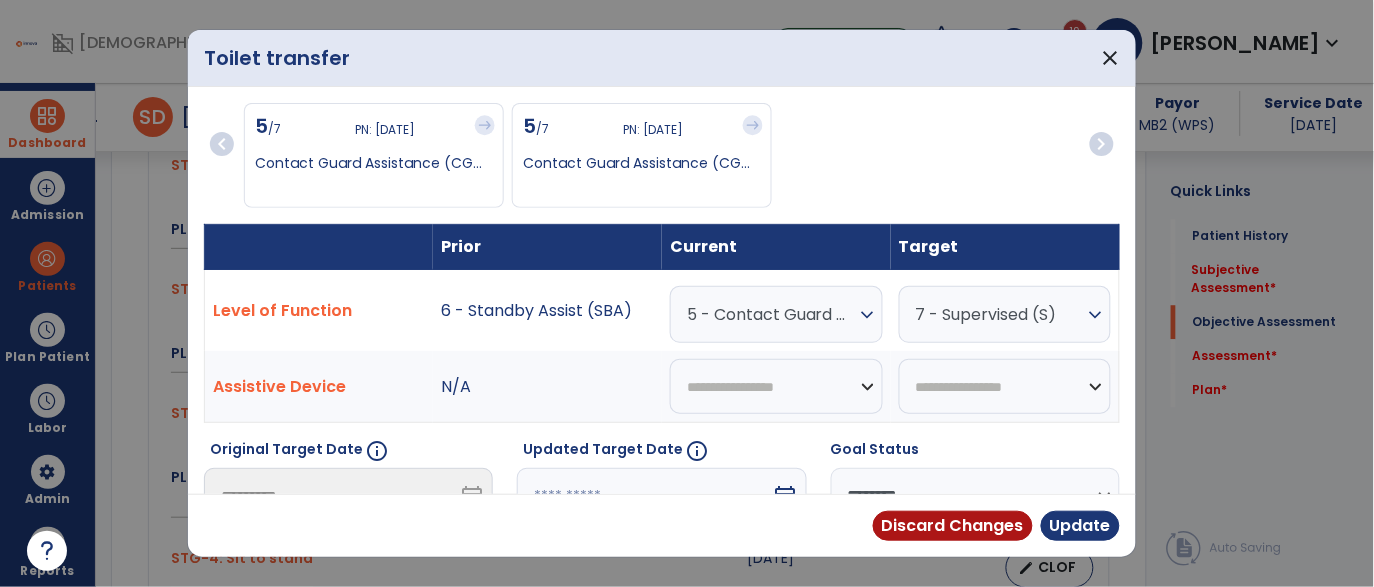 scroll, scrollTop: 1016, scrollLeft: 0, axis: vertical 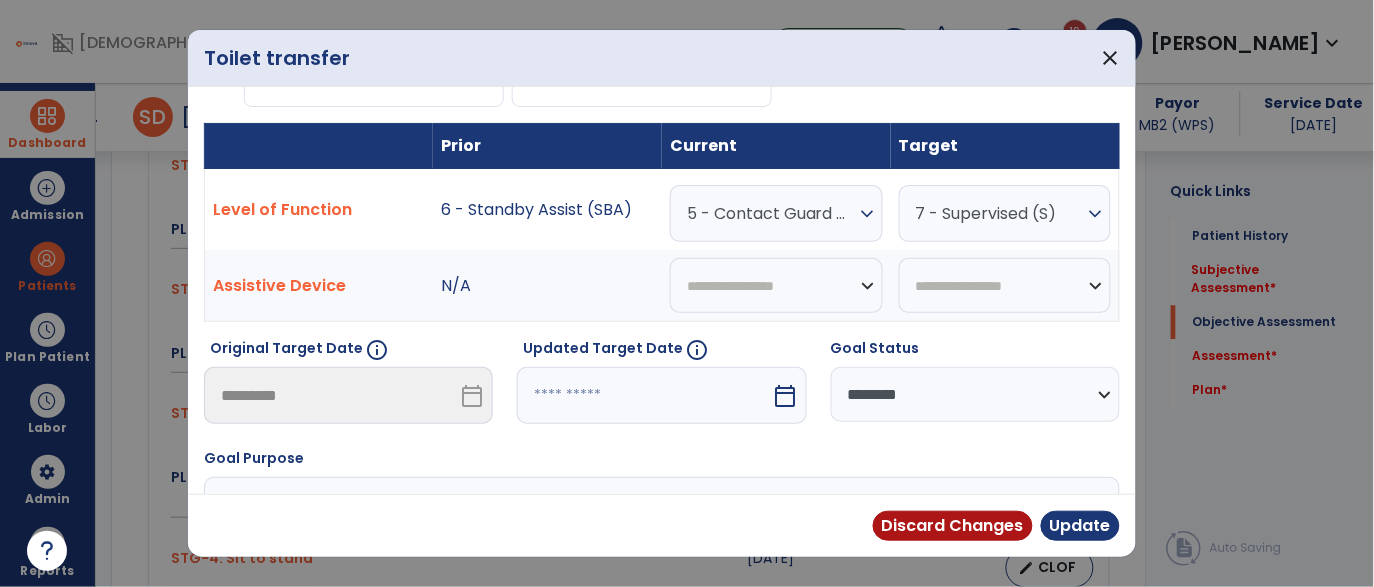 click at bounding box center (644, 395) 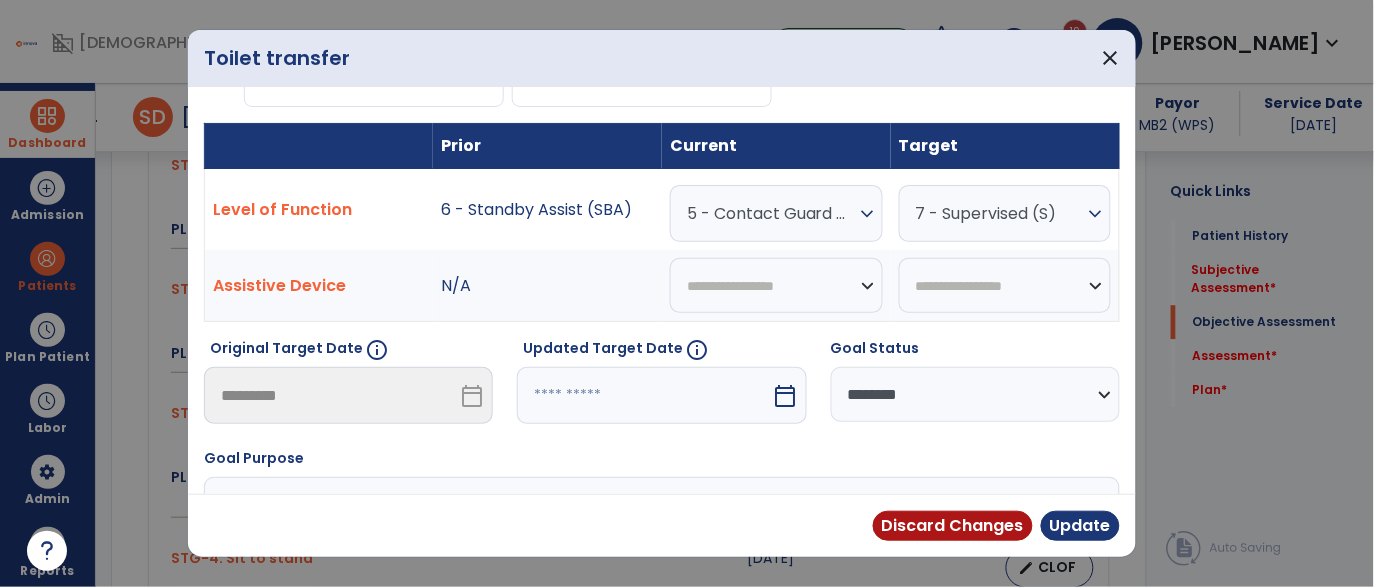 select on "*" 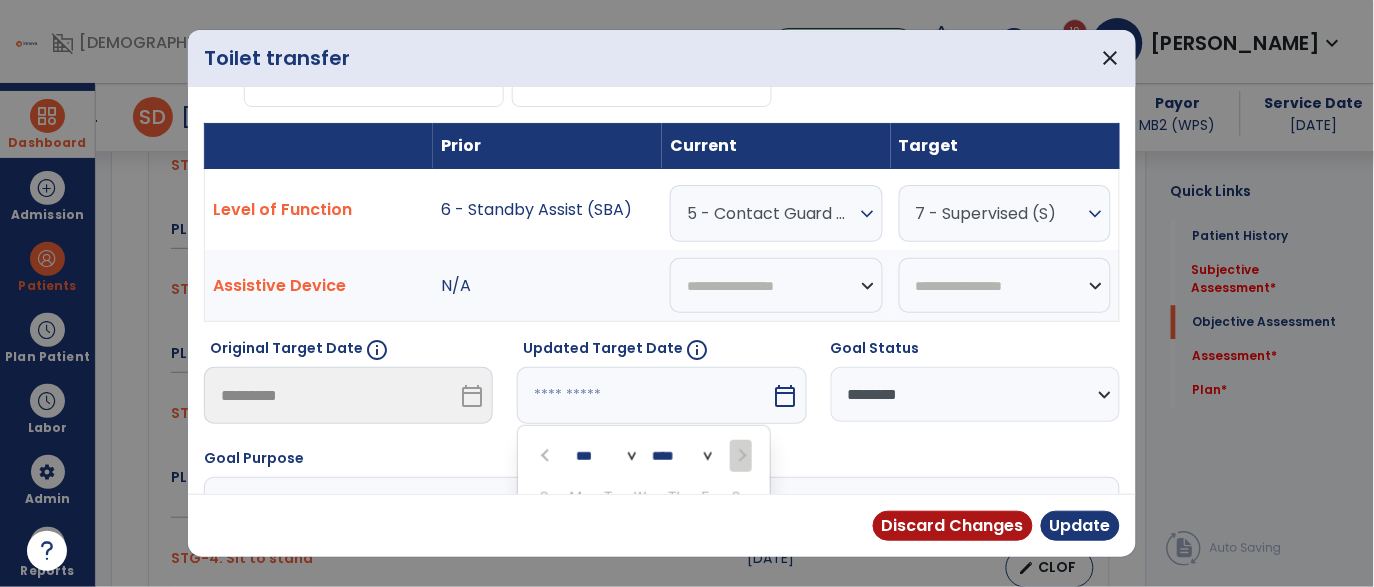 scroll, scrollTop: 328, scrollLeft: 0, axis: vertical 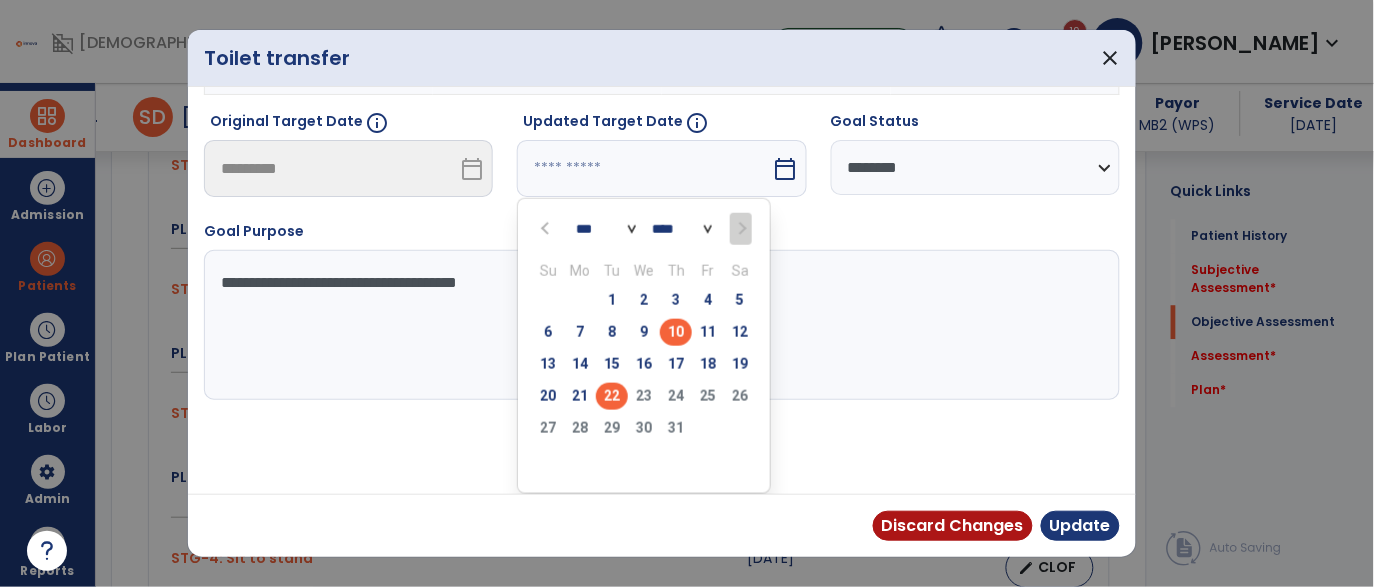 click on "22" at bounding box center (612, 396) 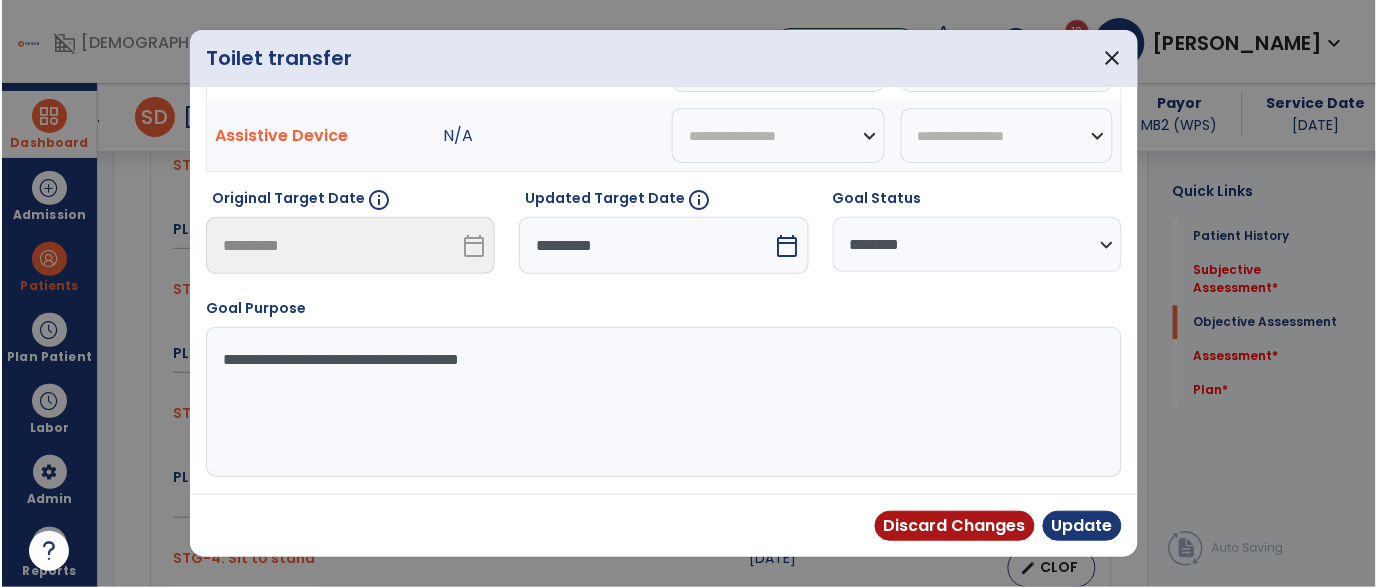 scroll, scrollTop: 250, scrollLeft: 0, axis: vertical 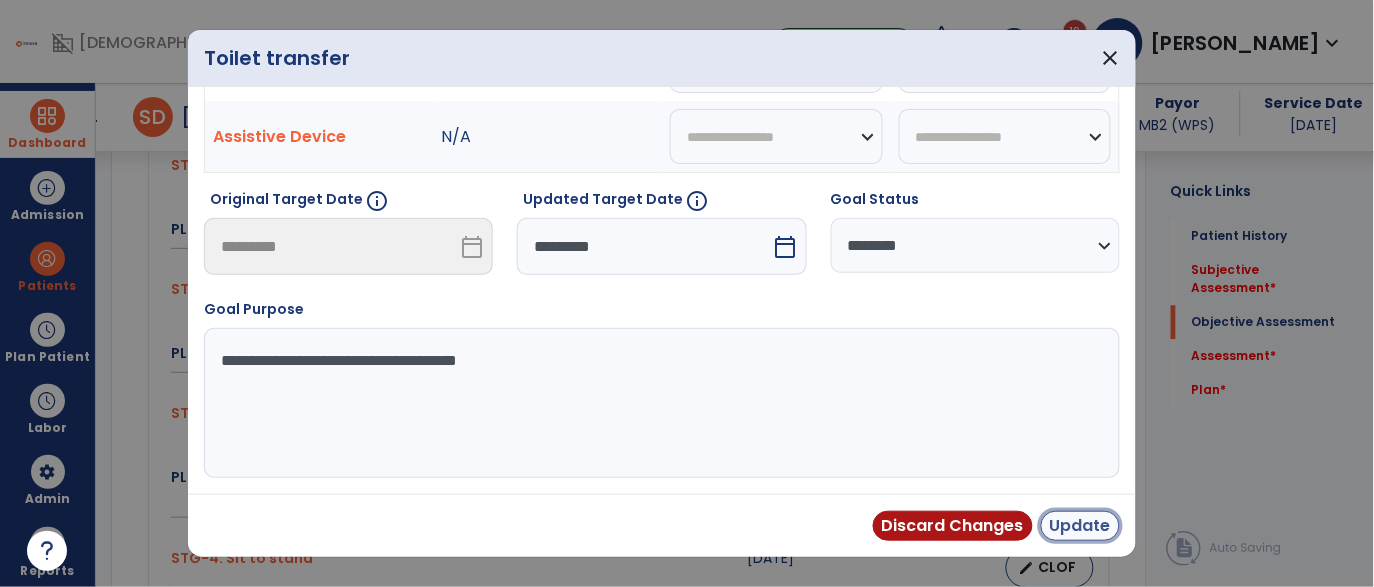 click on "Update" at bounding box center [1080, 526] 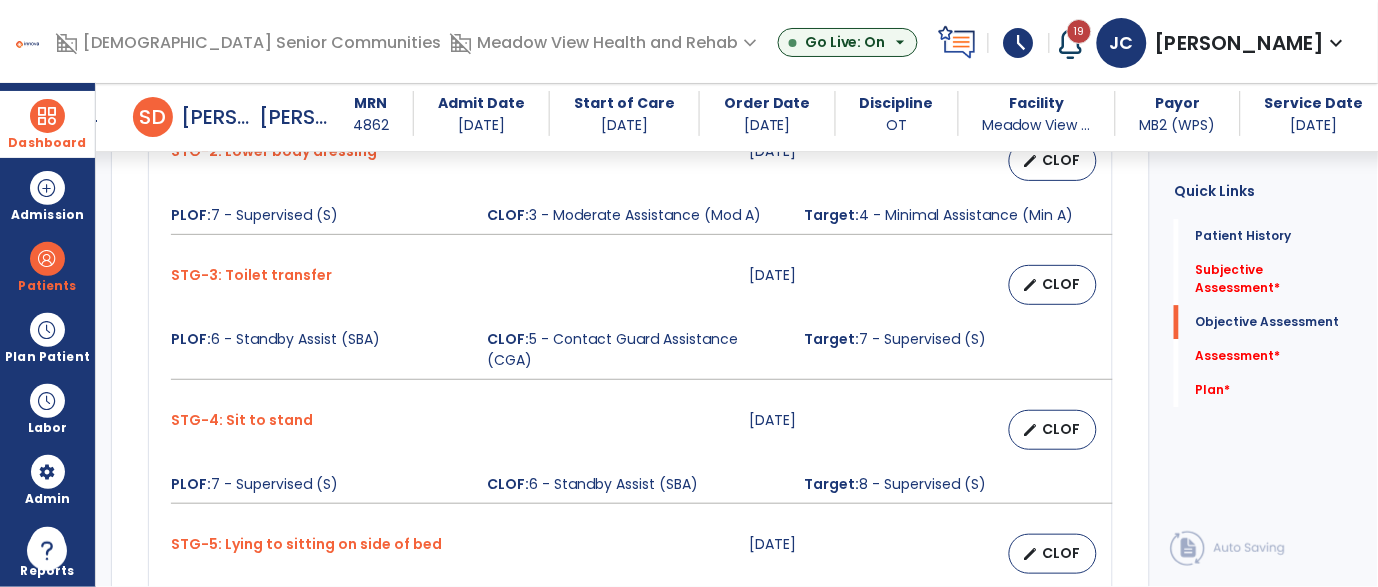 scroll, scrollTop: 1155, scrollLeft: 0, axis: vertical 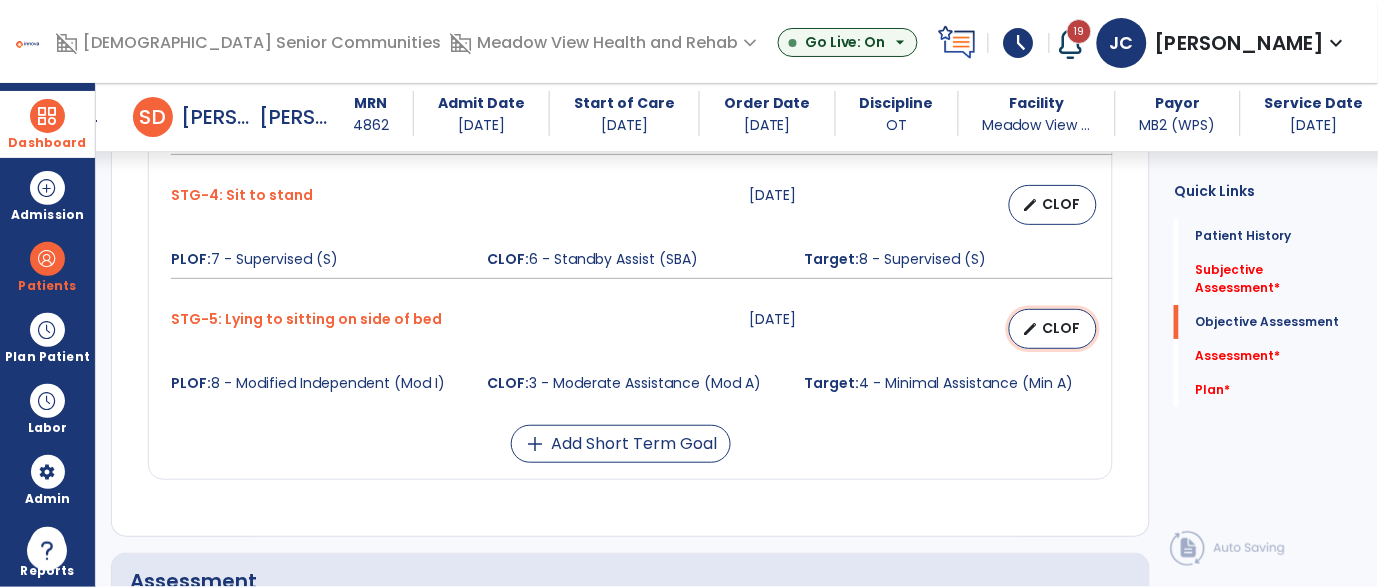 click on "CLOF" at bounding box center (1061, 328) 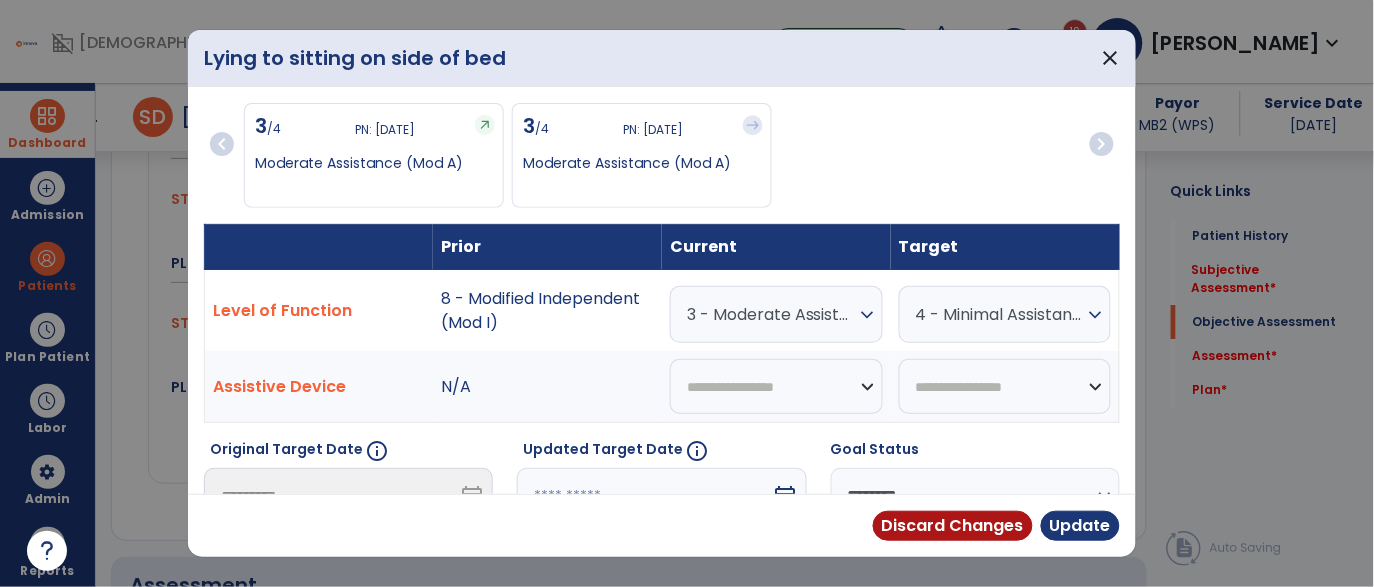 scroll, scrollTop: 1379, scrollLeft: 0, axis: vertical 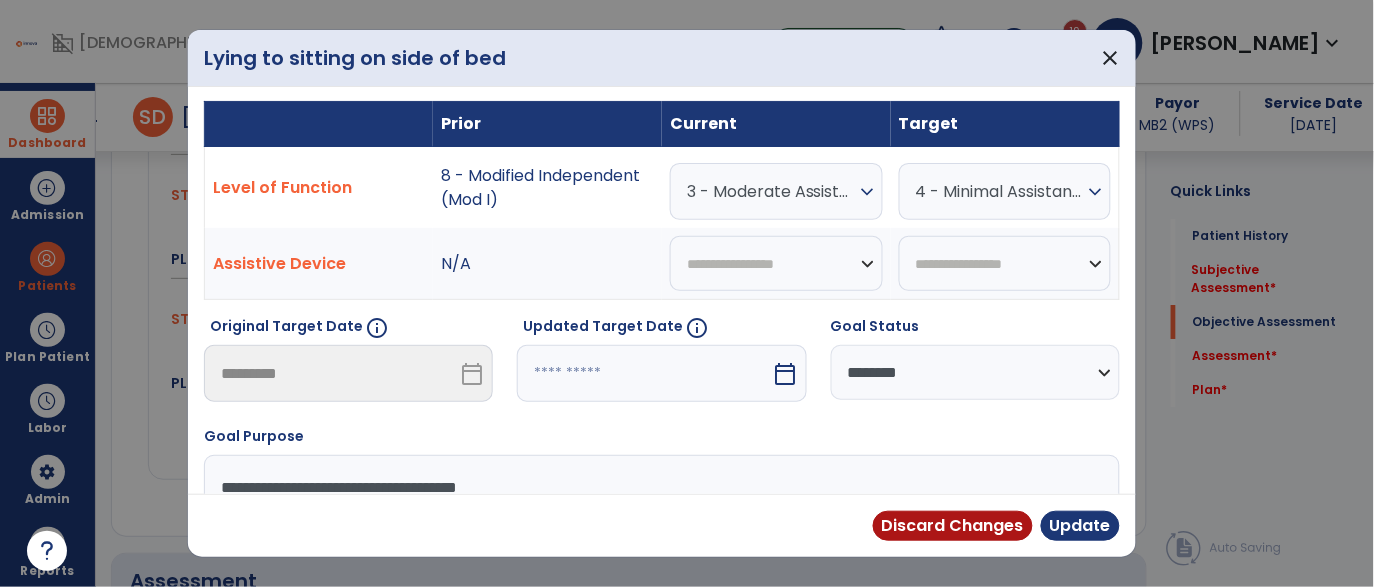 click on "calendar_today" at bounding box center (788, 373) 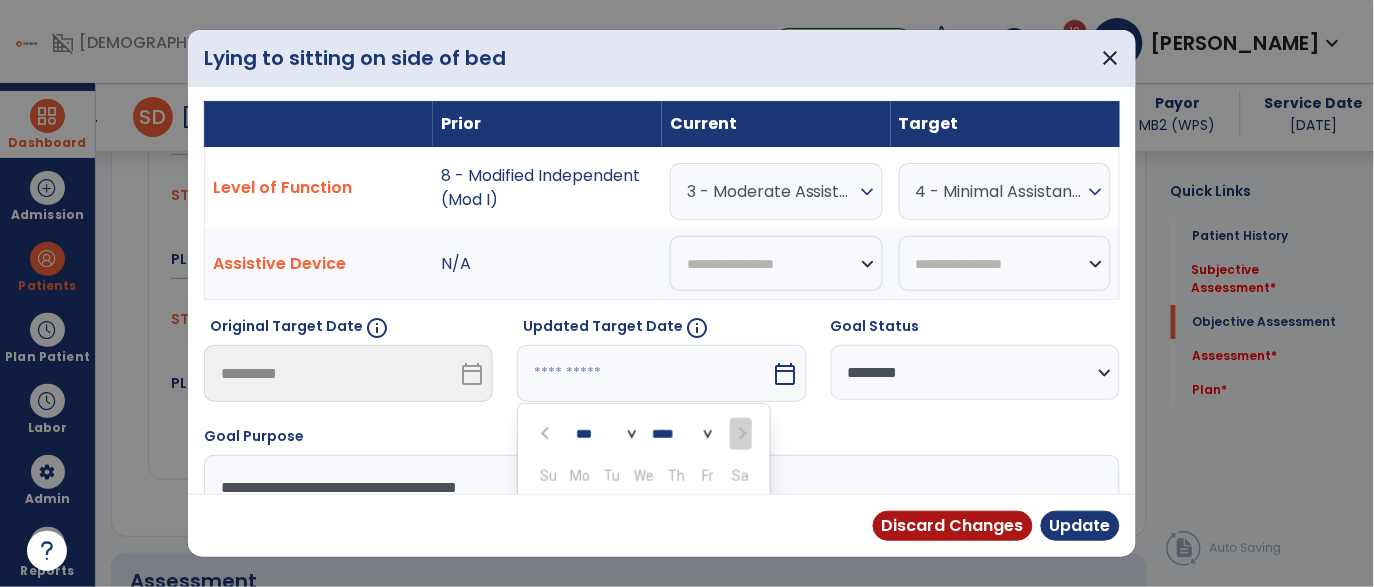 scroll, scrollTop: 328, scrollLeft: 0, axis: vertical 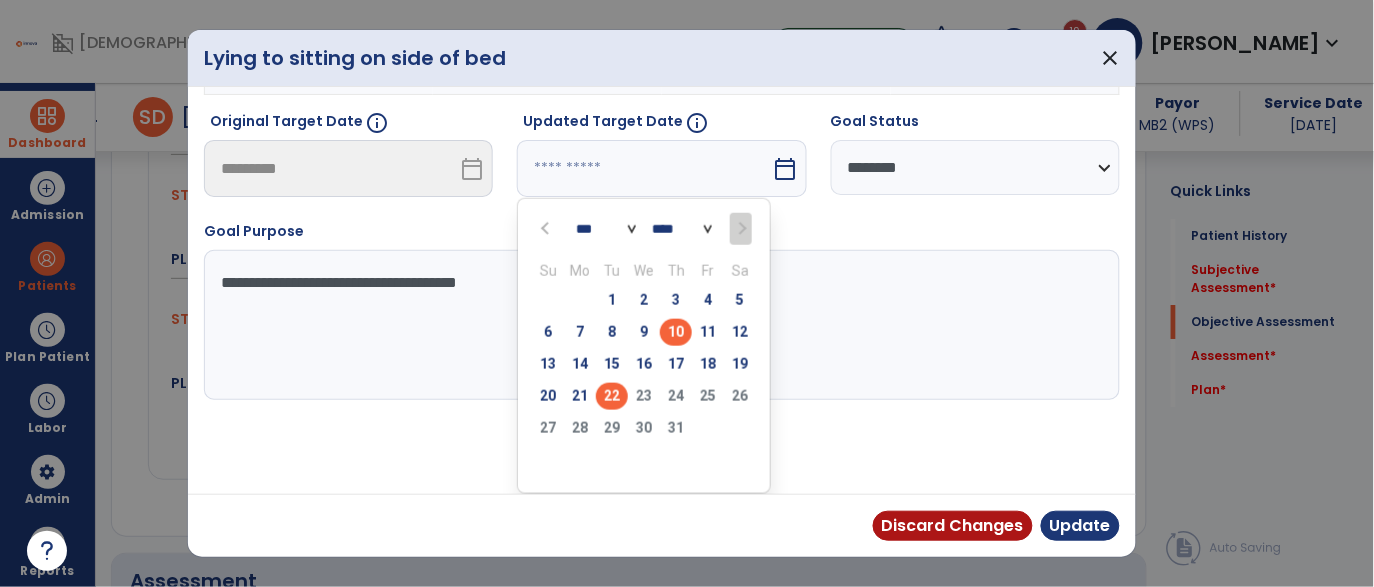 click on "22" at bounding box center [612, 396] 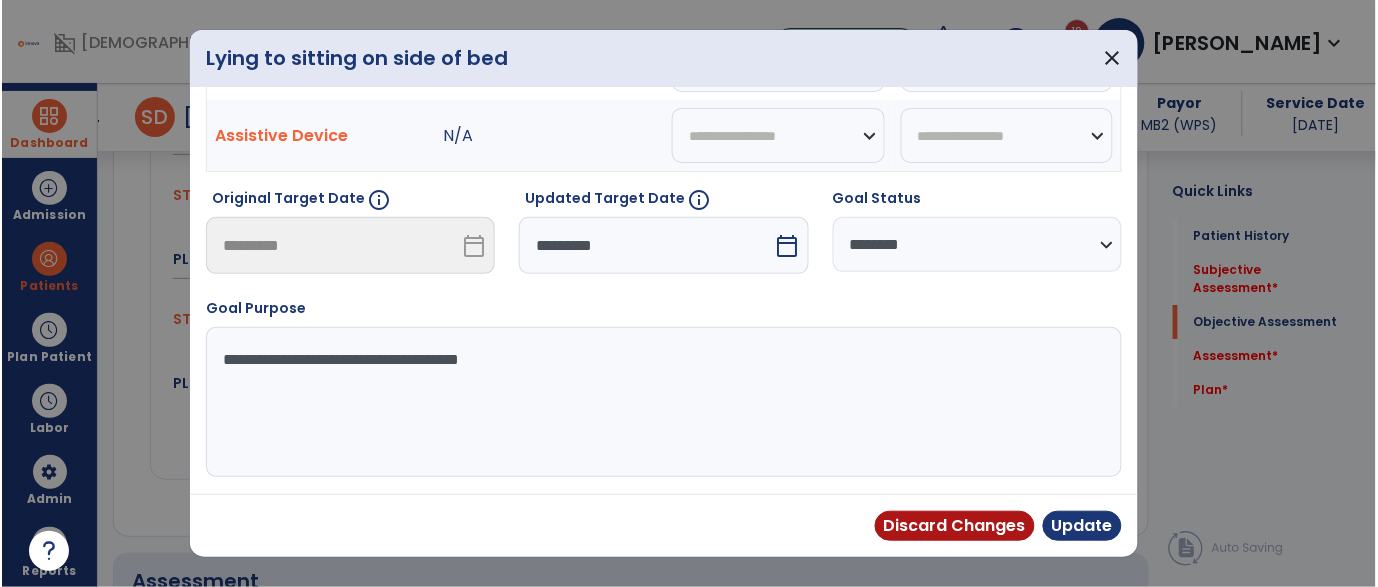 scroll, scrollTop: 250, scrollLeft: 0, axis: vertical 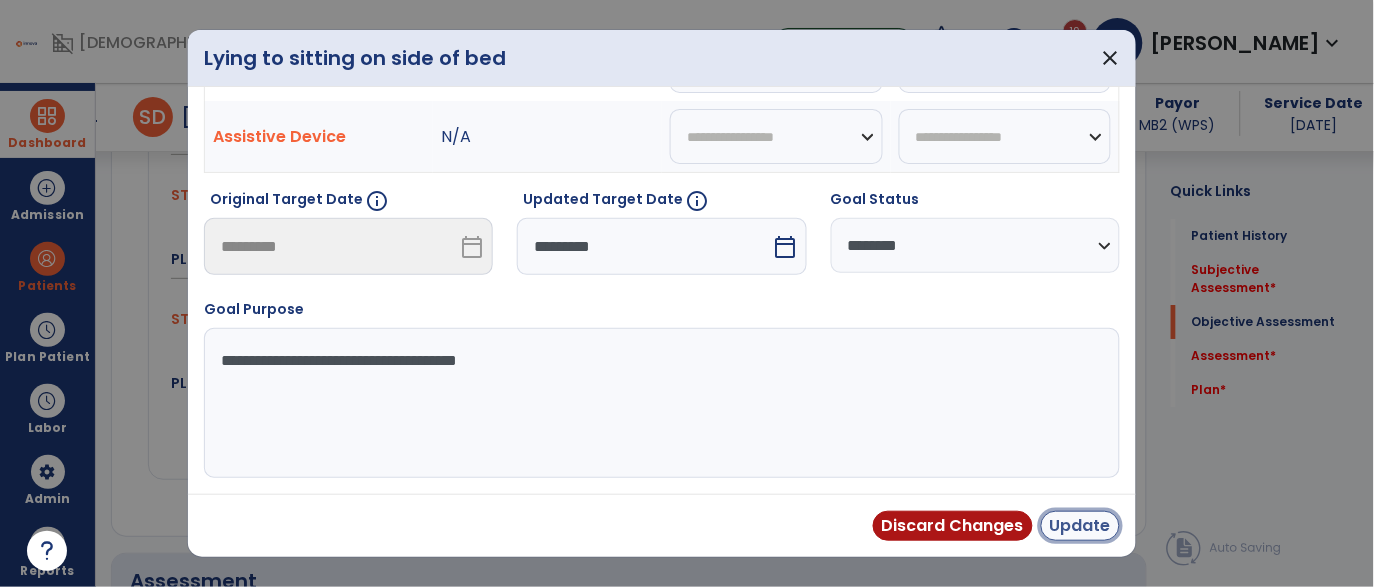 click on "Update" at bounding box center [1080, 526] 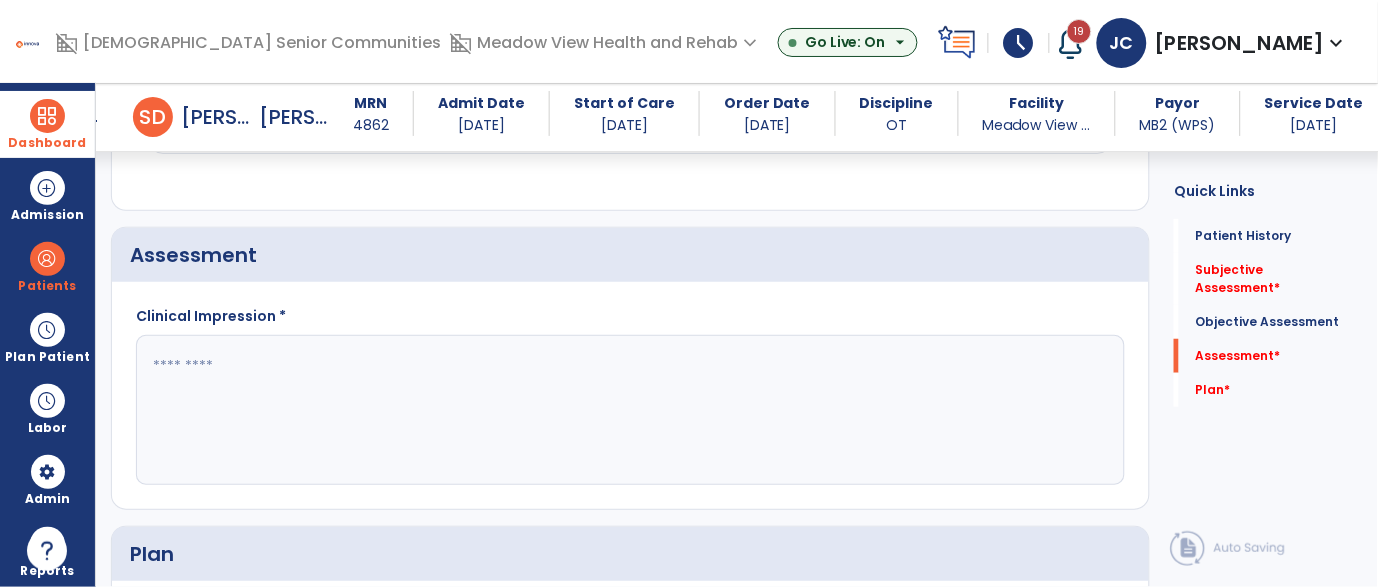 scroll, scrollTop: 1741, scrollLeft: 0, axis: vertical 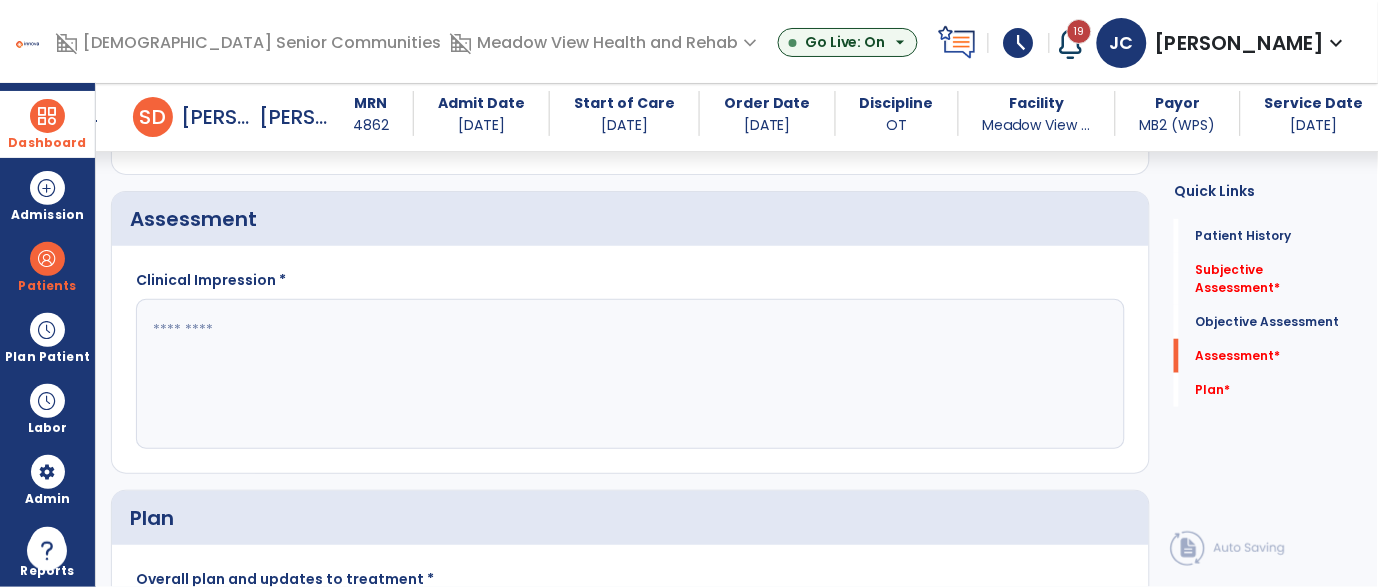 click 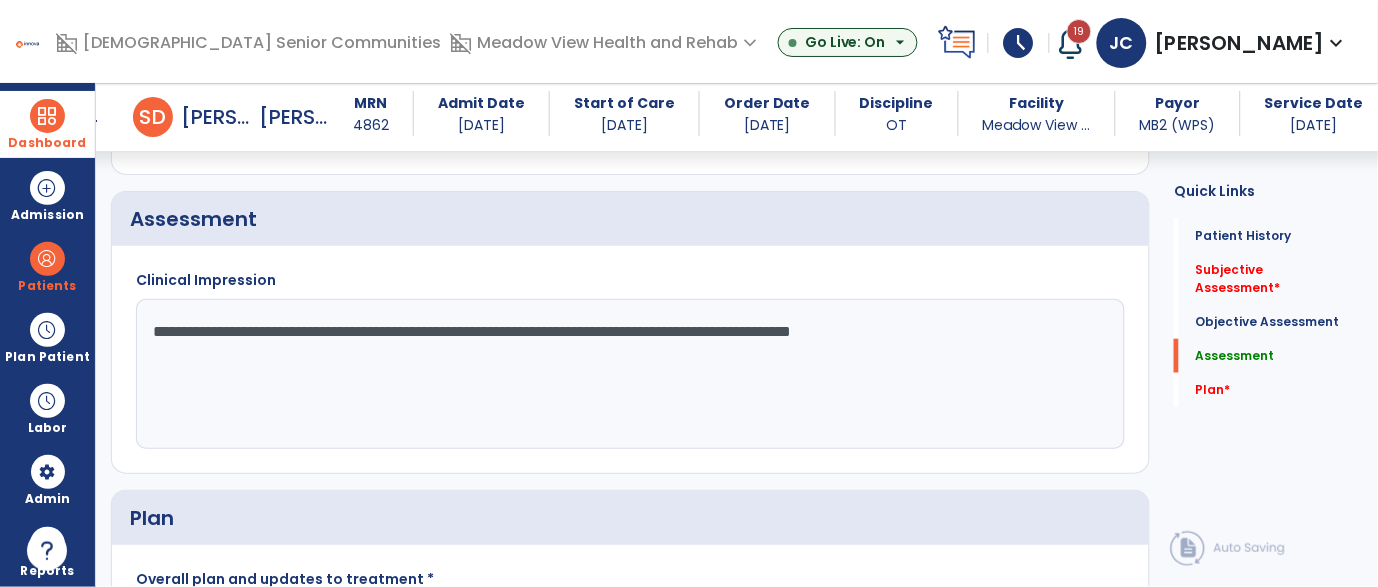 scroll, scrollTop: 1997, scrollLeft: 0, axis: vertical 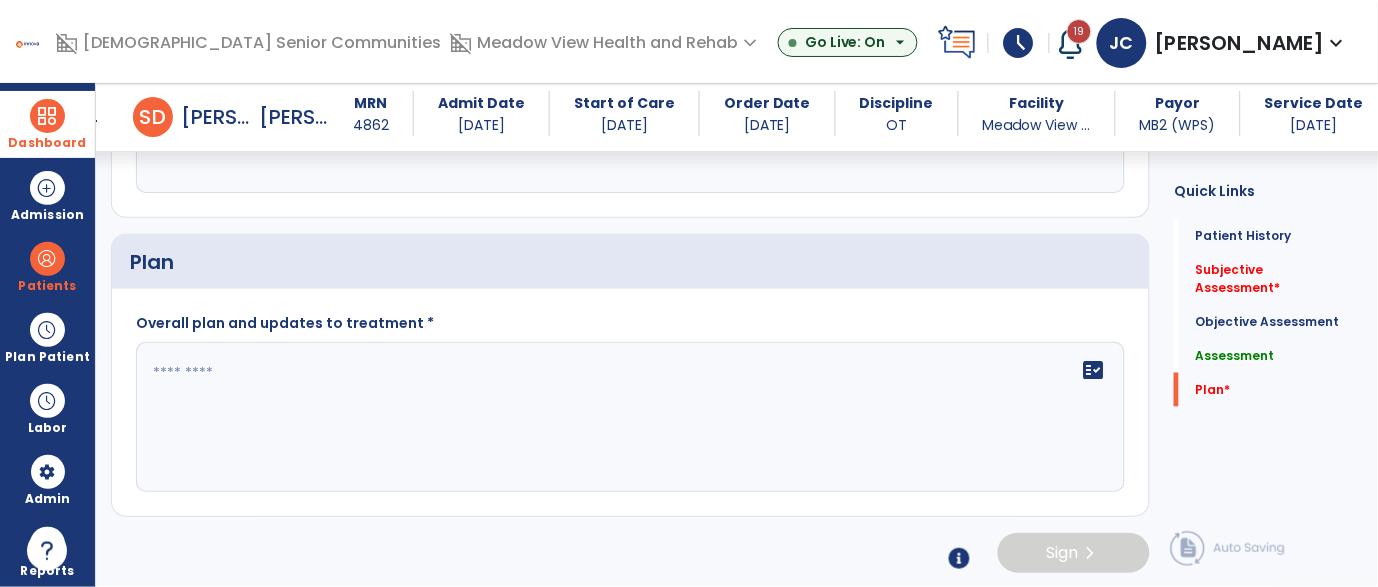 type on "**********" 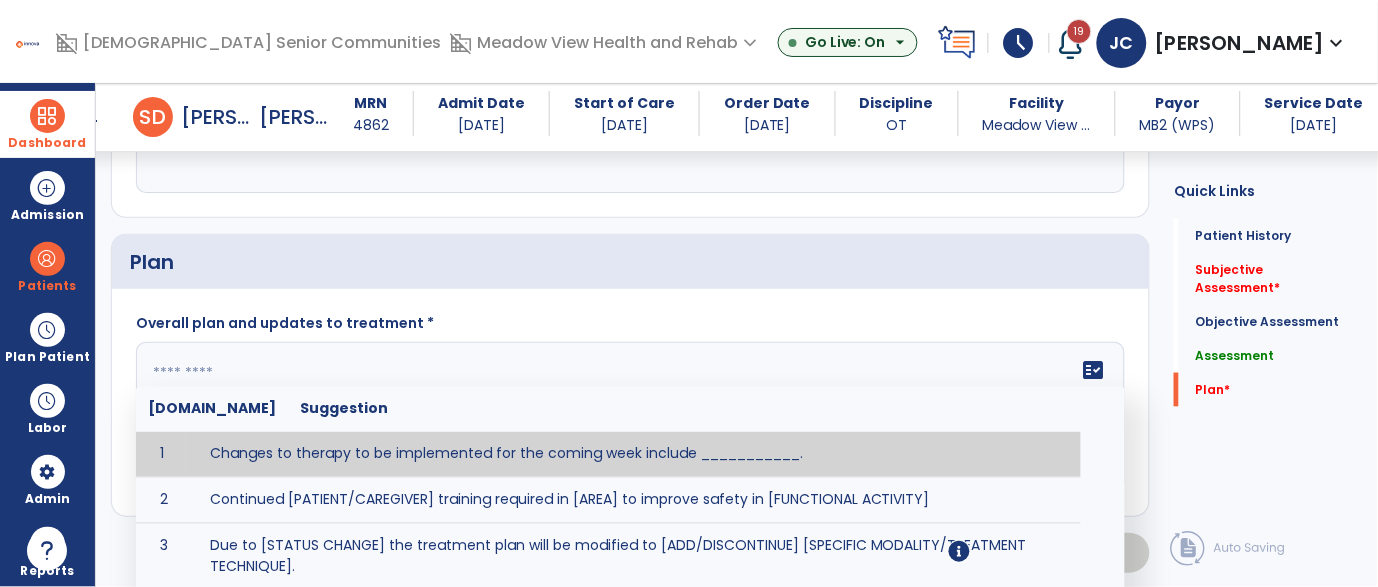 type on "*" 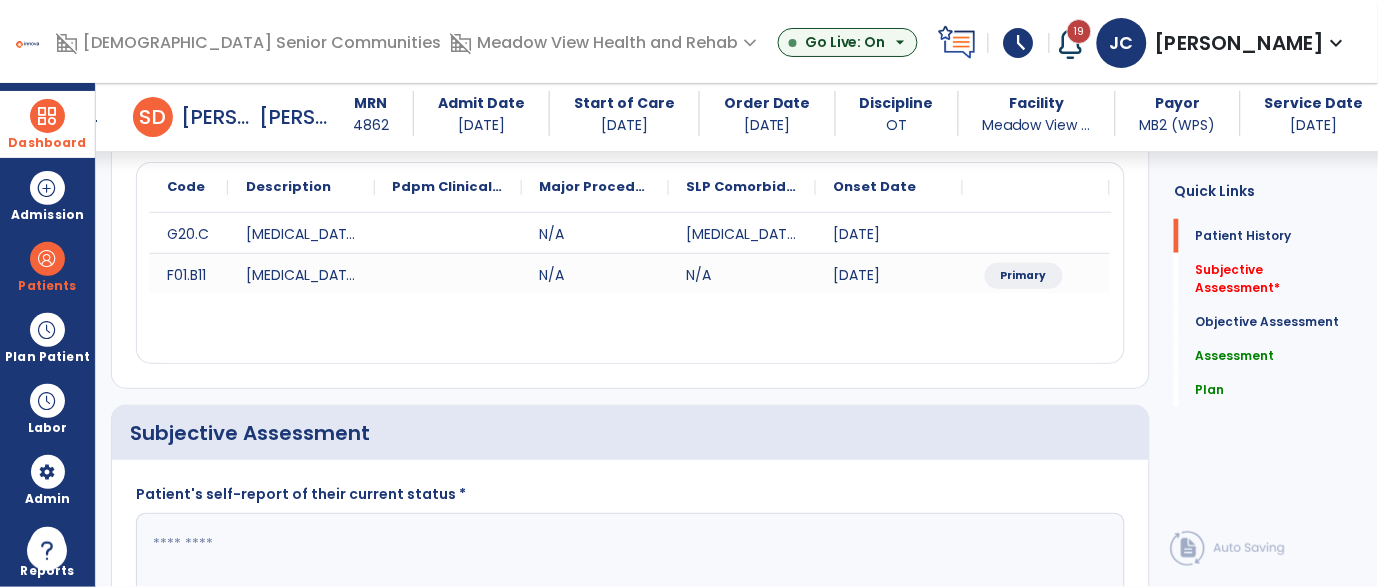 scroll, scrollTop: 355, scrollLeft: 0, axis: vertical 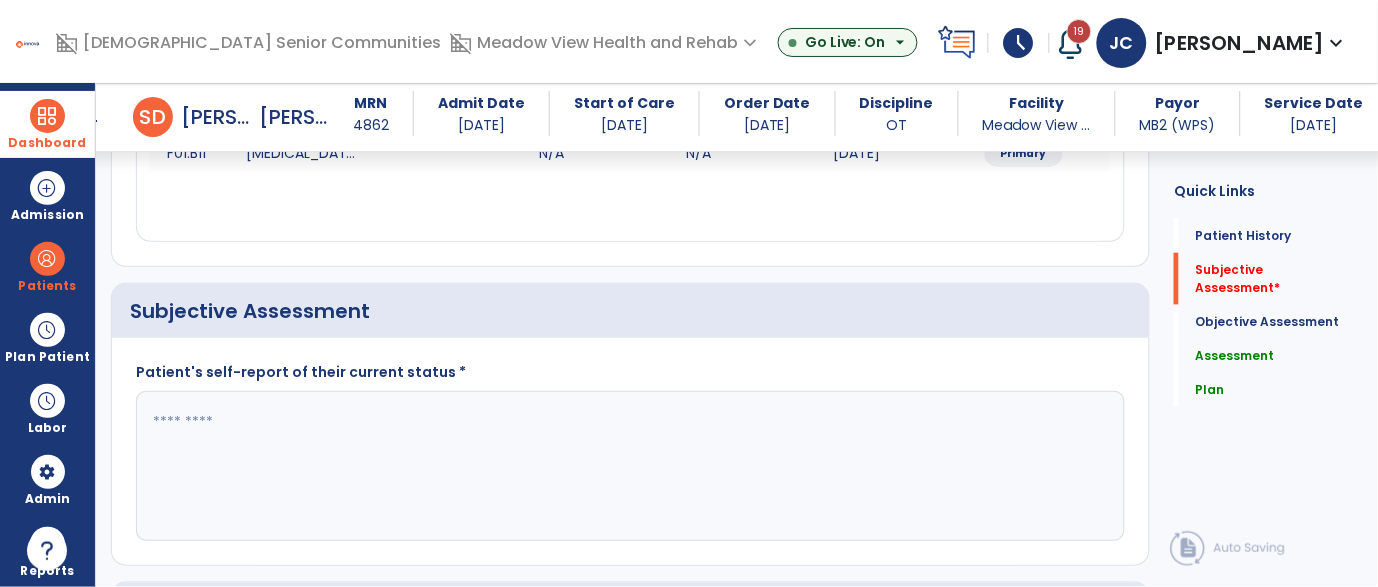 type on "**********" 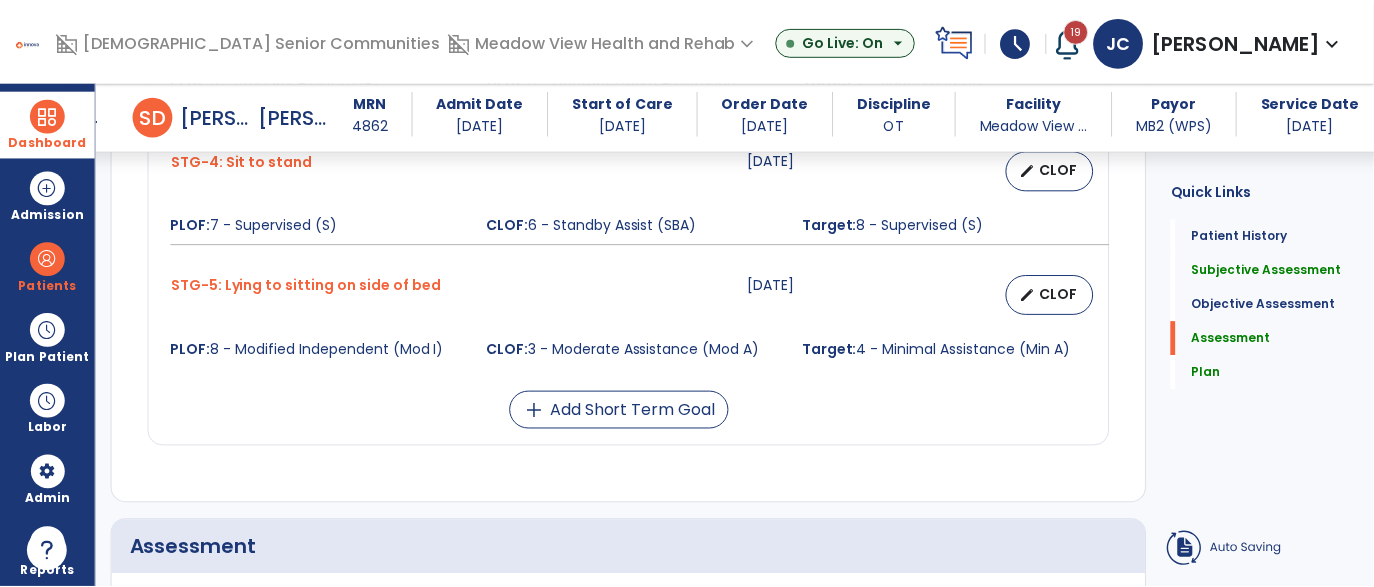 scroll, scrollTop: 1999, scrollLeft: 0, axis: vertical 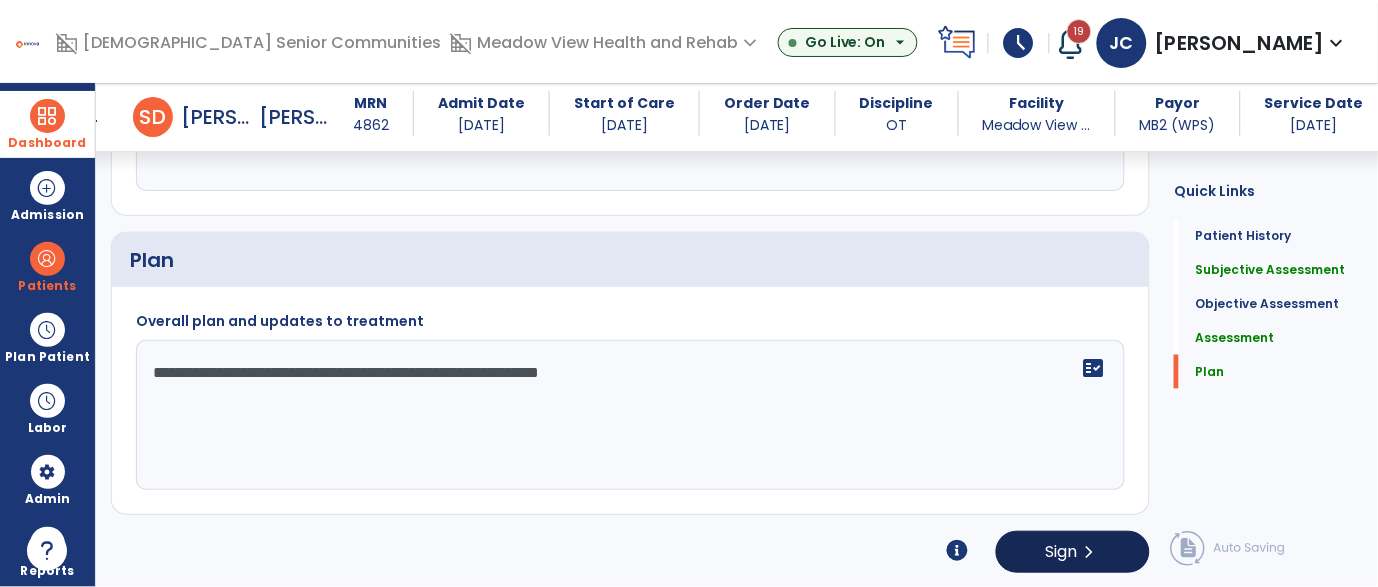 type on "**********" 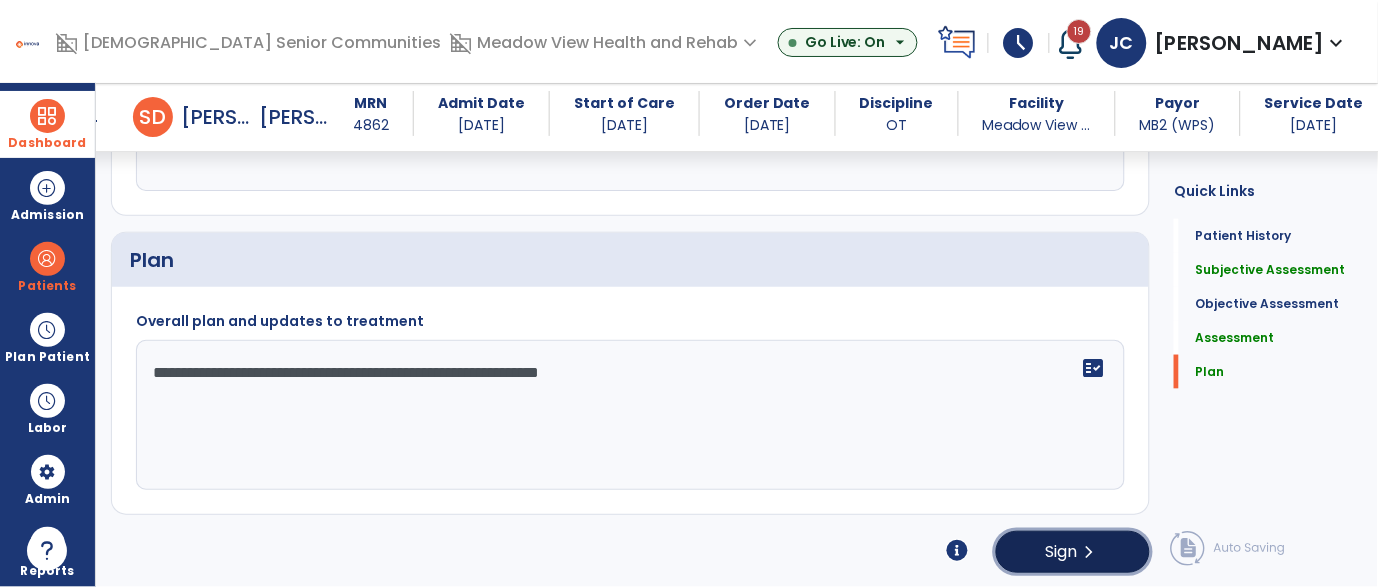 click on "chevron_right" 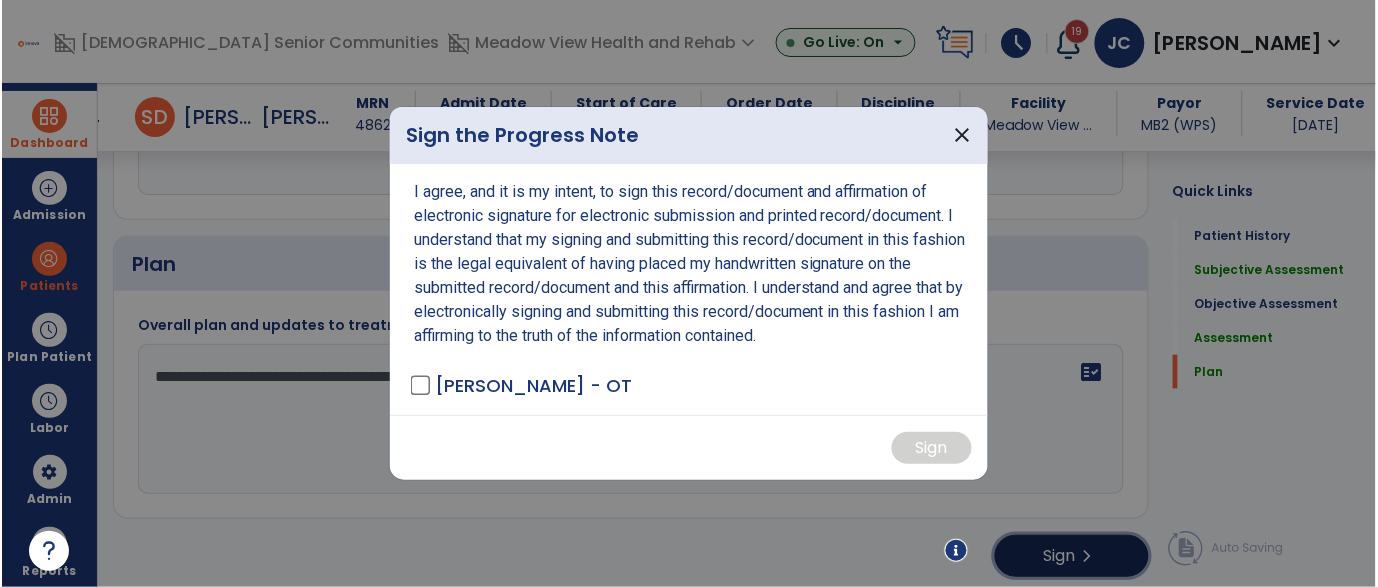 scroll, scrollTop: 1999, scrollLeft: 0, axis: vertical 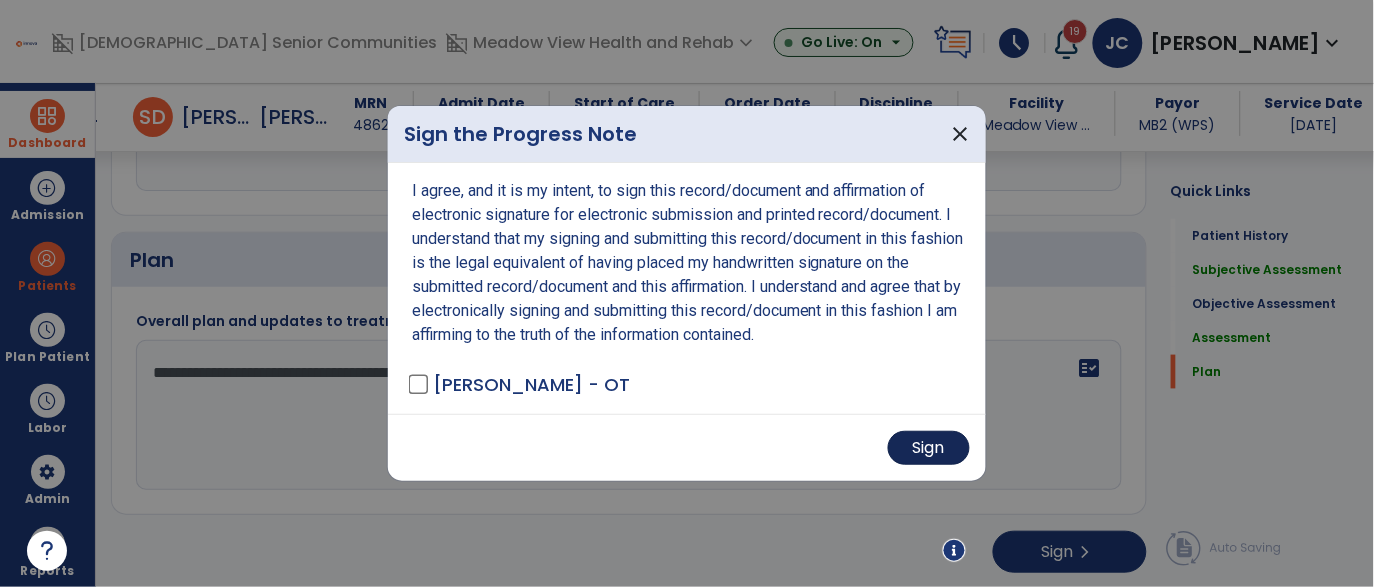 click on "Sign" at bounding box center [929, 448] 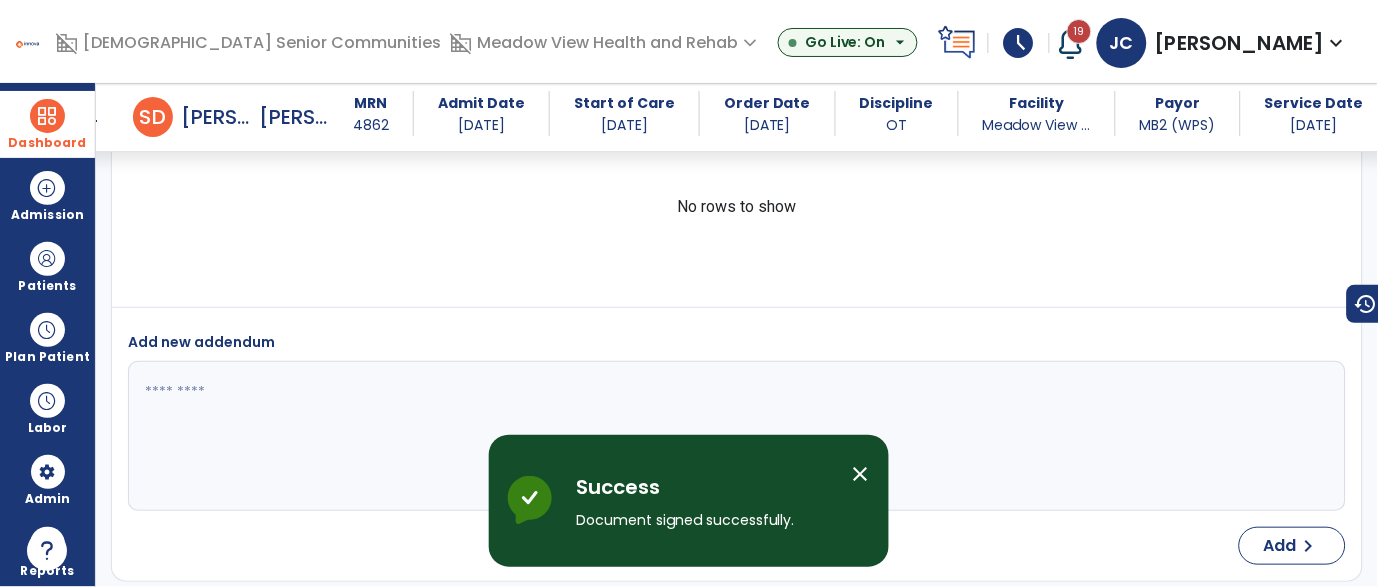scroll, scrollTop: 2582, scrollLeft: 0, axis: vertical 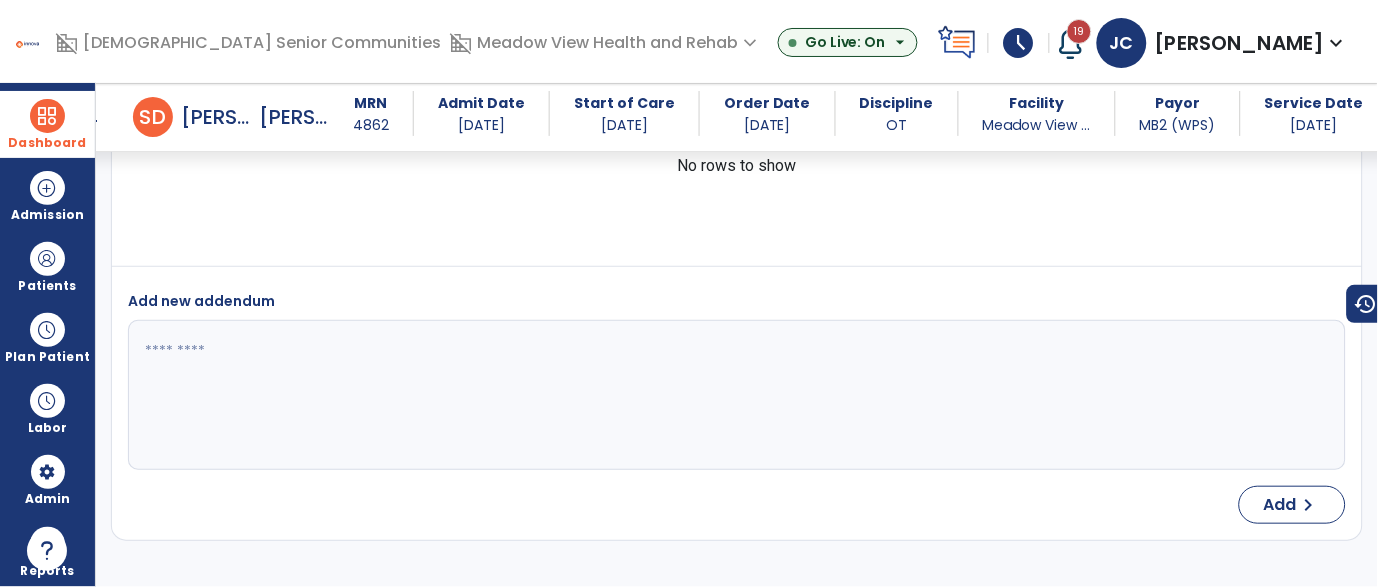 click on "Dashboard" at bounding box center (47, 143) 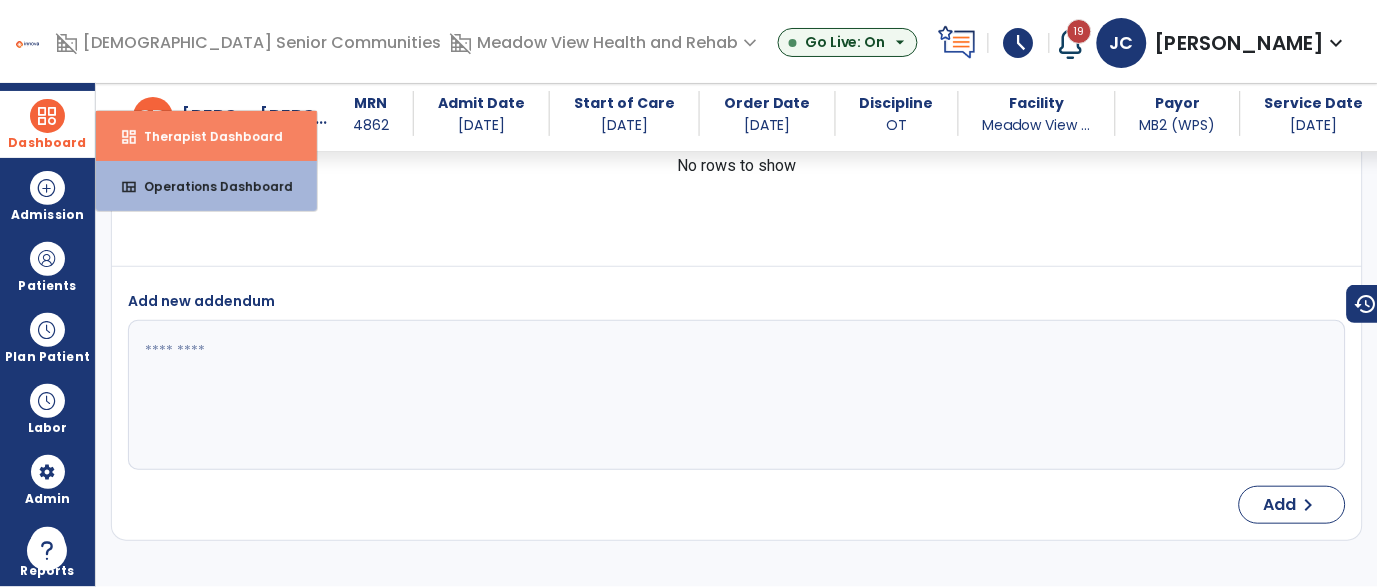 click on "Therapist Dashboard" at bounding box center (205, 136) 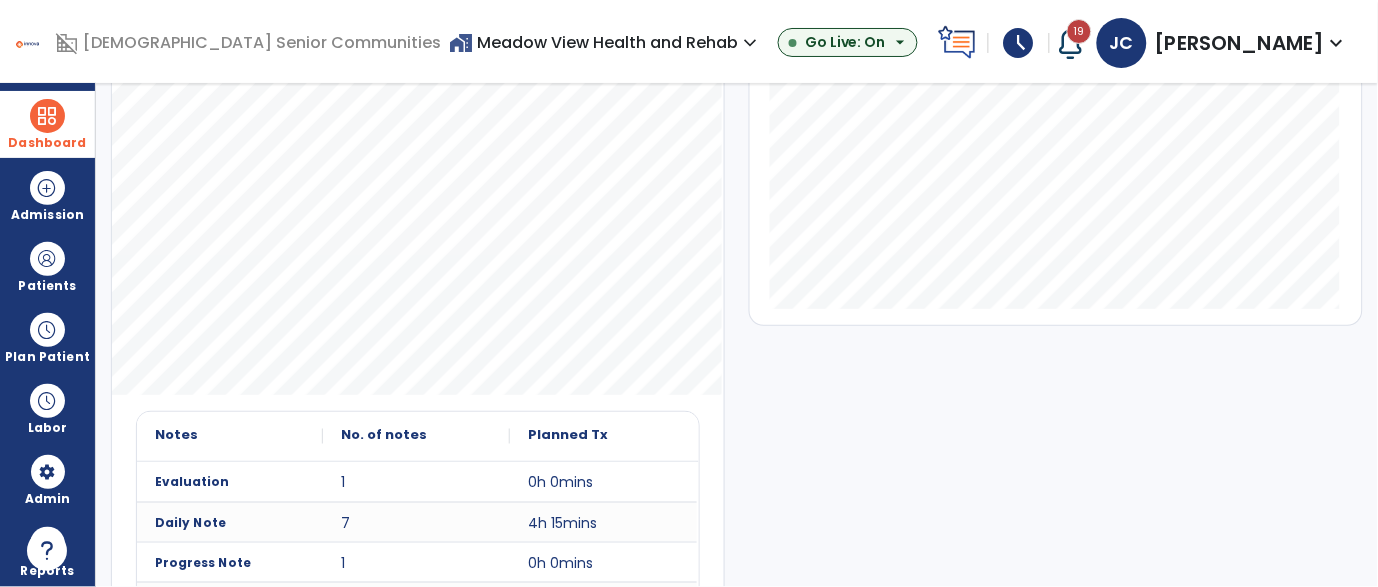 scroll, scrollTop: 548, scrollLeft: 0, axis: vertical 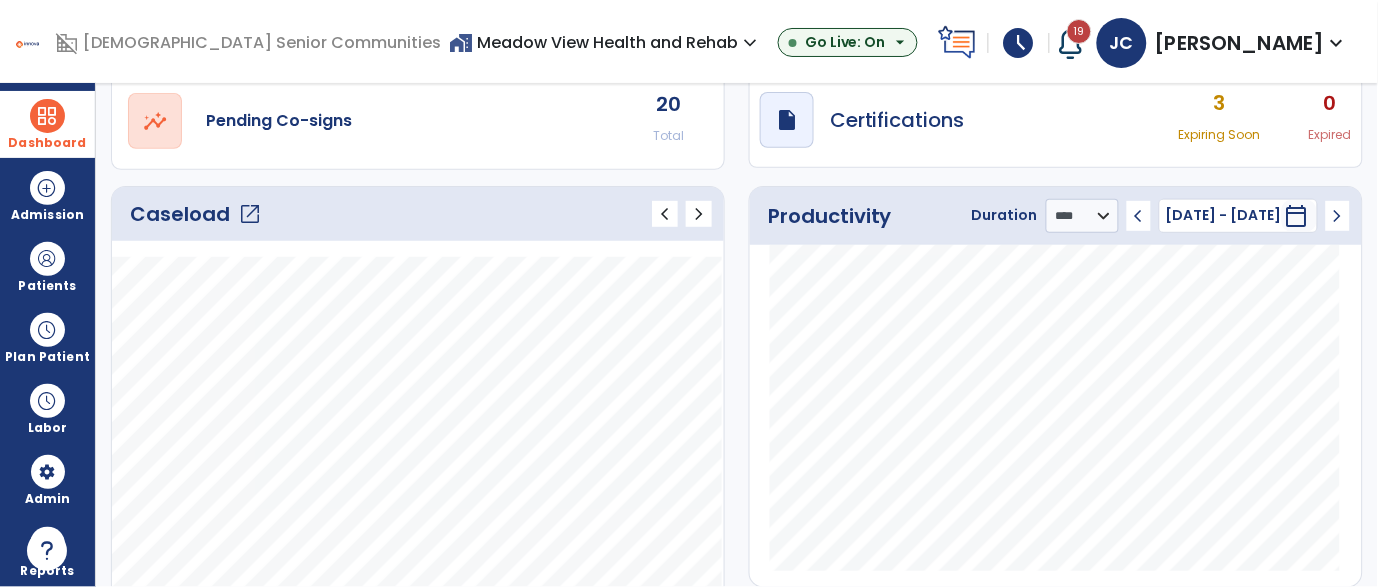 click on "open_in_new" 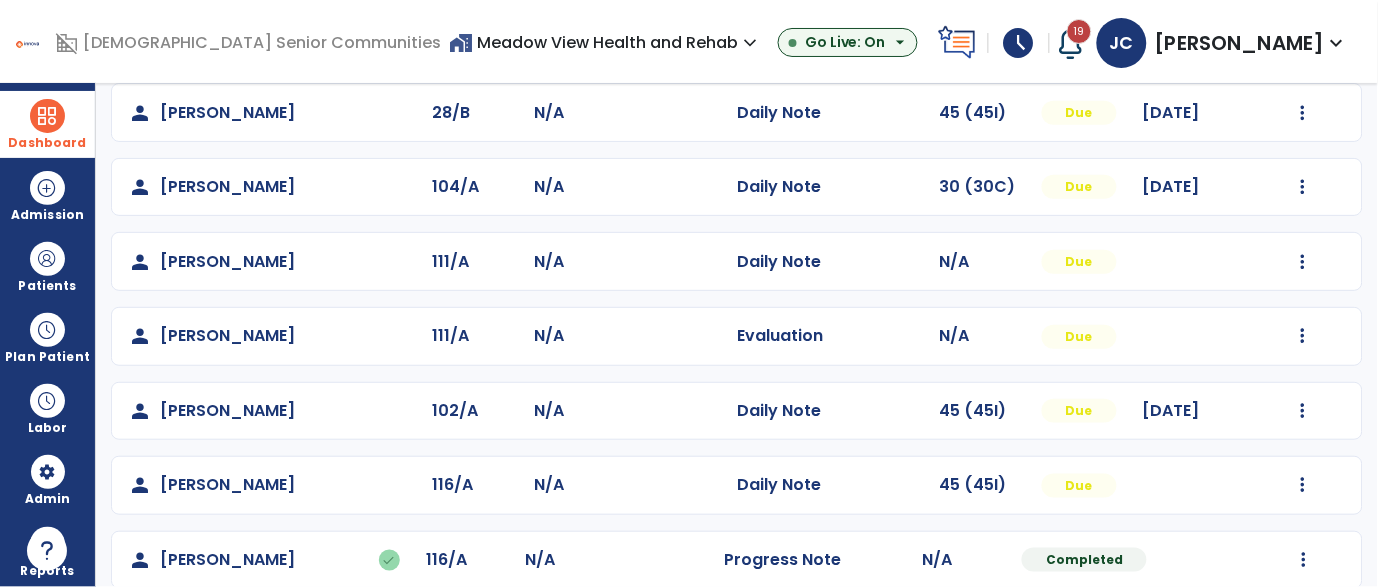 scroll, scrollTop: 351, scrollLeft: 0, axis: vertical 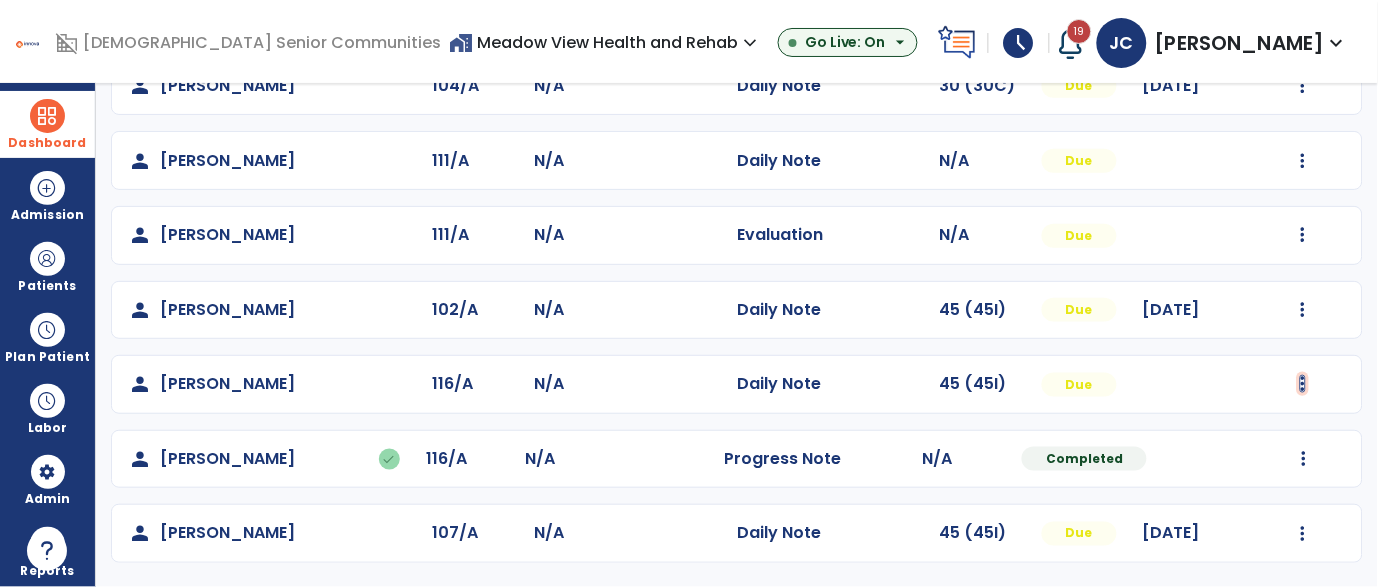 click at bounding box center (1303, -63) 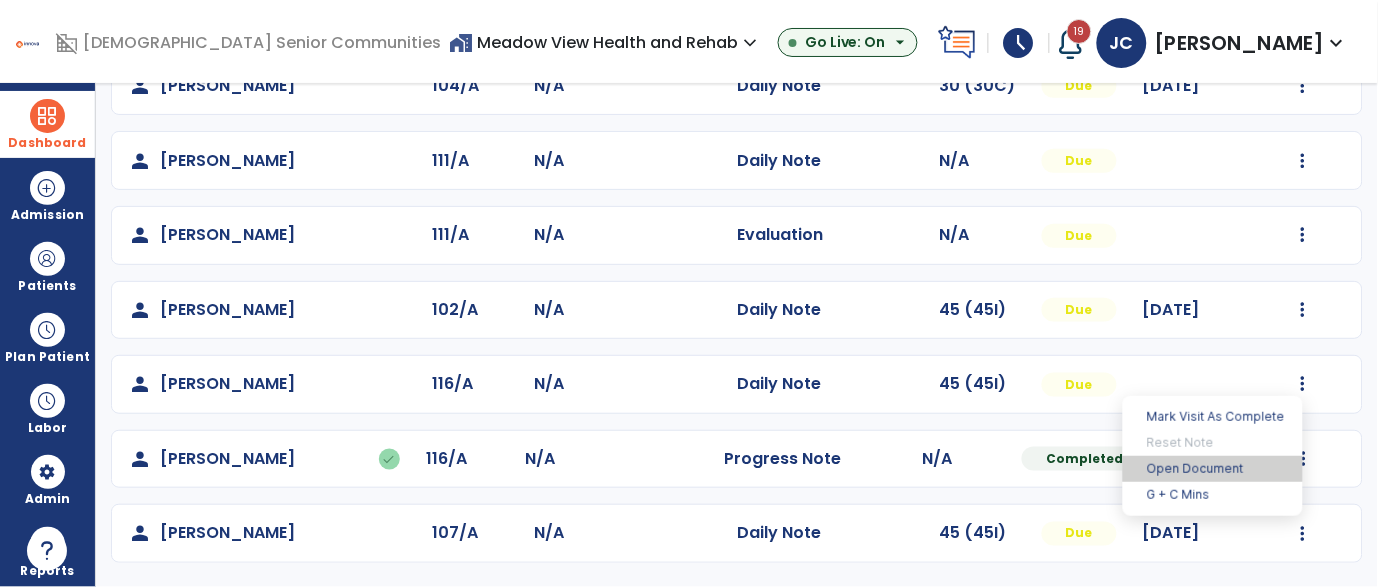 click on "Open Document" at bounding box center (1213, 469) 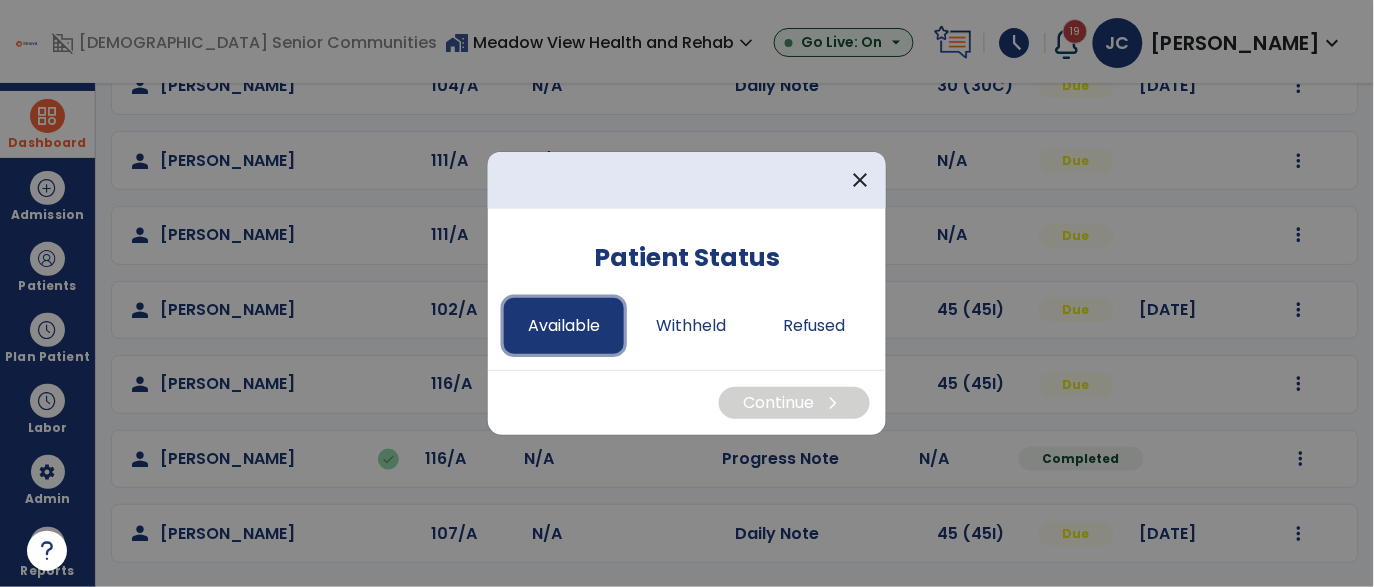 click on "Available" at bounding box center [564, 326] 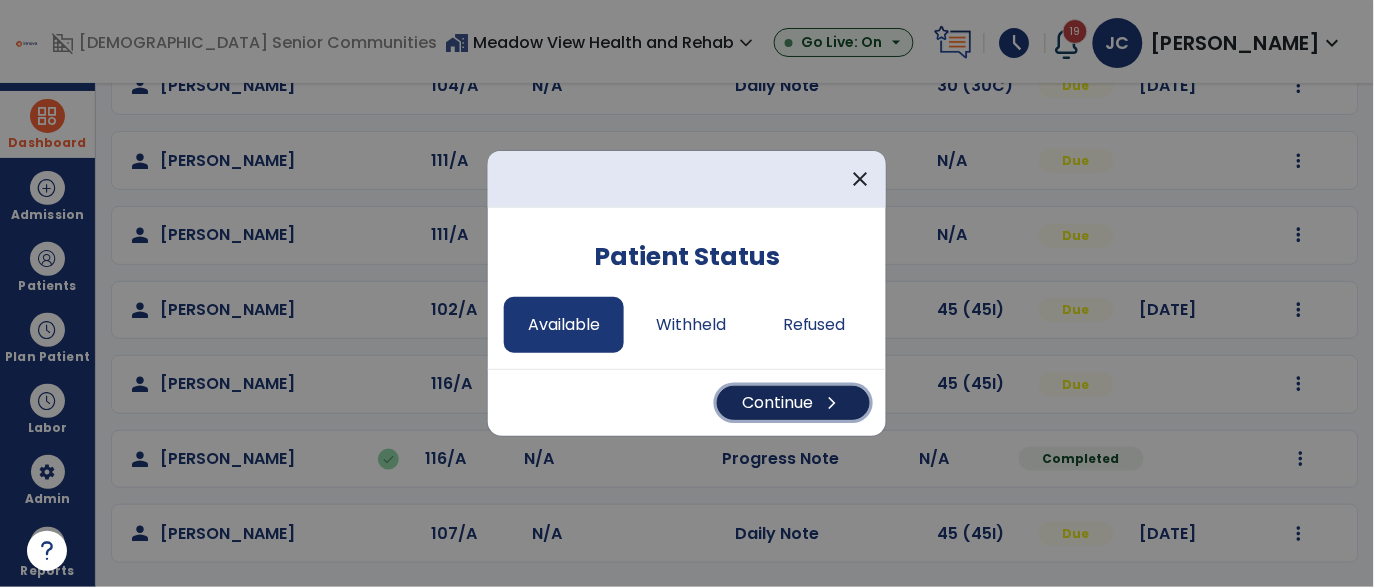 click on "Continue   chevron_right" at bounding box center [793, 403] 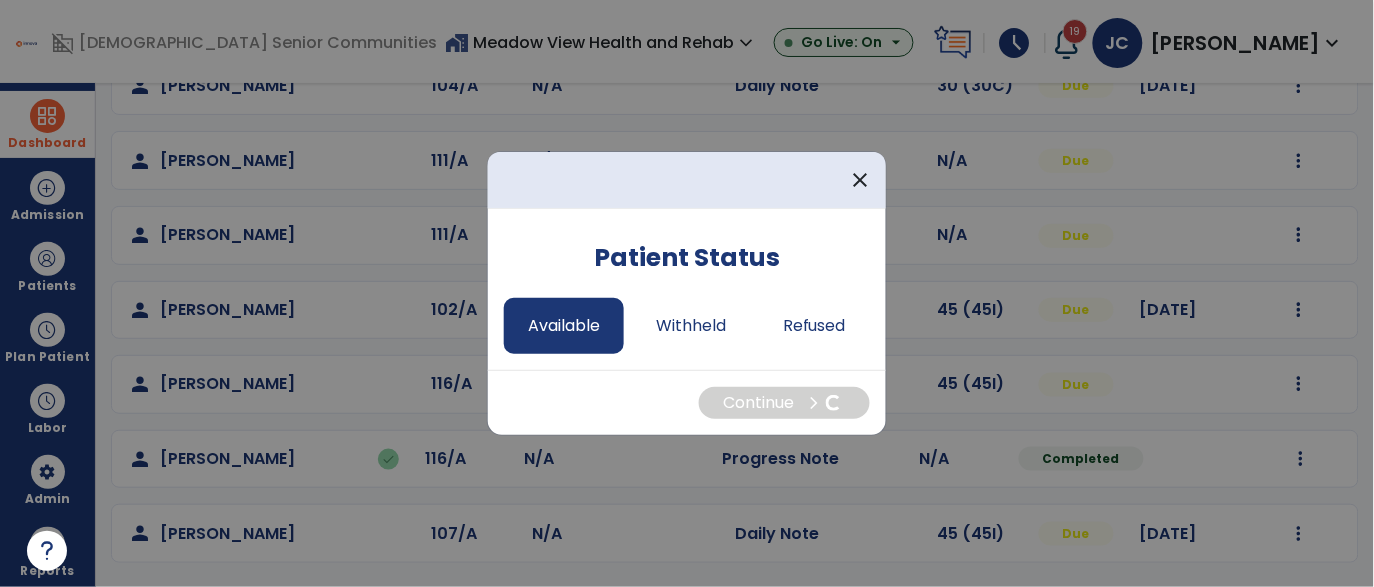 select on "*" 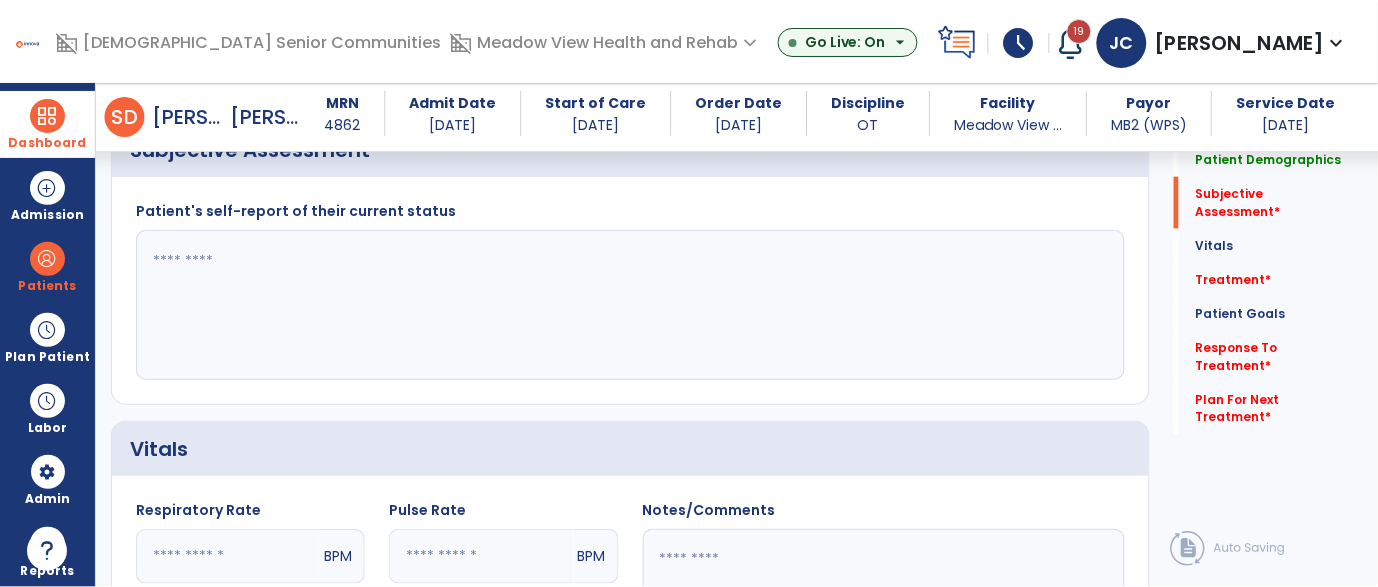 scroll, scrollTop: 475, scrollLeft: 0, axis: vertical 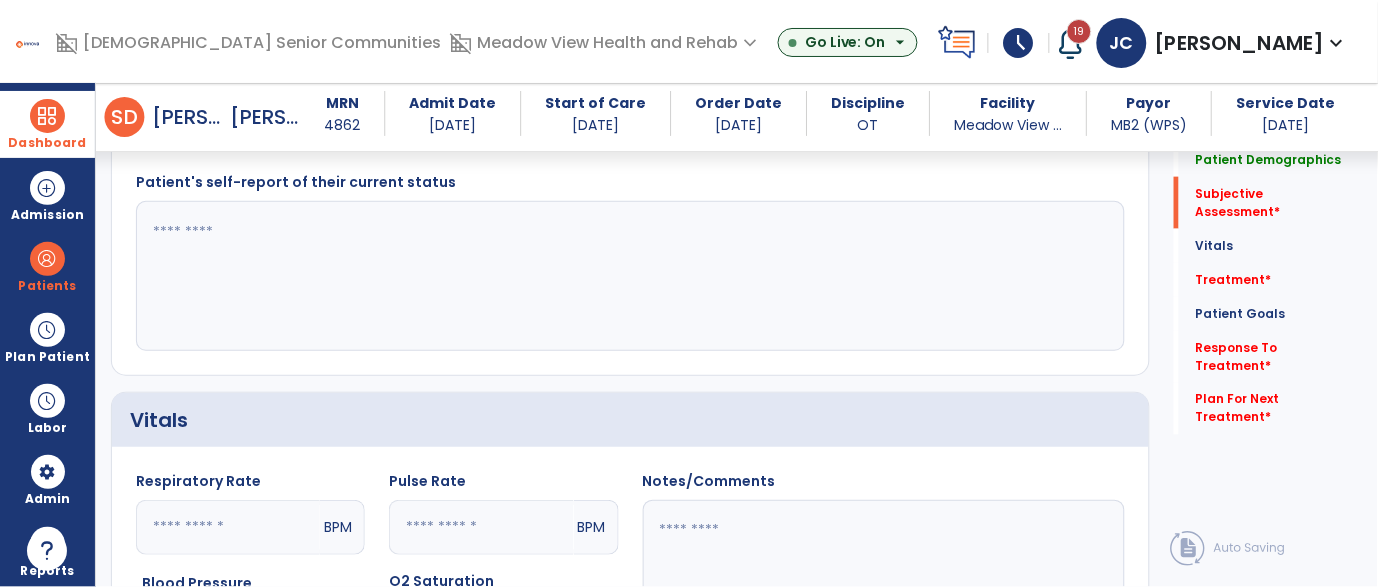 click 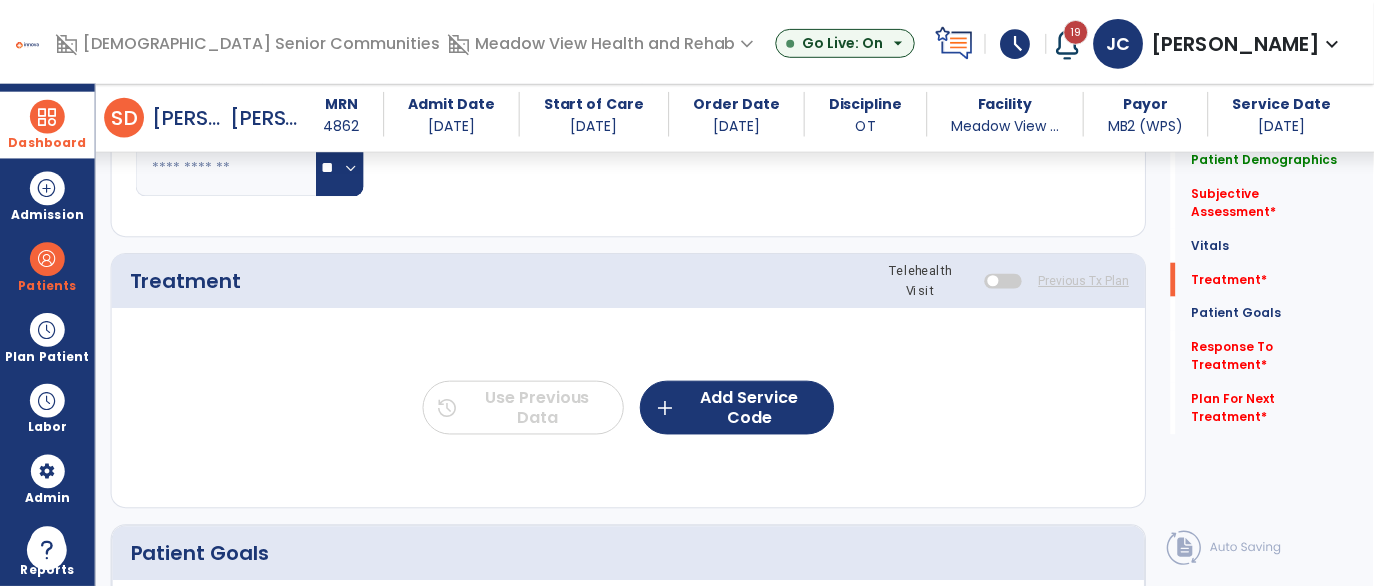 scroll, scrollTop: 1073, scrollLeft: 0, axis: vertical 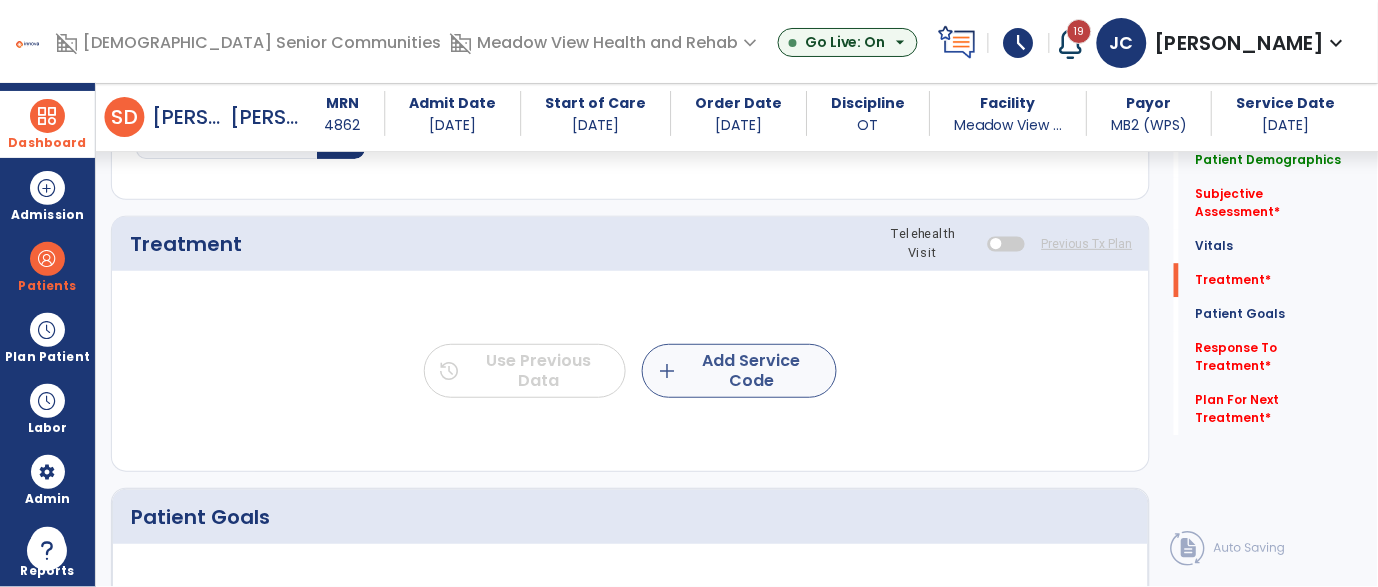 type on "****" 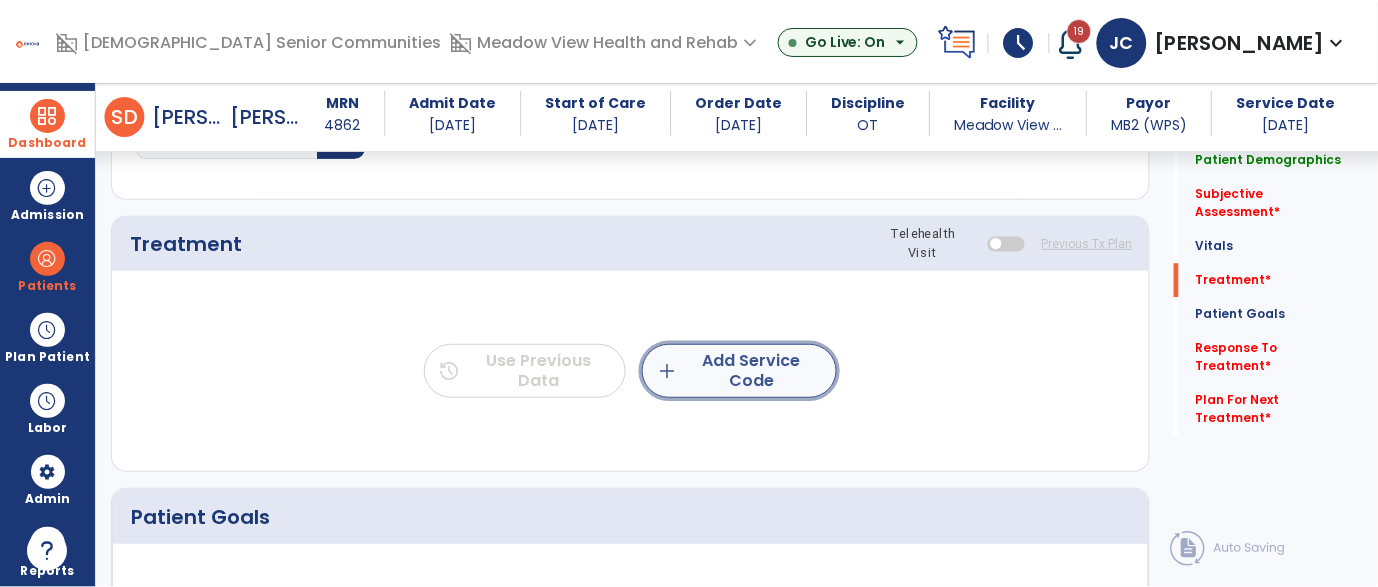 click on "add  Add Service Code" 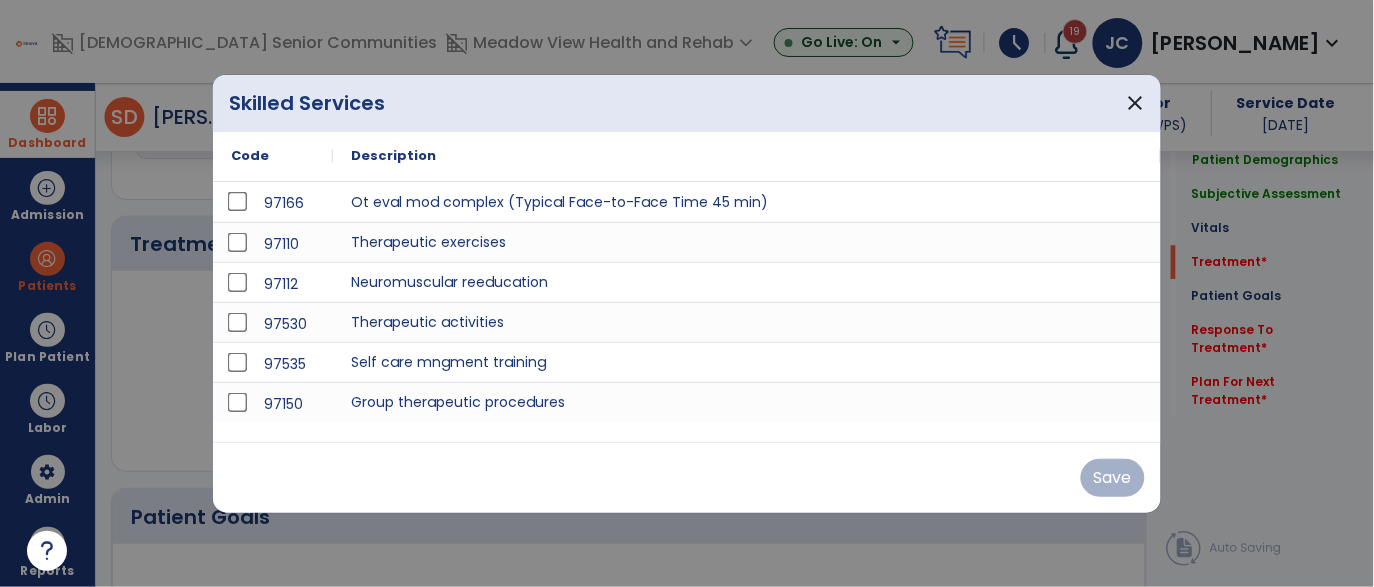 scroll, scrollTop: 1073, scrollLeft: 0, axis: vertical 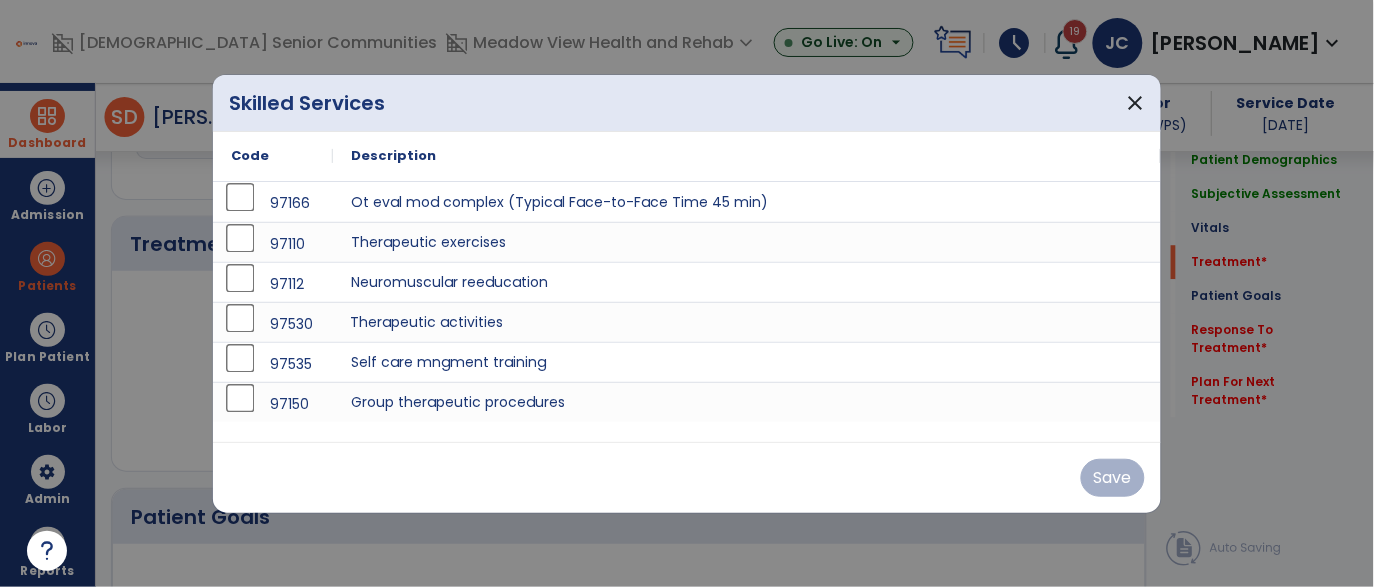 click on "Therapeutic activities" at bounding box center [747, 322] 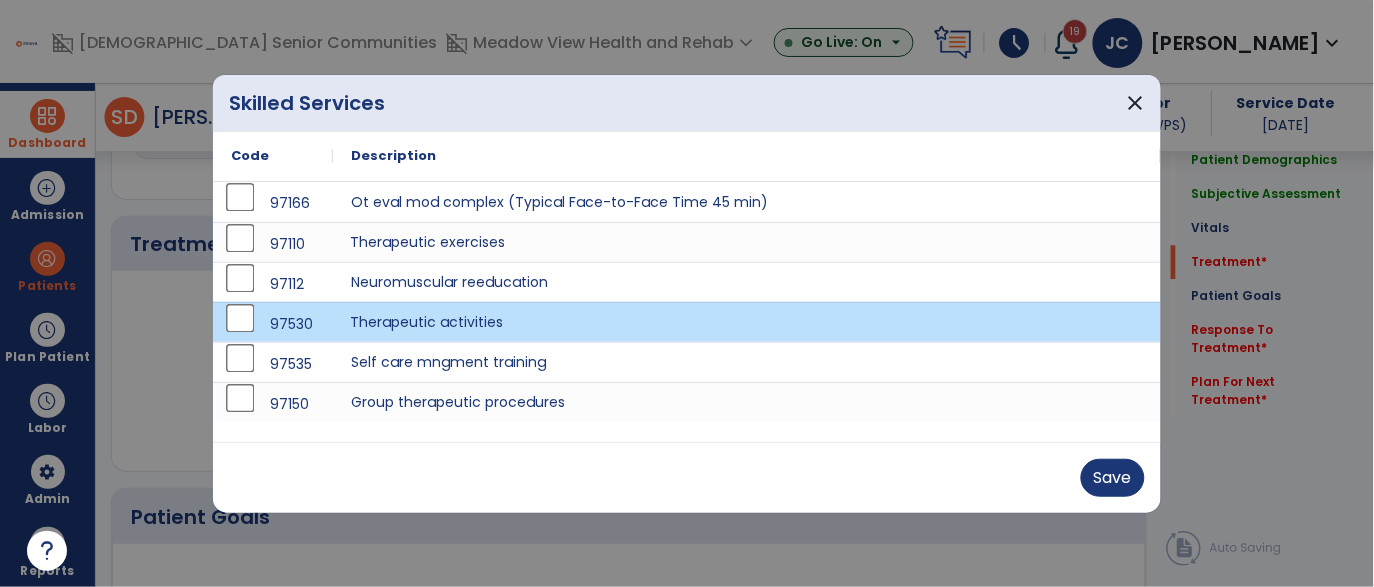 click on "Therapeutic exercises" at bounding box center [747, 242] 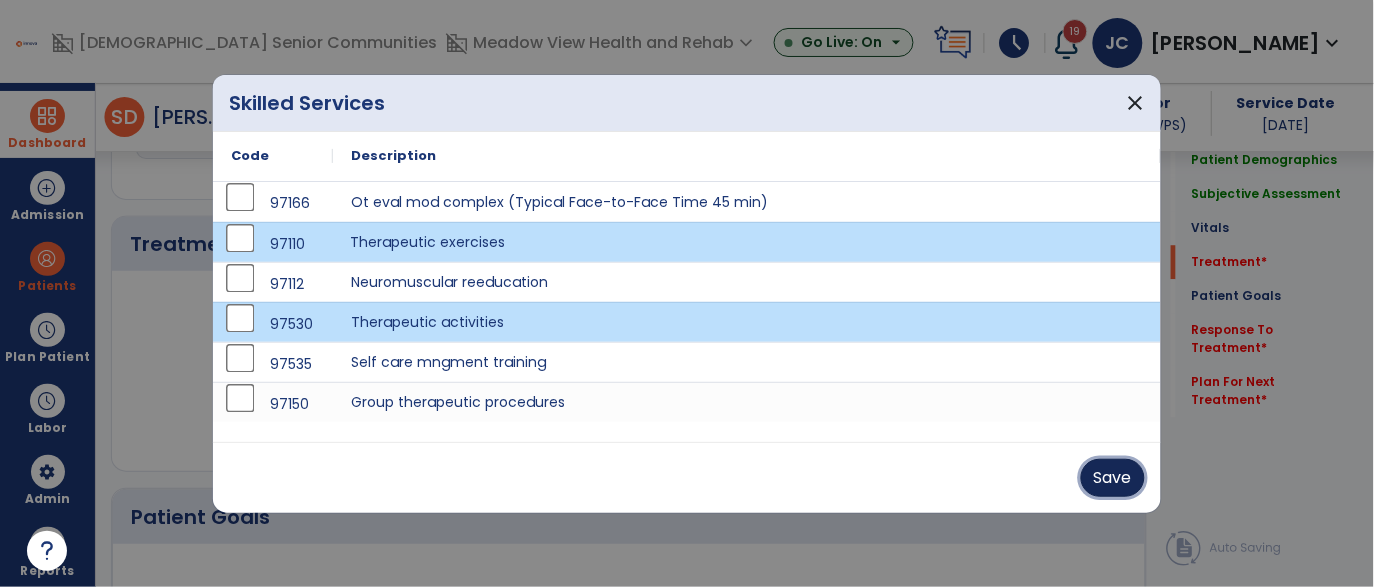 click on "Save" at bounding box center (1113, 478) 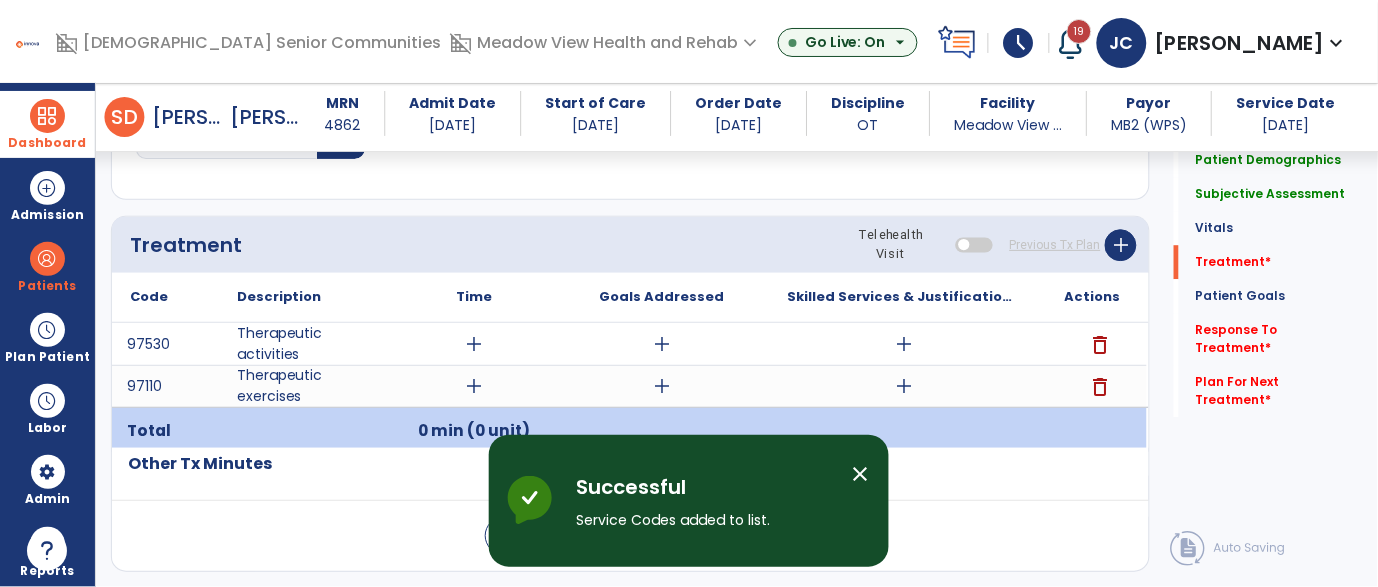 click on "add" at bounding box center (474, 344) 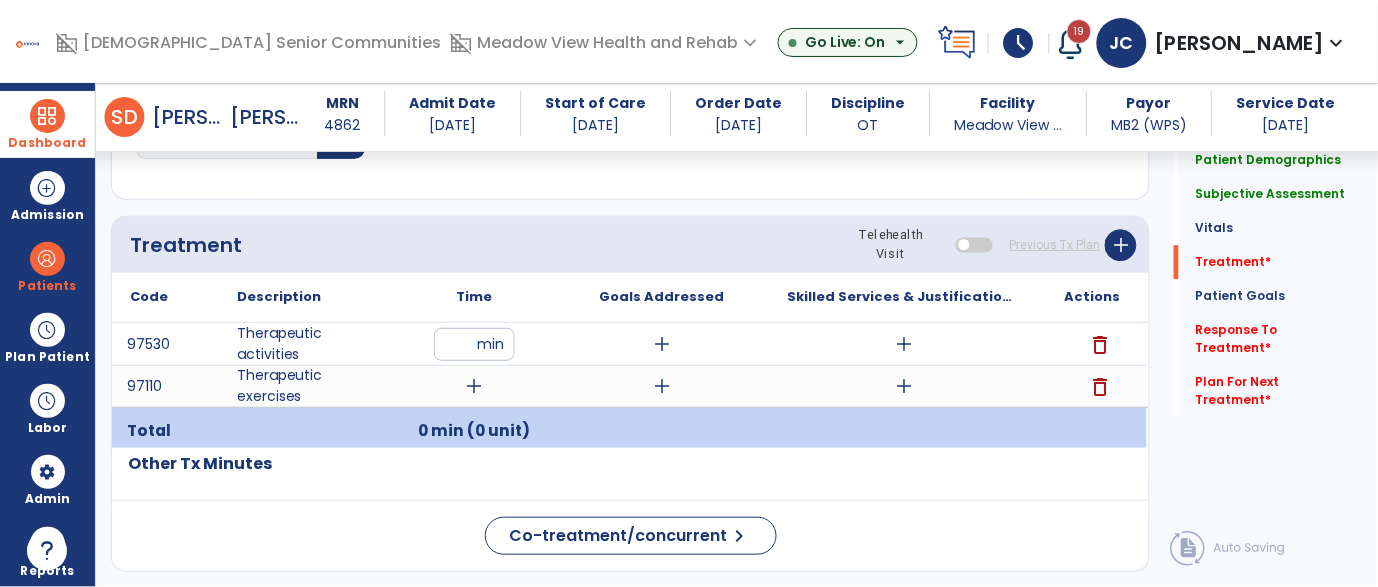 type on "*" 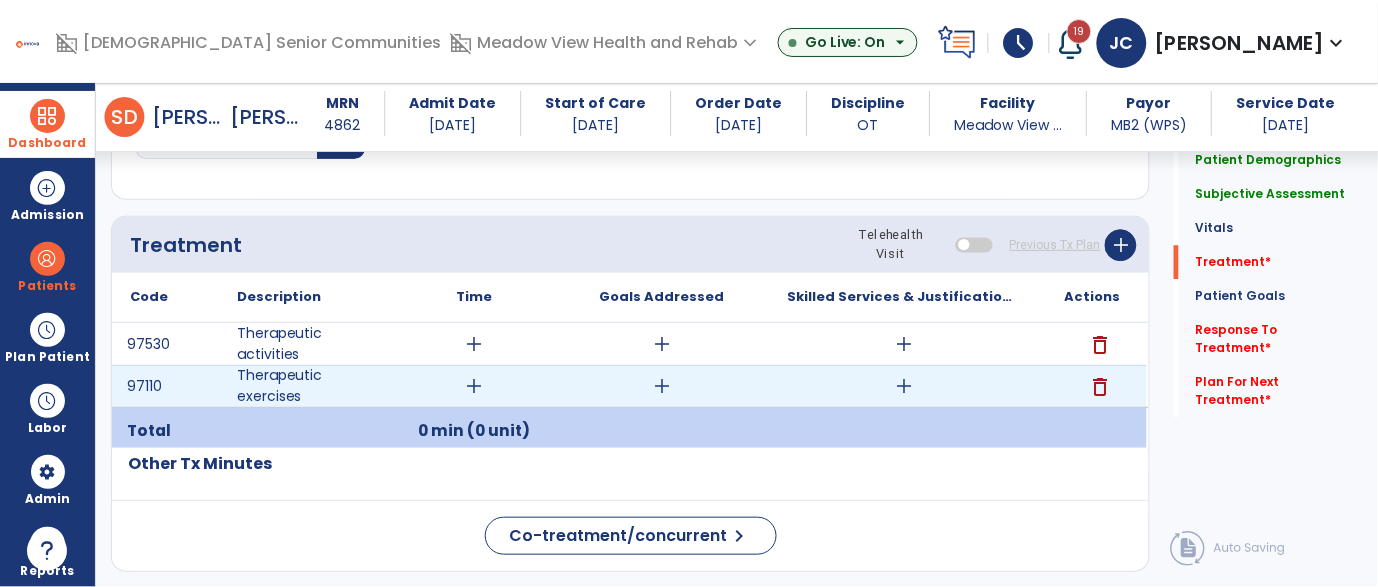 click on "add" at bounding box center (474, 386) 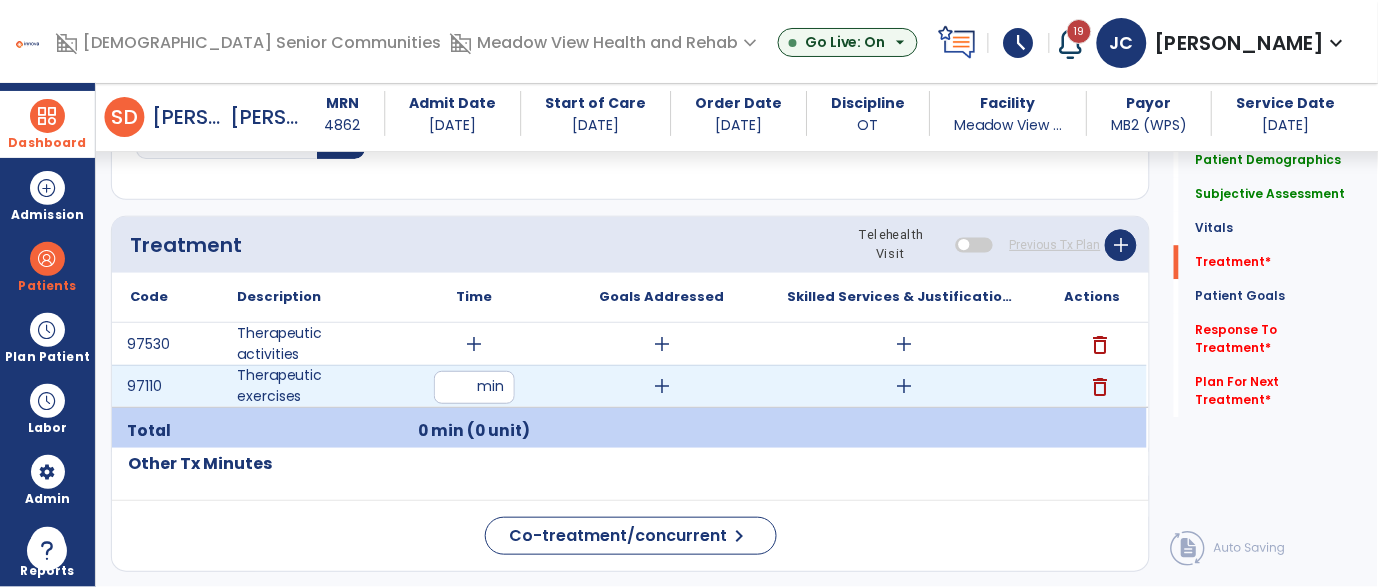 type on "**" 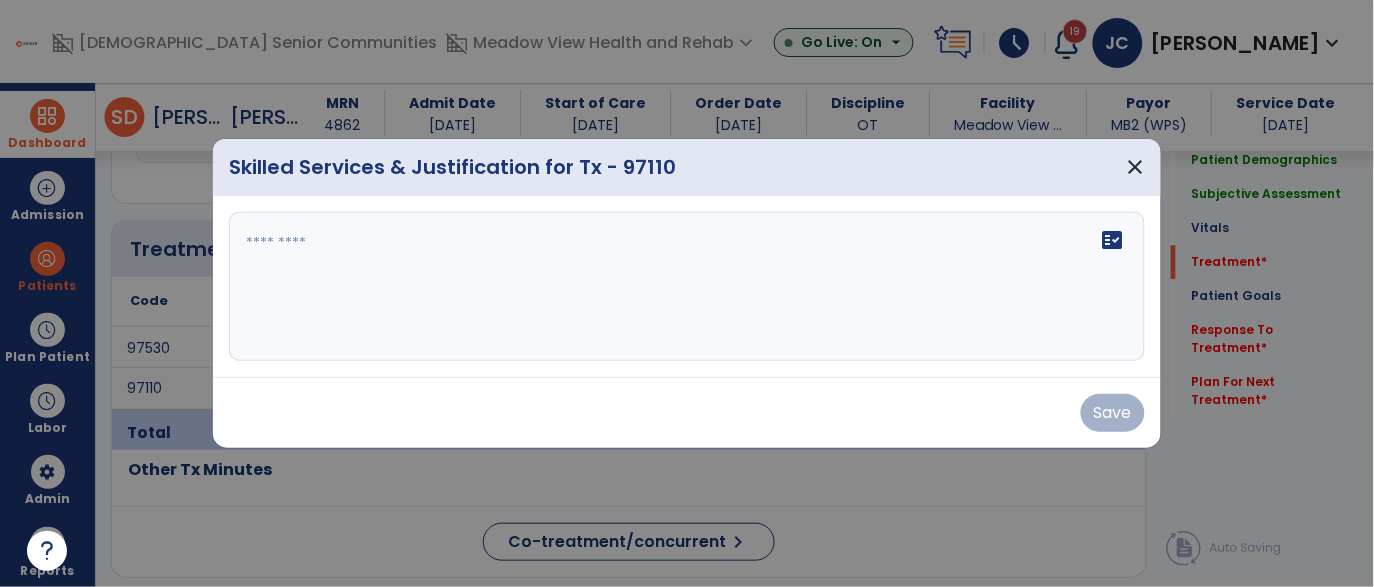 scroll, scrollTop: 1077, scrollLeft: 0, axis: vertical 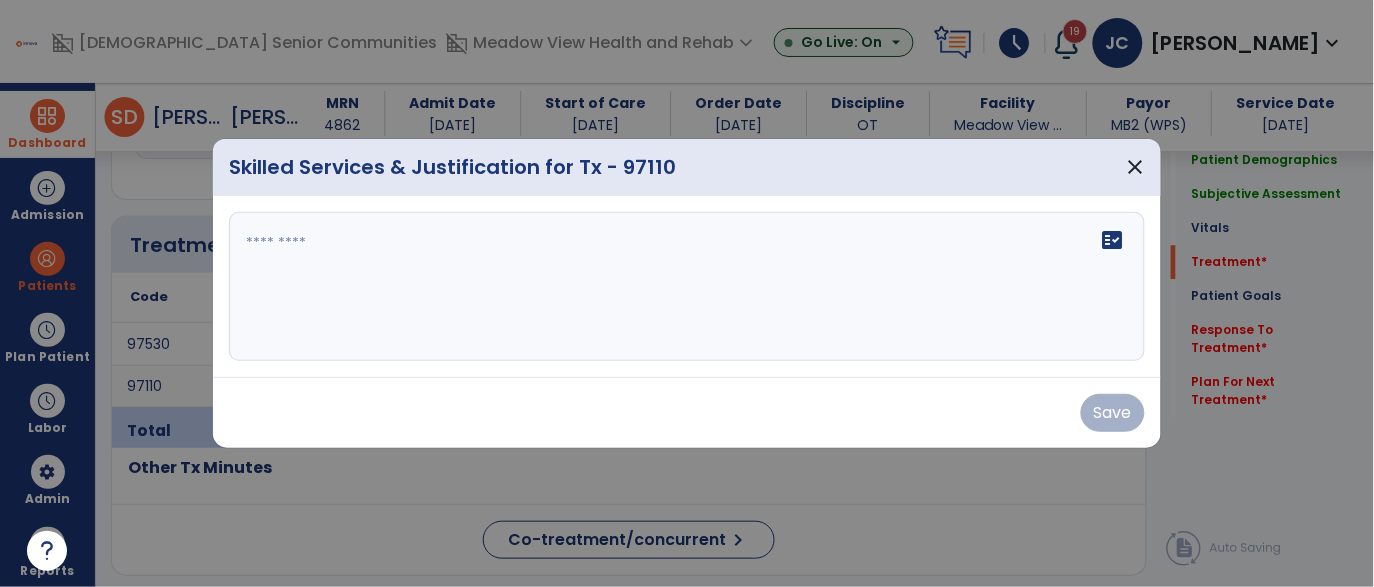 click on "fact_check" at bounding box center [687, 287] 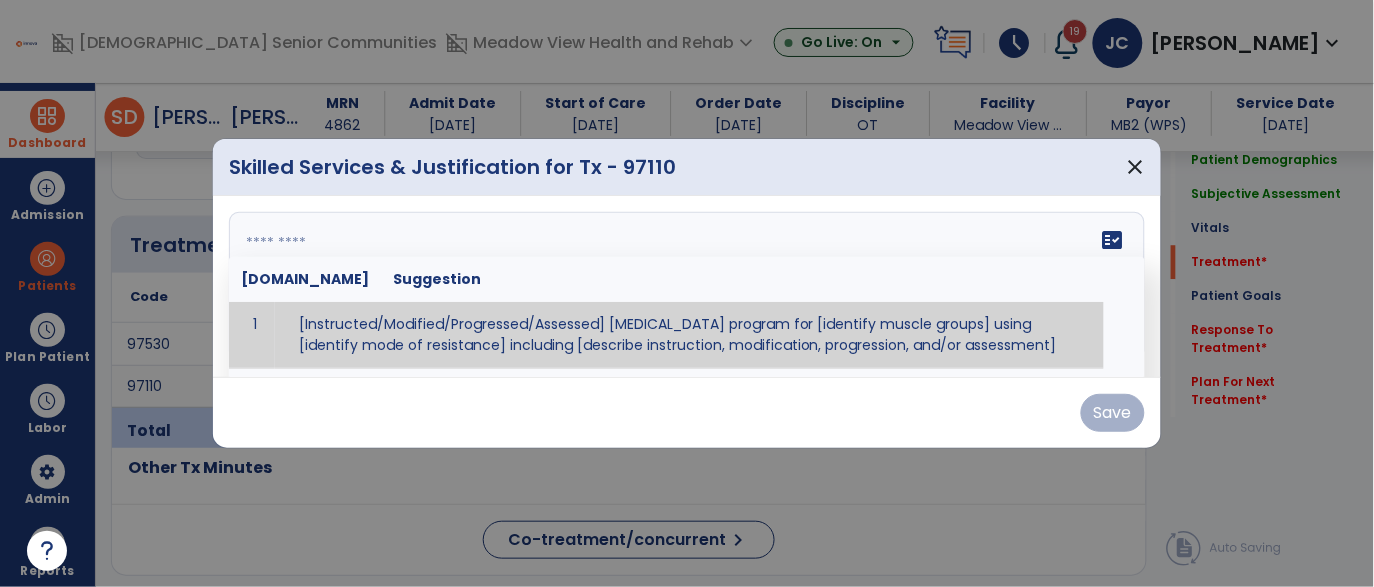 click at bounding box center (687, 287) 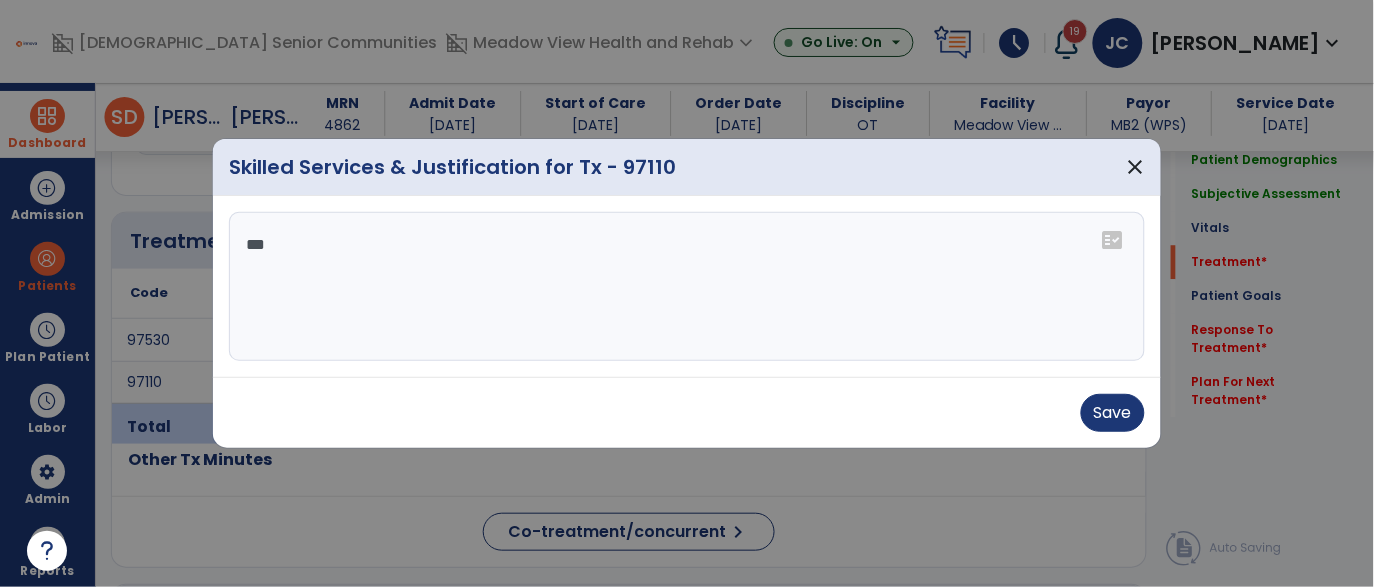 scroll, scrollTop: 1073, scrollLeft: 0, axis: vertical 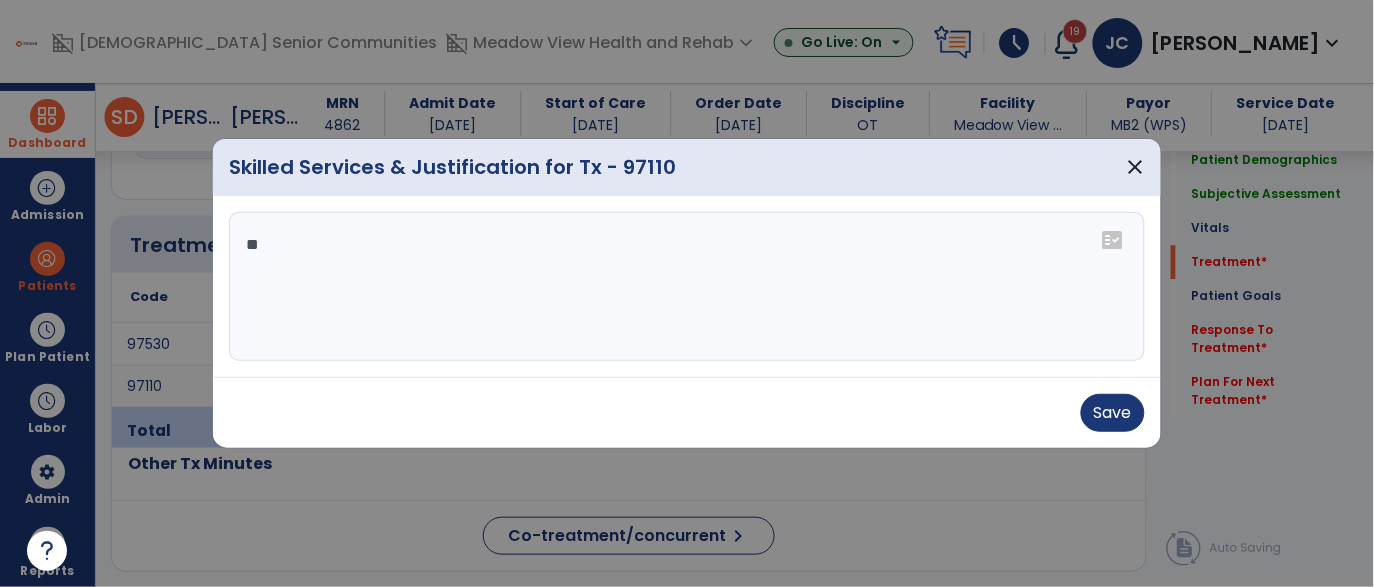type on "*" 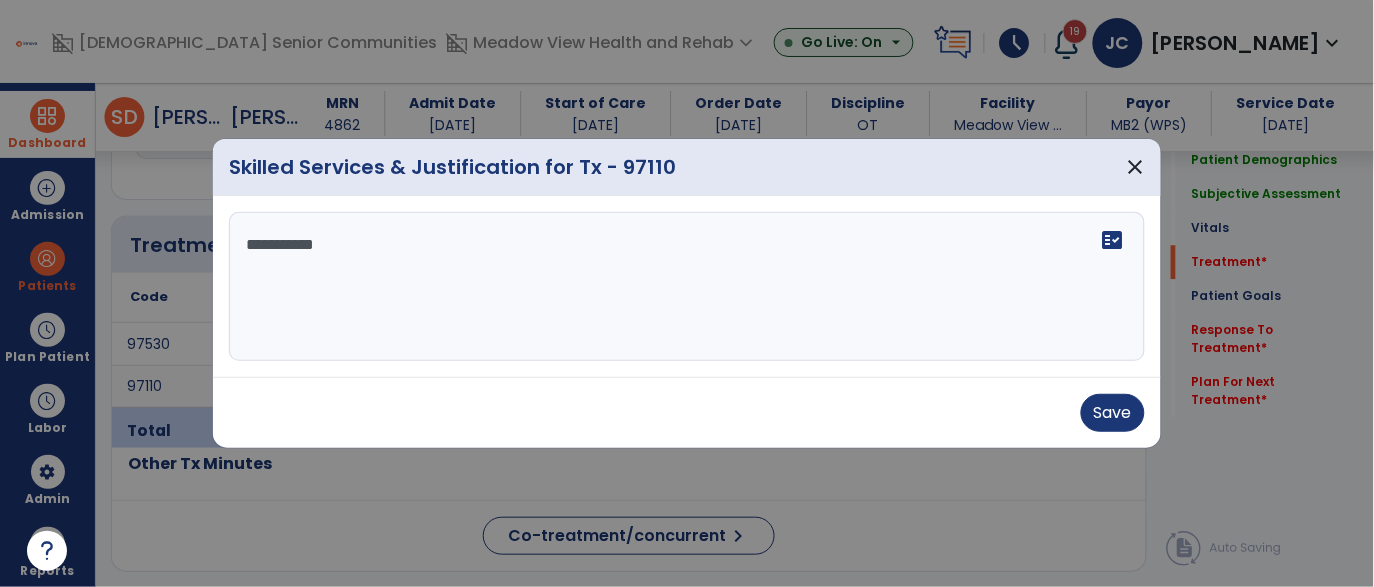 type on "**********" 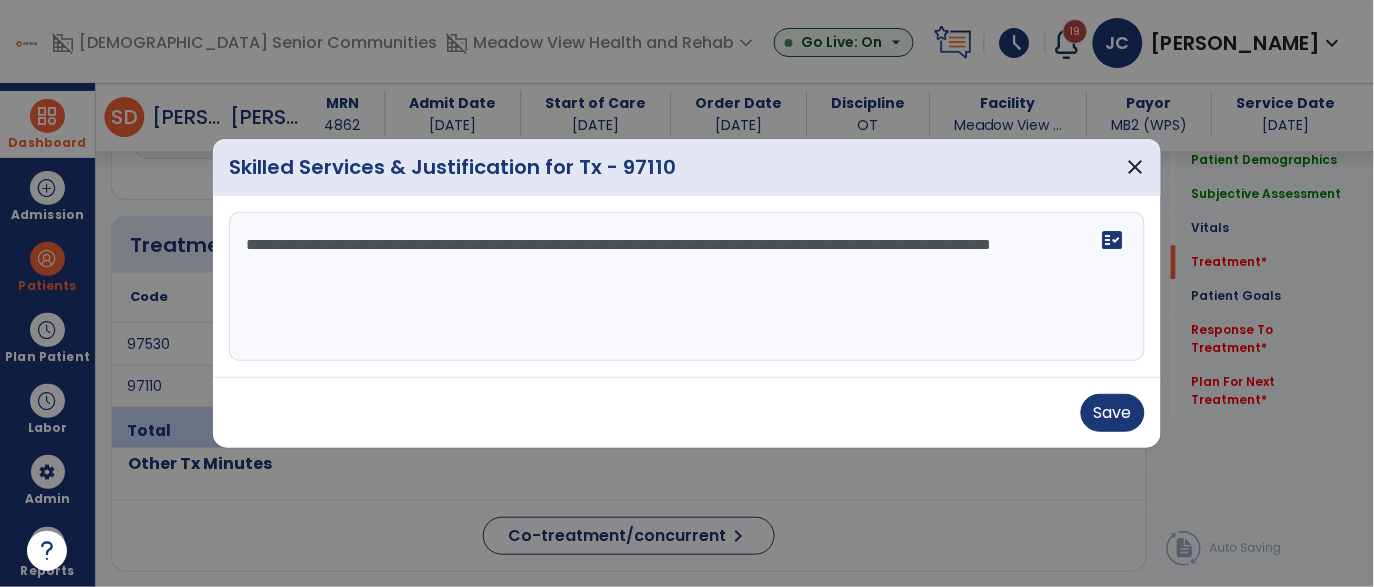 type on "**********" 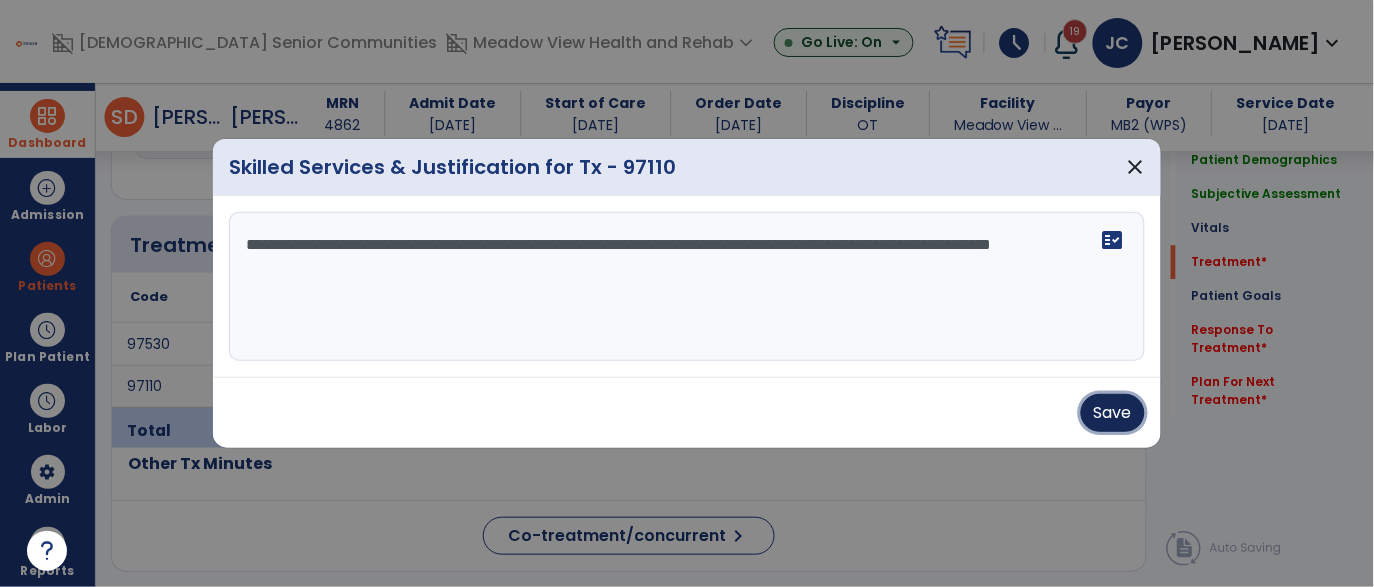 click on "Save" at bounding box center [1113, 413] 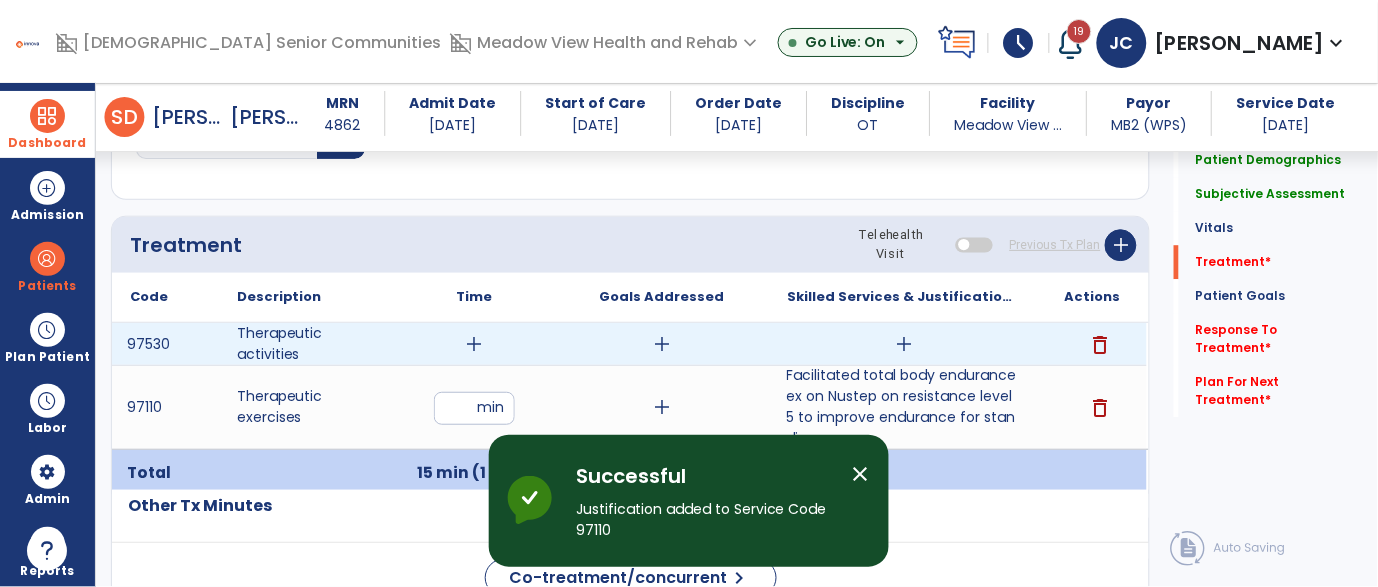 click on "add" at bounding box center [474, 344] 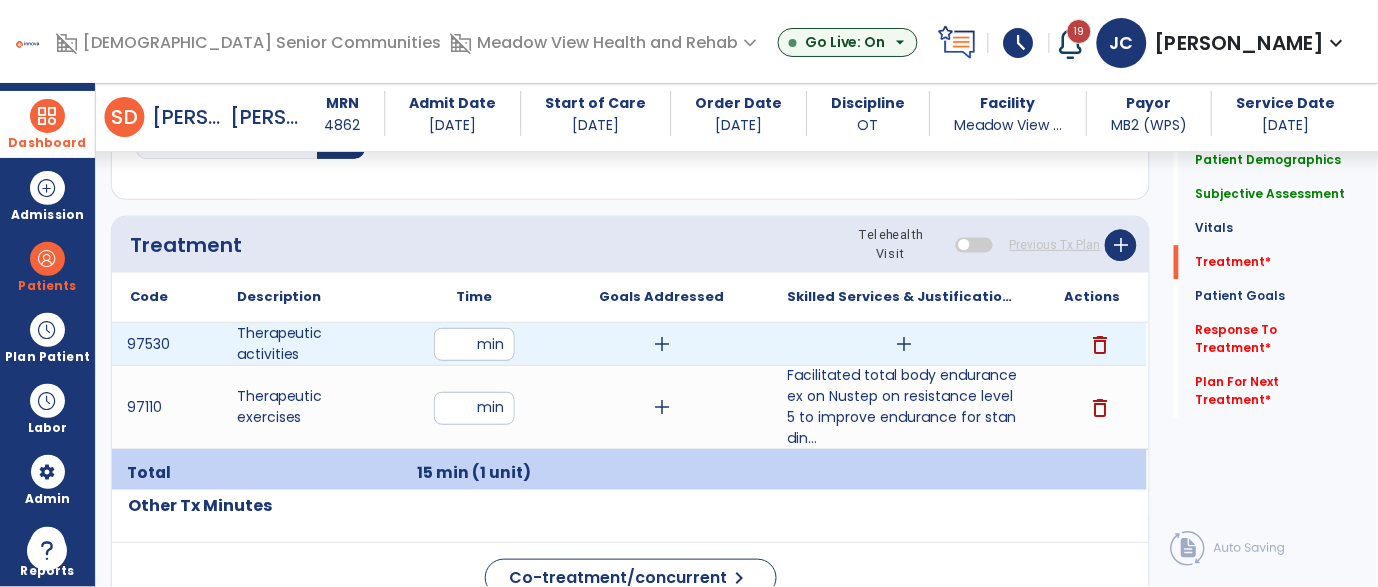 type on "**" 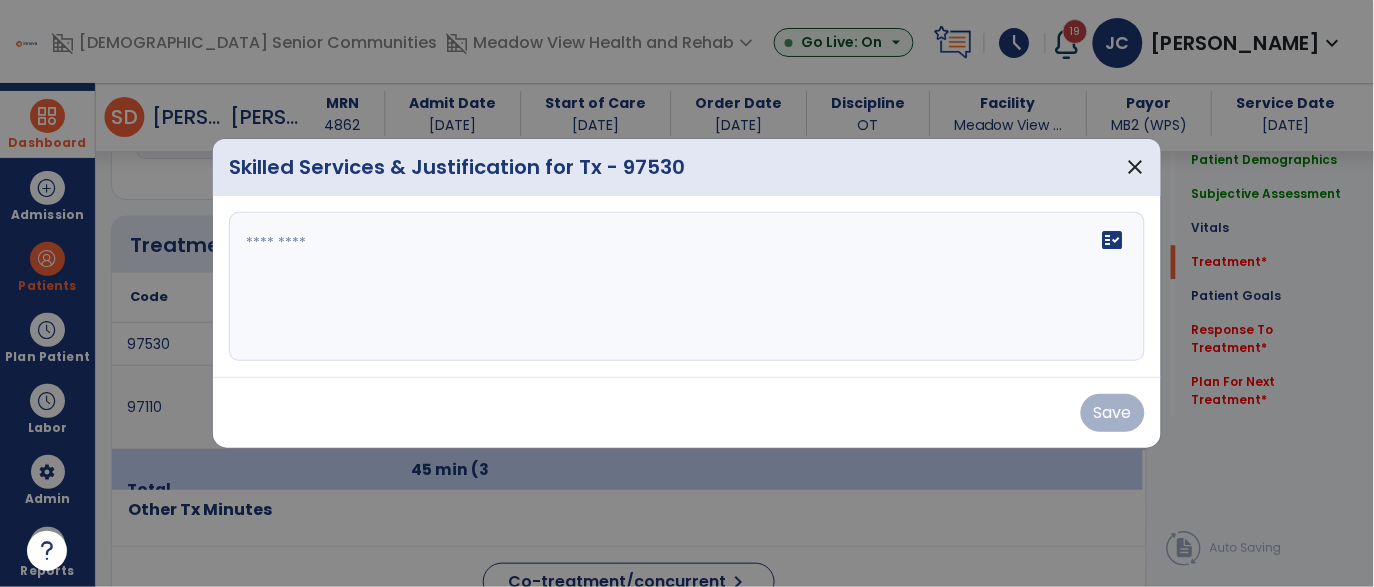 click at bounding box center [687, 287] 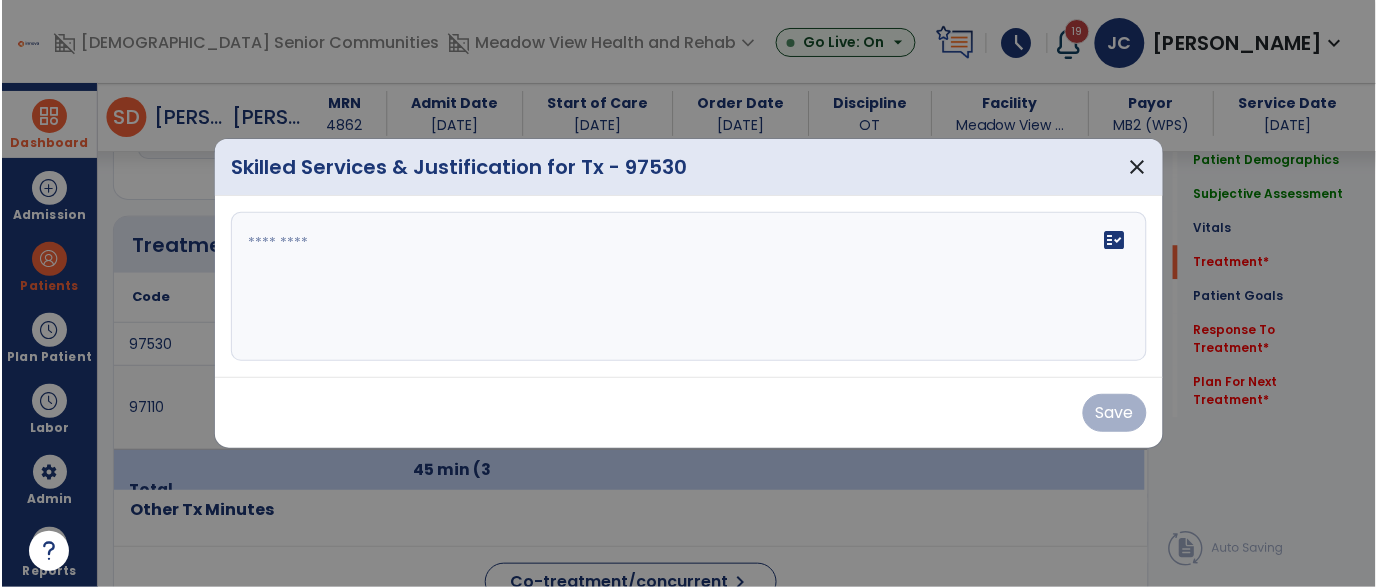 scroll, scrollTop: 1073, scrollLeft: 0, axis: vertical 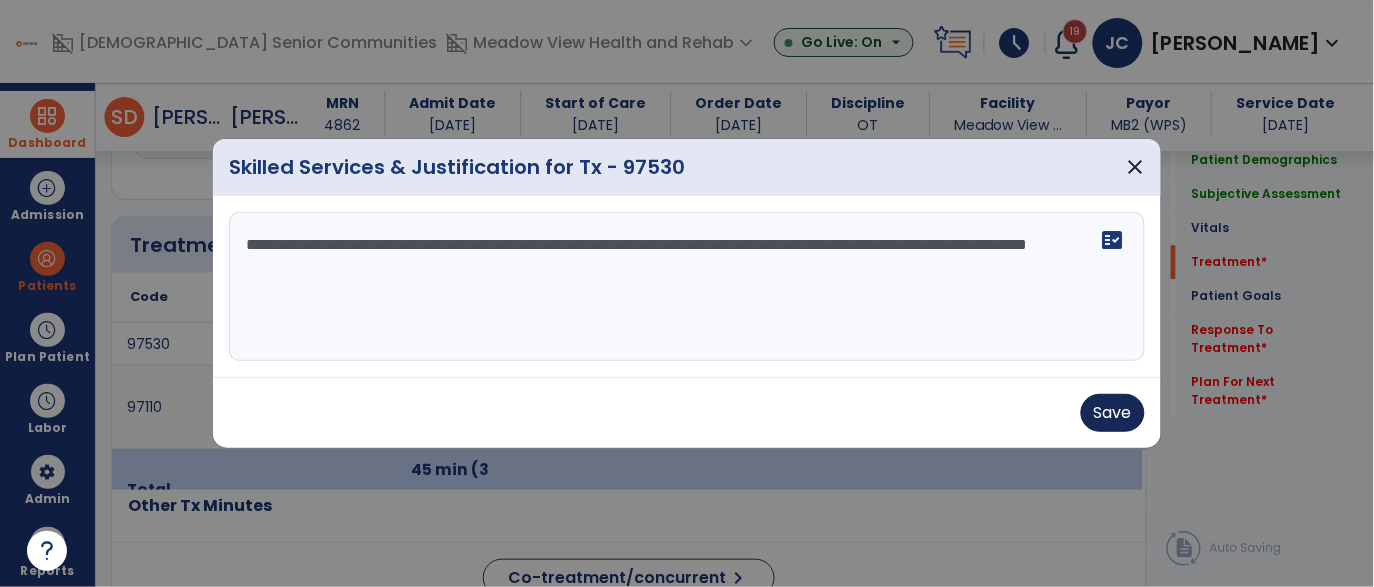 type on "**********" 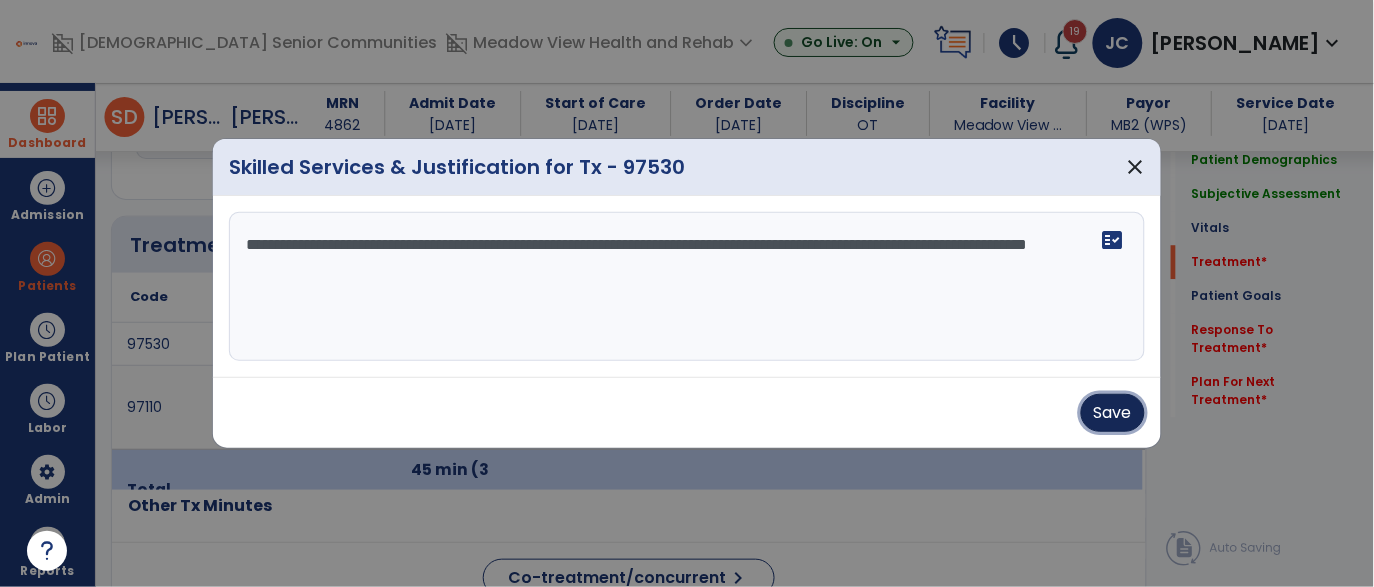 click on "Save" at bounding box center (1113, 413) 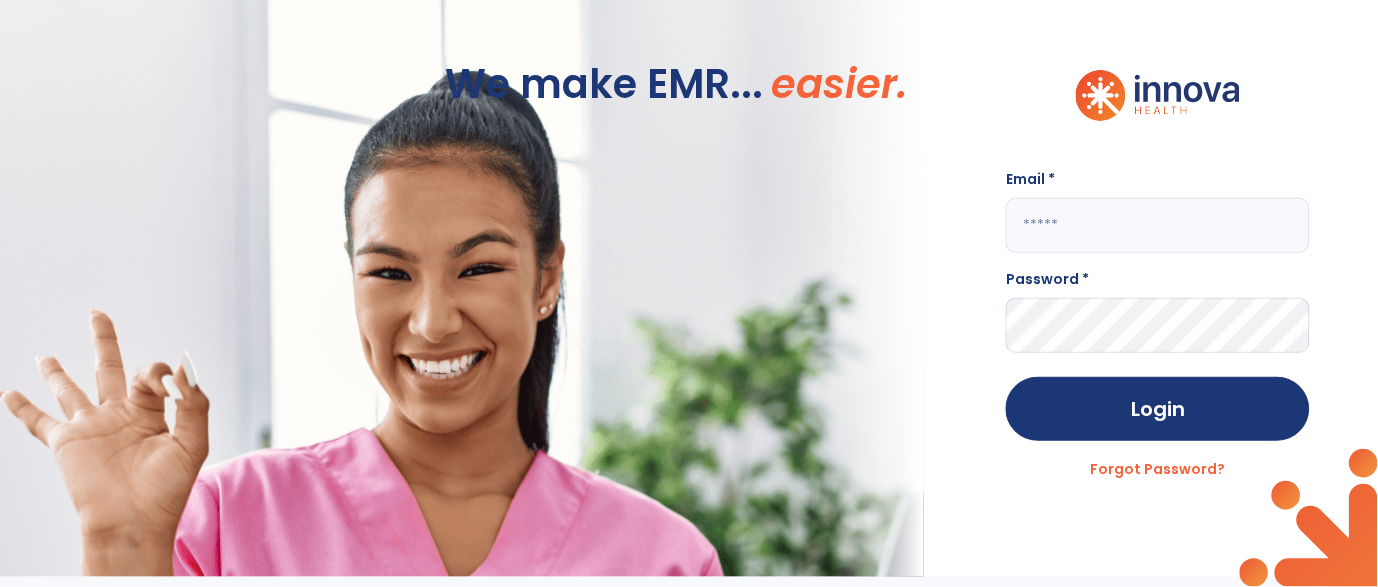 scroll, scrollTop: 1, scrollLeft: 0, axis: vertical 